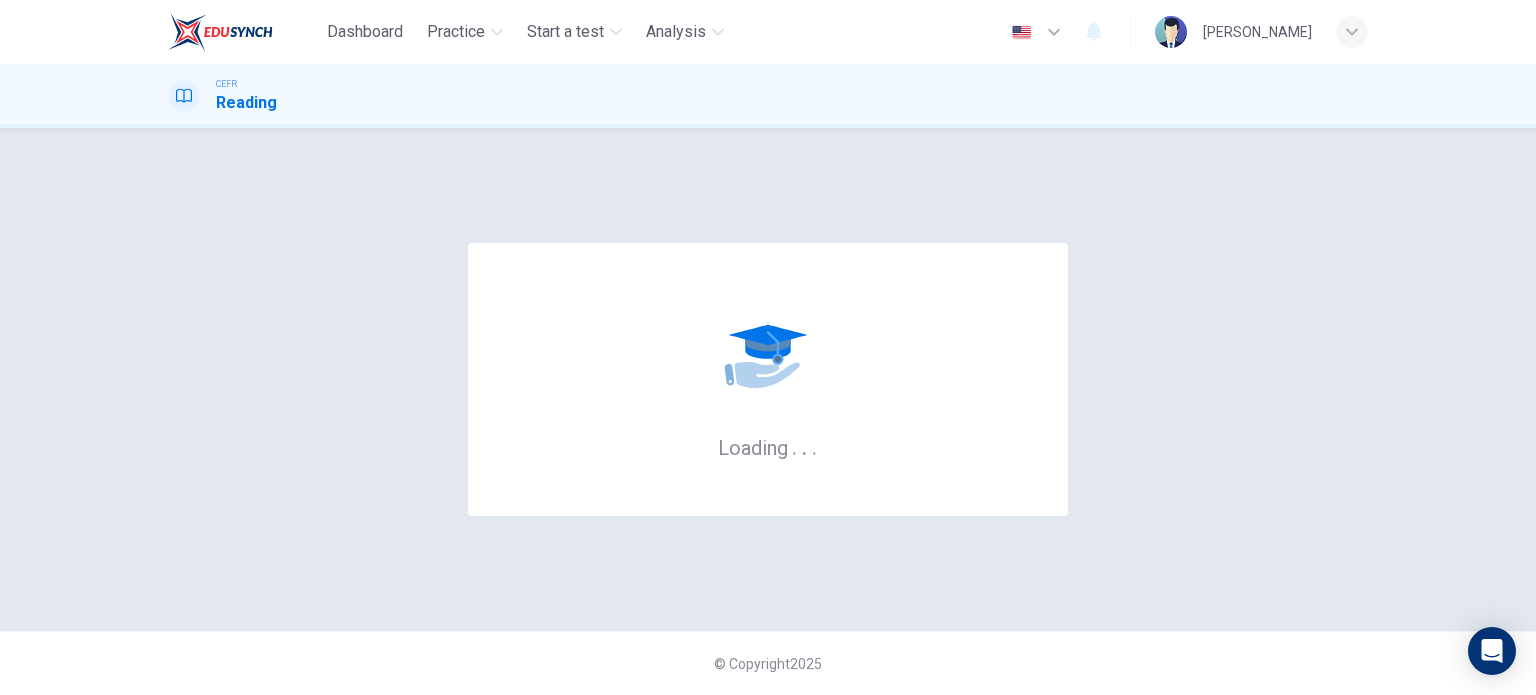 scroll, scrollTop: 0, scrollLeft: 0, axis: both 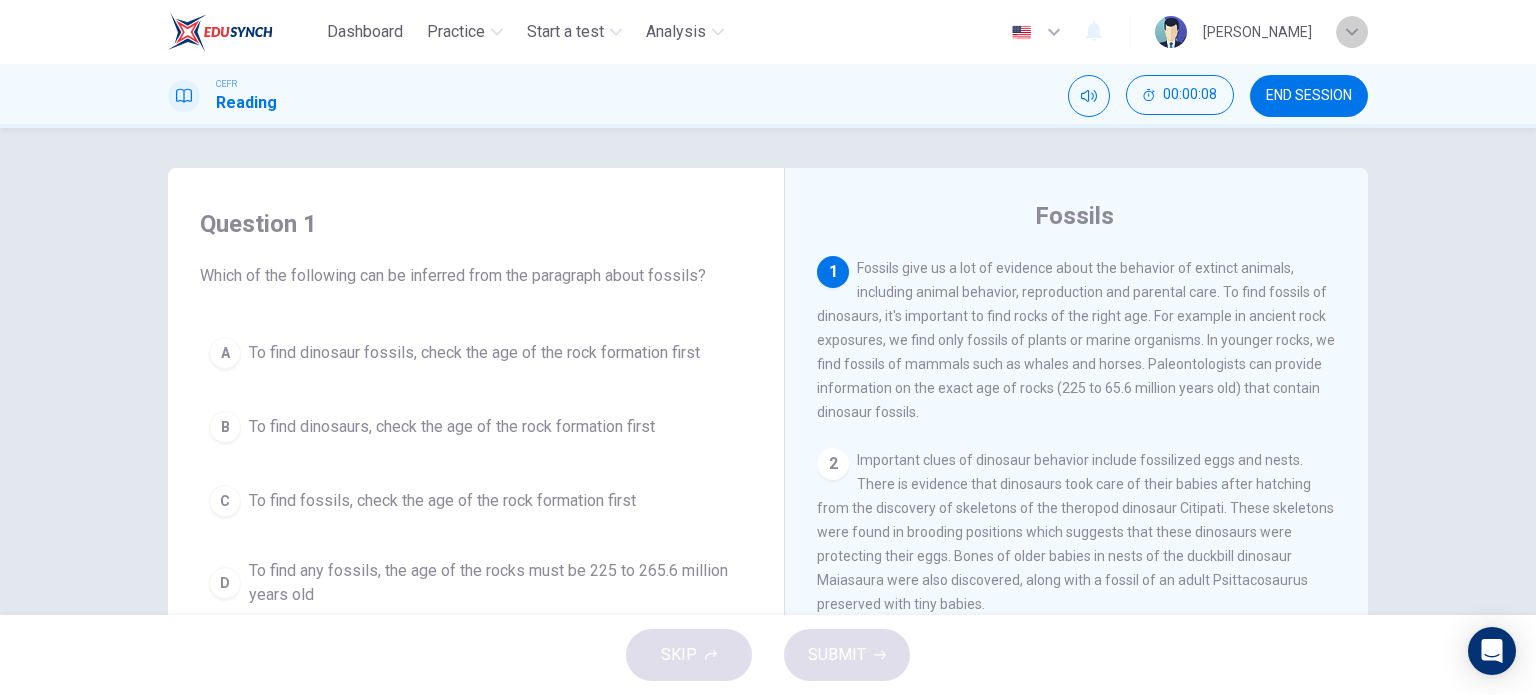 click 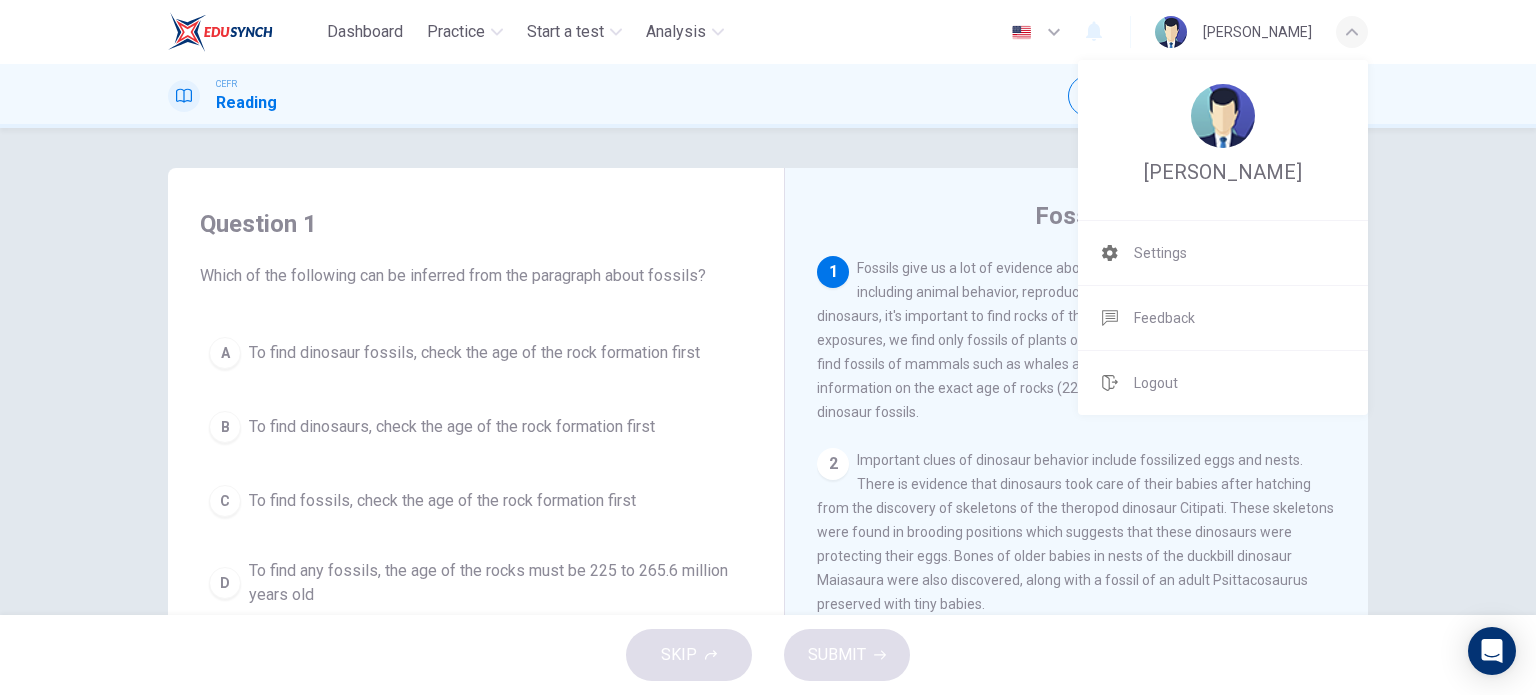 click at bounding box center [768, 347] 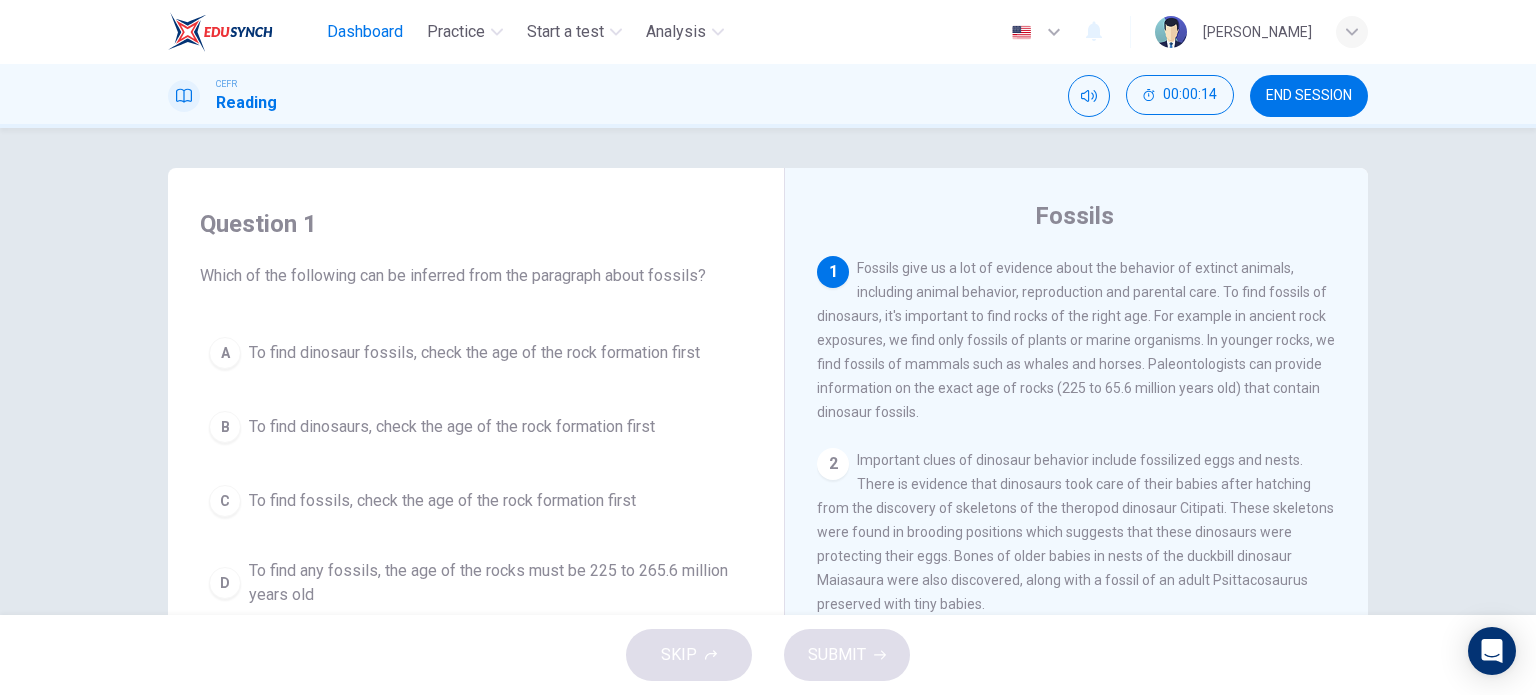 click on "Dashboard" at bounding box center (365, 32) 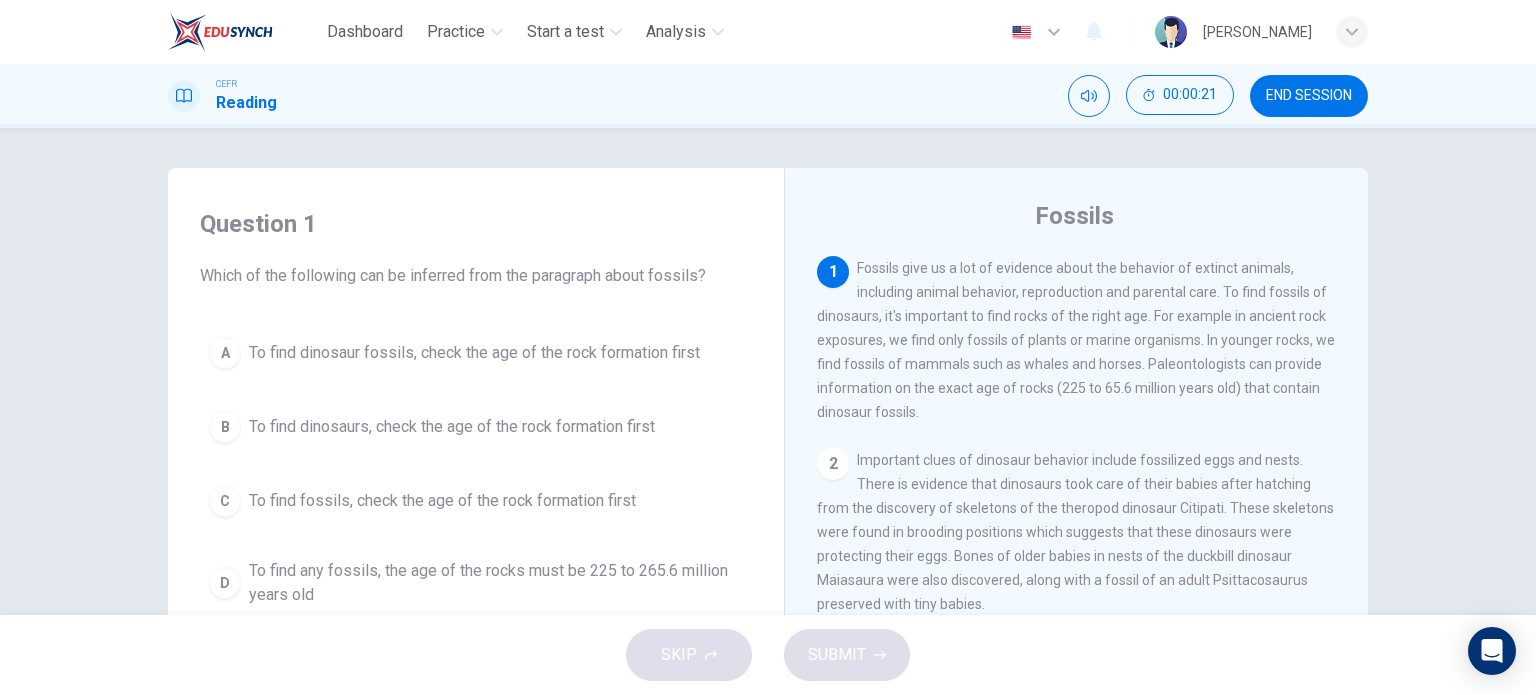 scroll, scrollTop: 66, scrollLeft: 0, axis: vertical 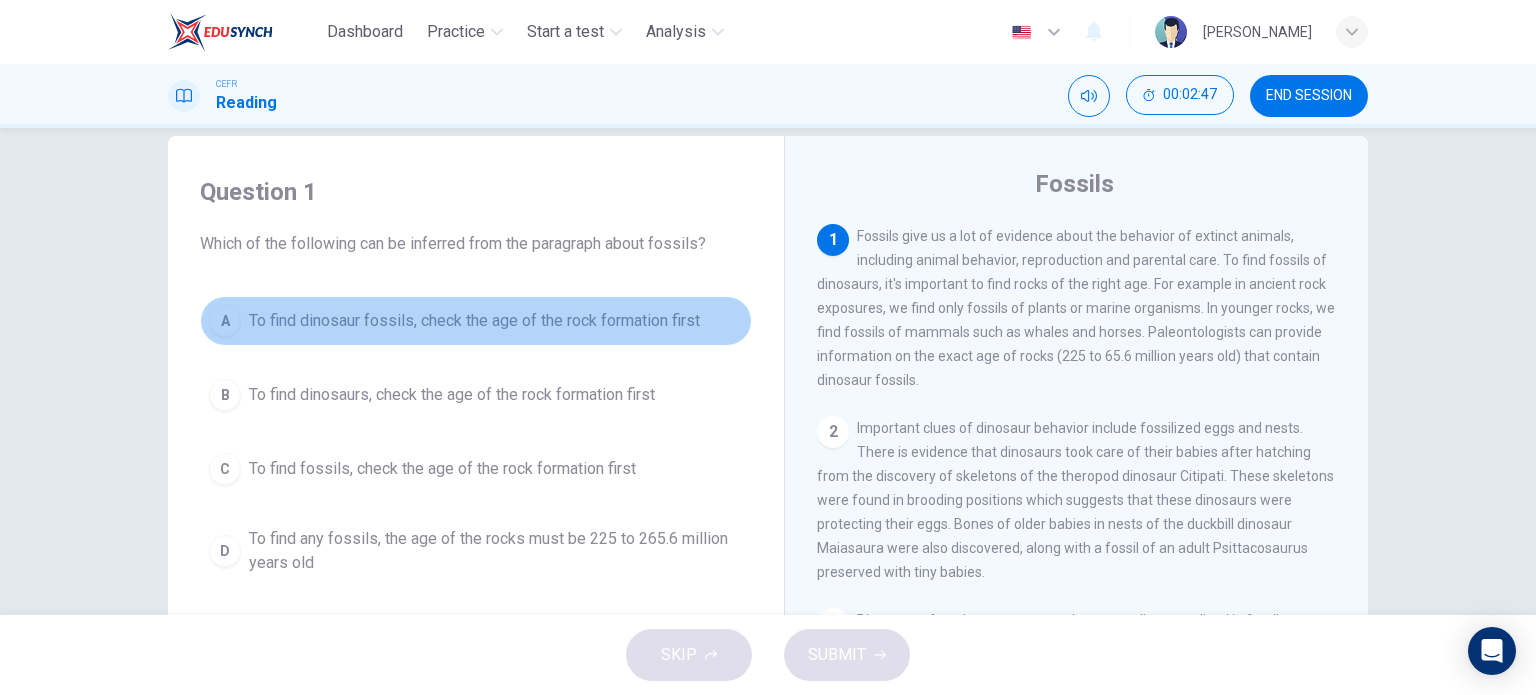 click on "A" at bounding box center [225, 321] 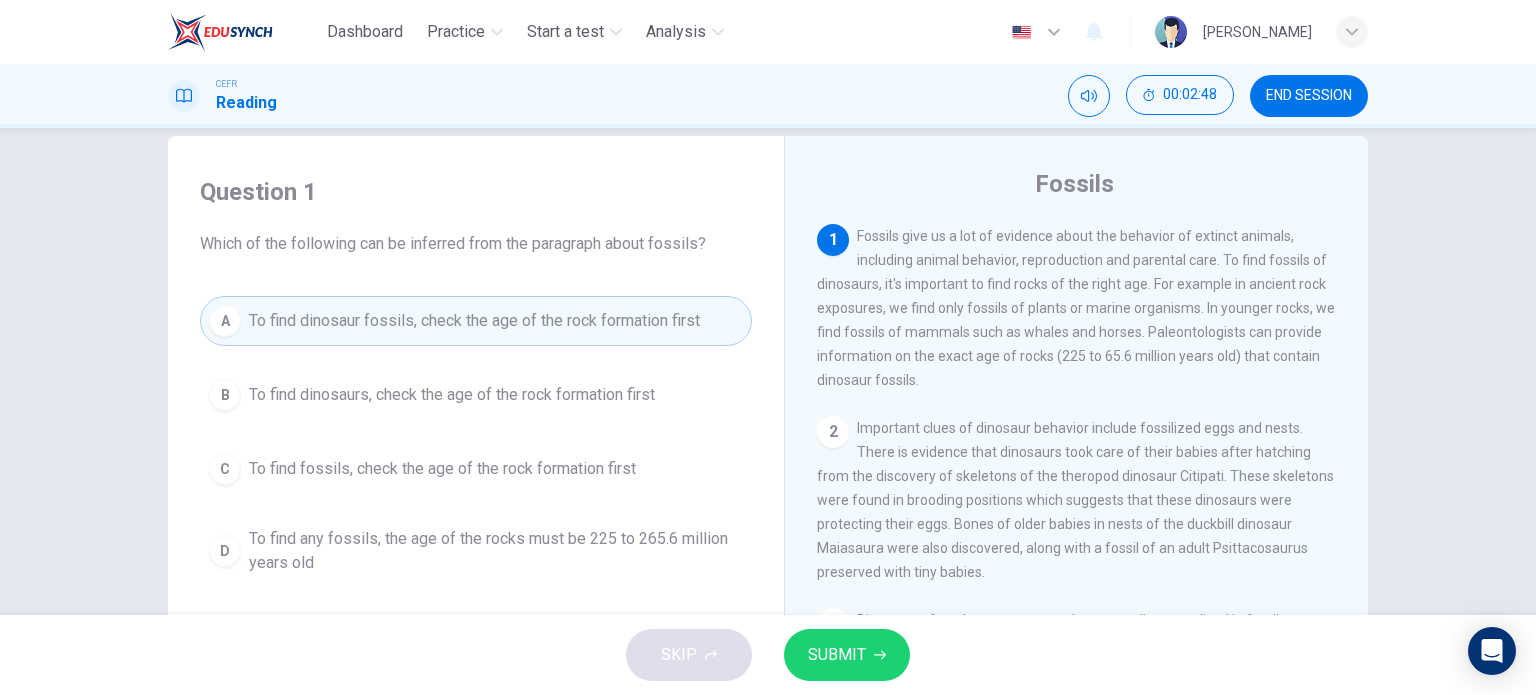 scroll, scrollTop: 160, scrollLeft: 0, axis: vertical 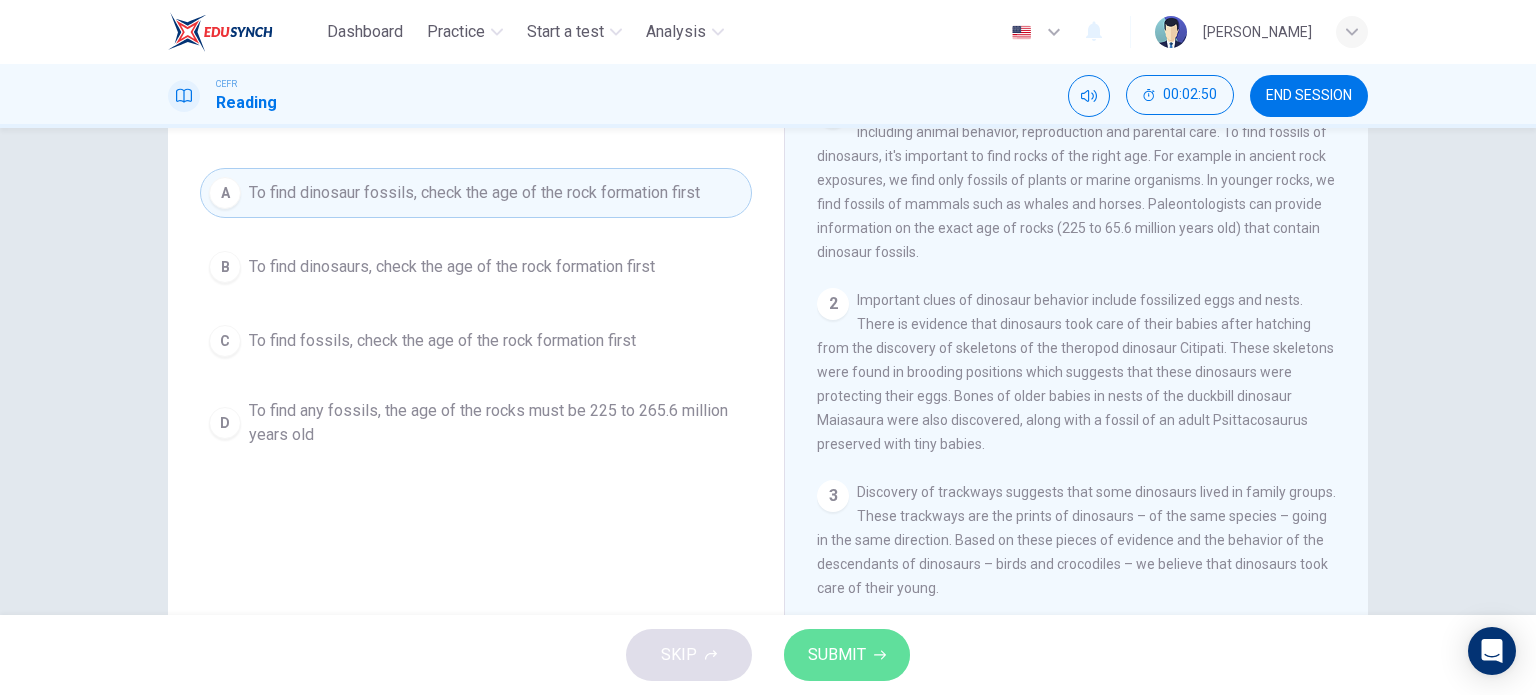 click 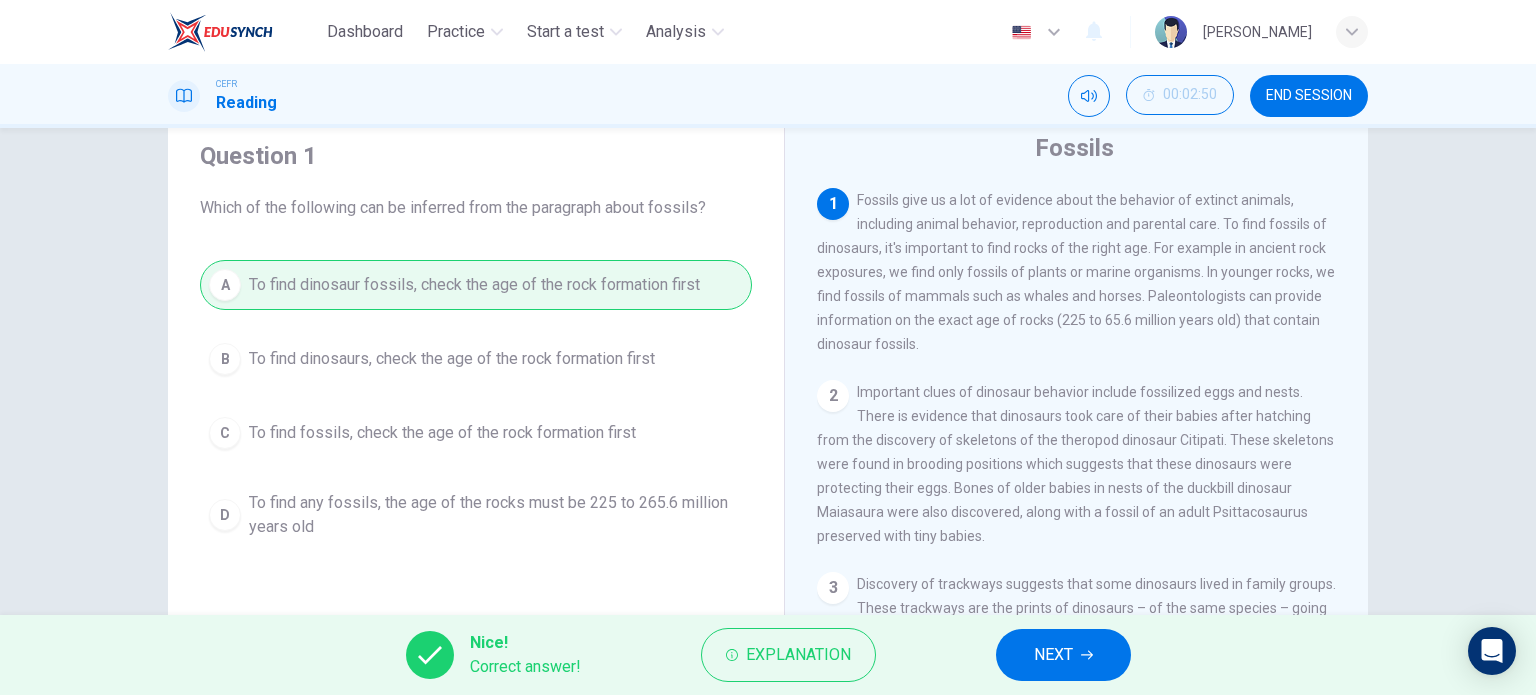scroll, scrollTop: 66, scrollLeft: 0, axis: vertical 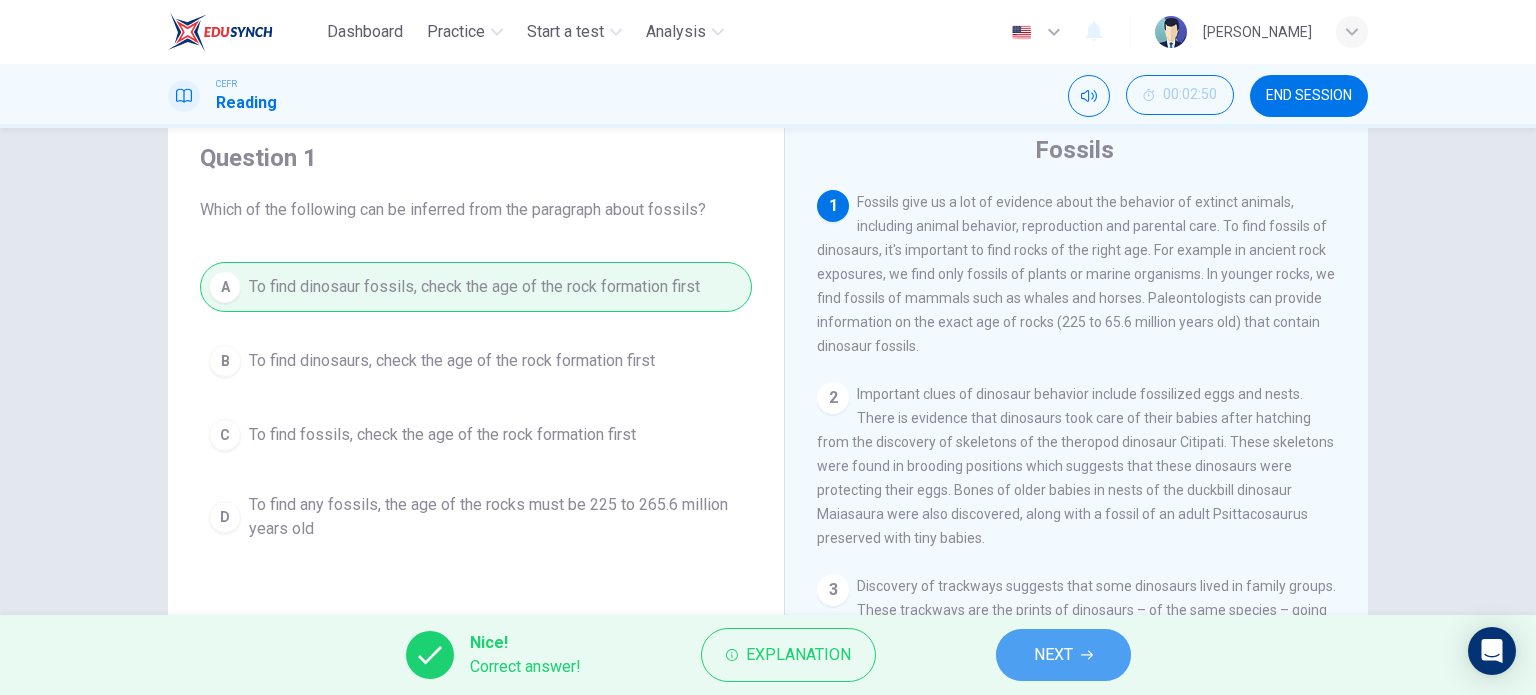 click on "NEXT" at bounding box center [1053, 655] 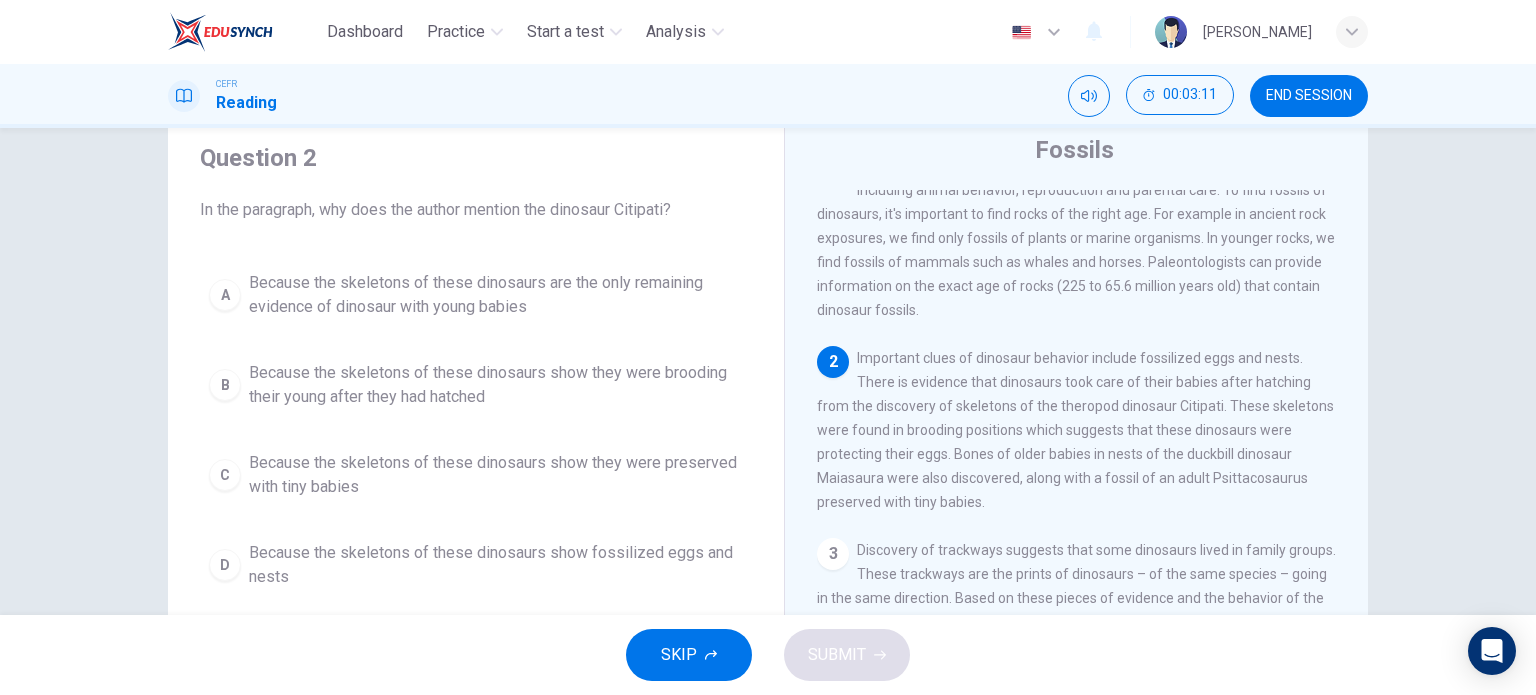 scroll, scrollTop: 36, scrollLeft: 0, axis: vertical 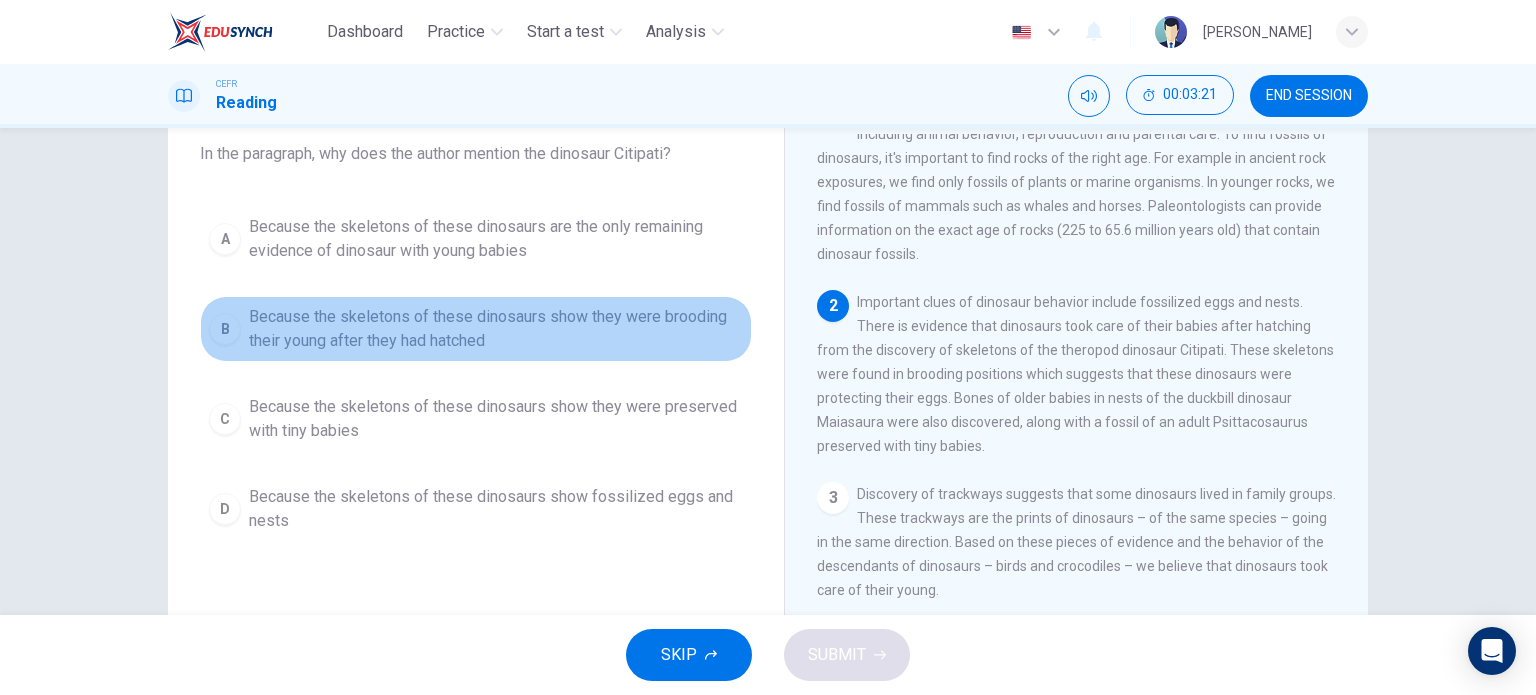 click on "B" at bounding box center (225, 329) 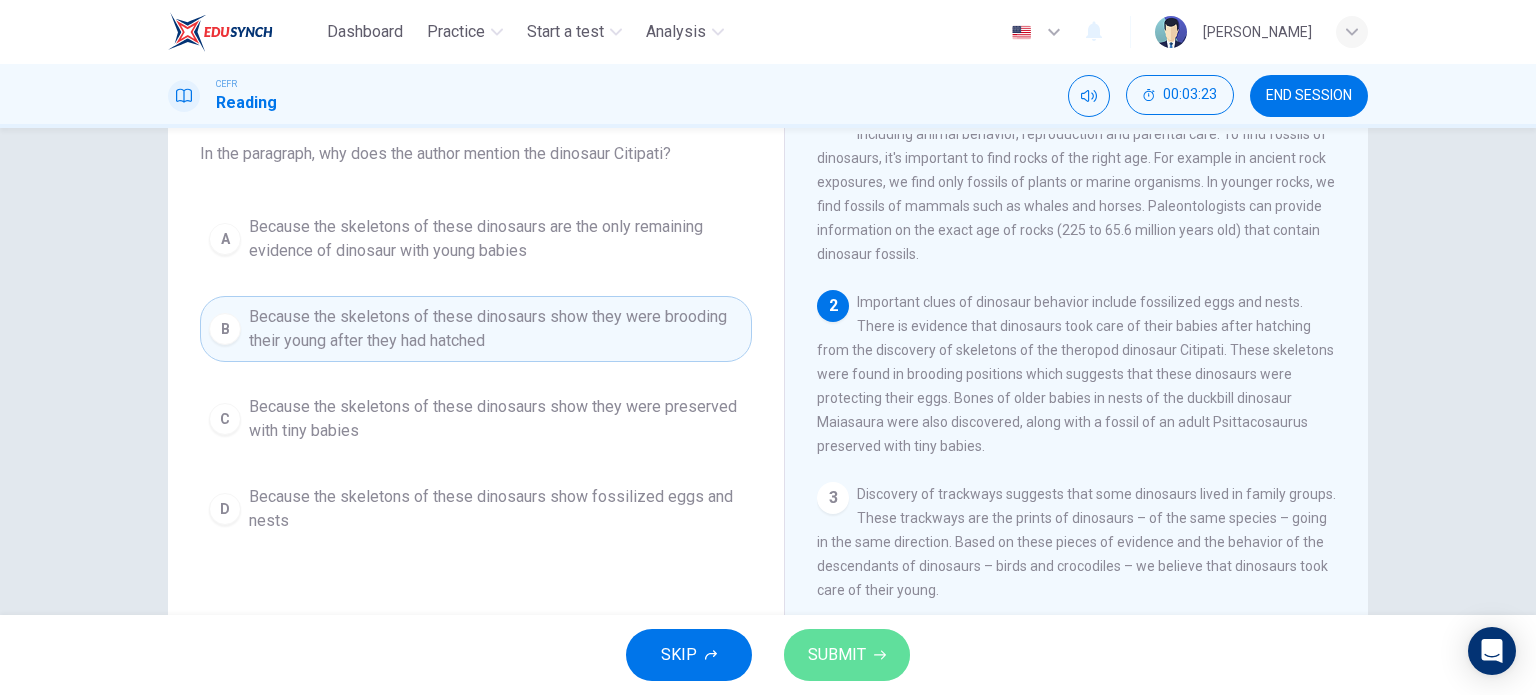 click on "SUBMIT" at bounding box center (837, 655) 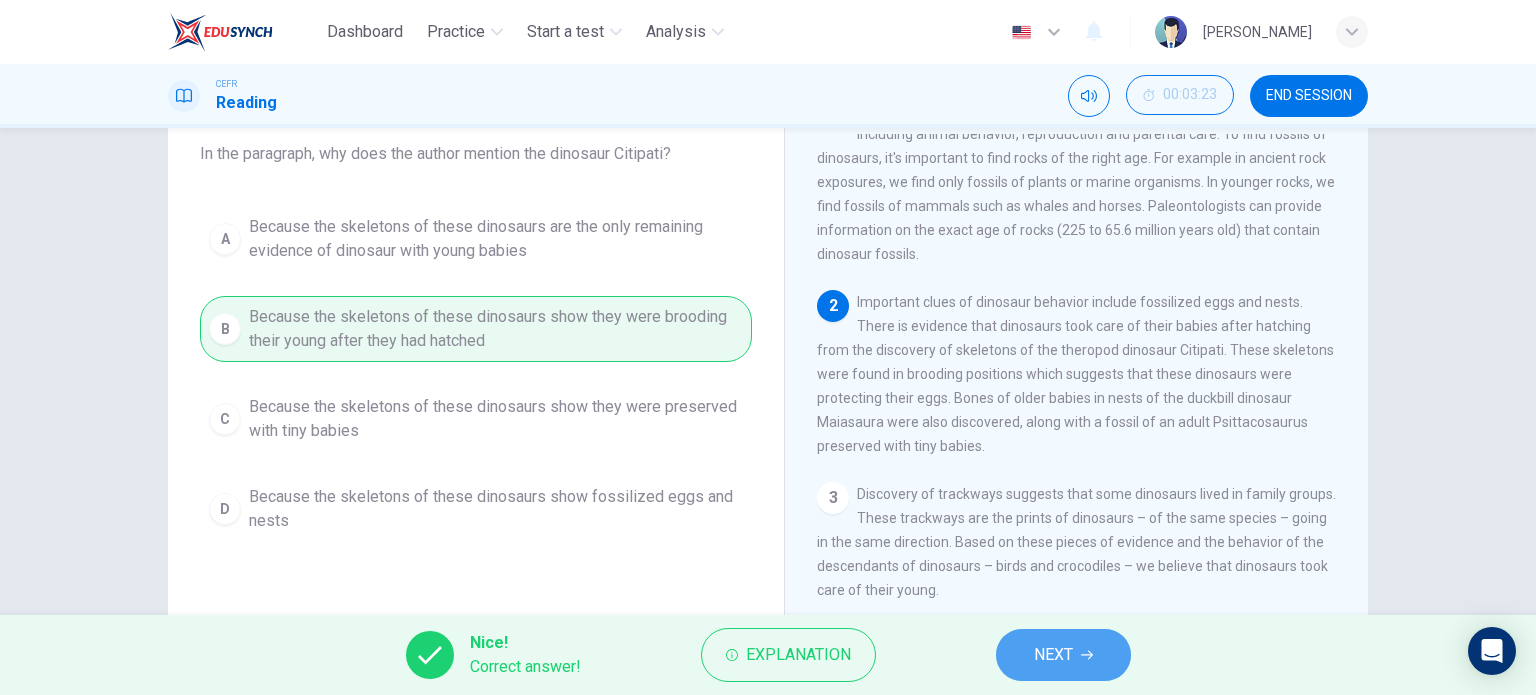 click on "NEXT" at bounding box center (1063, 655) 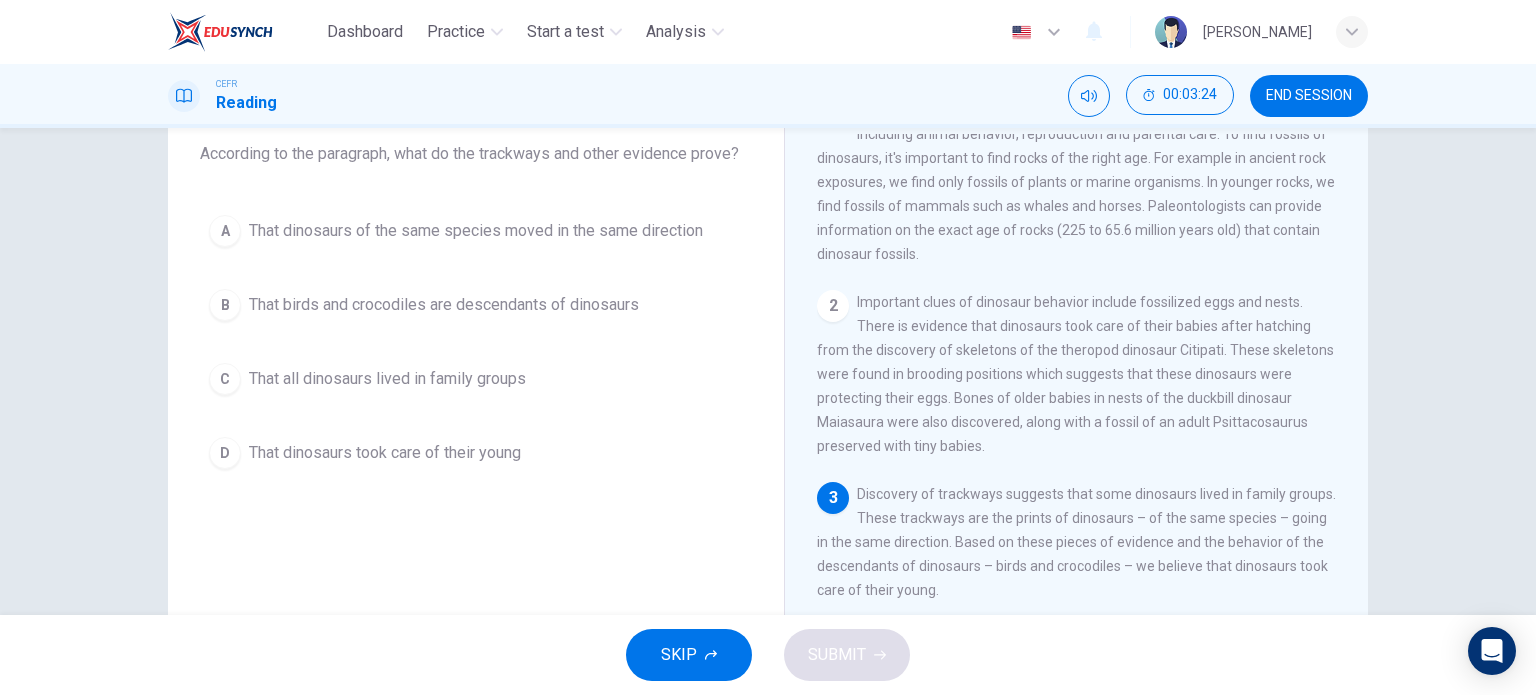 scroll, scrollTop: 0, scrollLeft: 0, axis: both 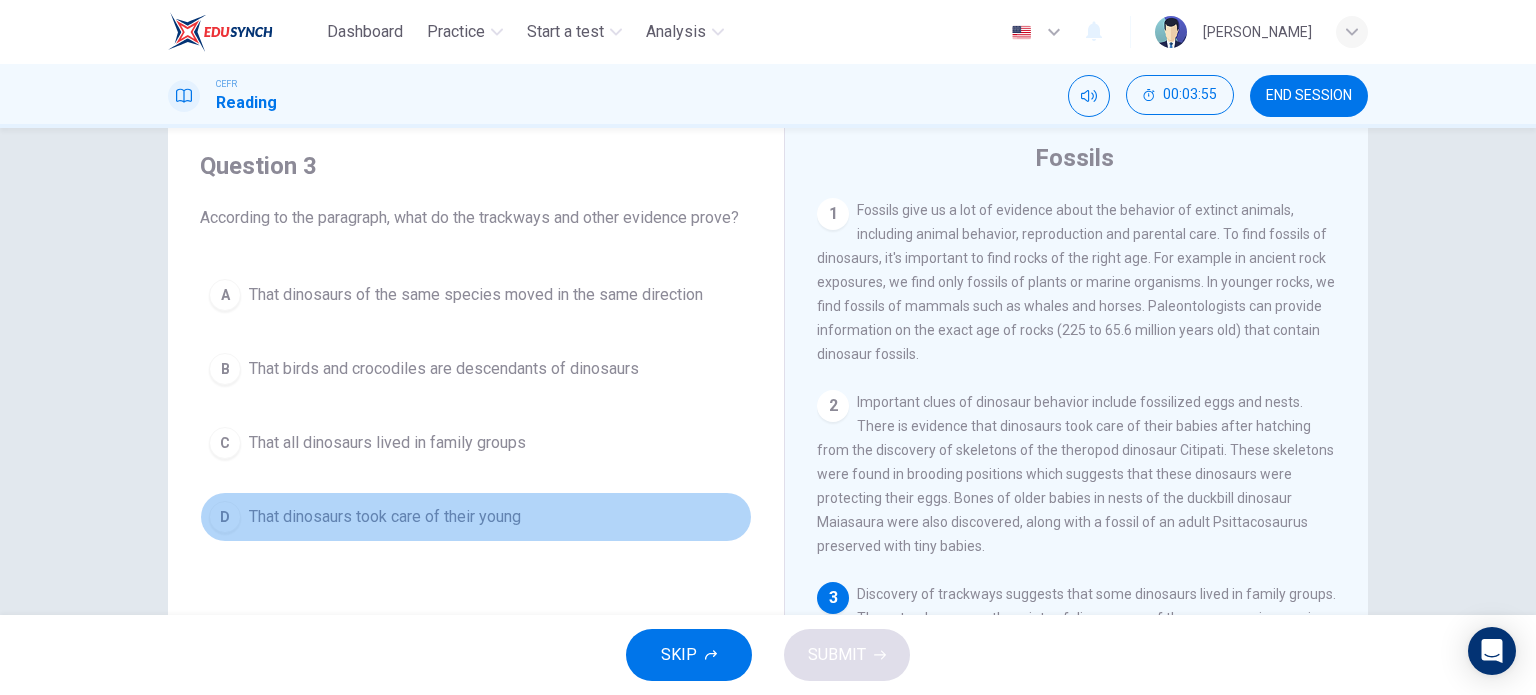 click on "D" at bounding box center (225, 517) 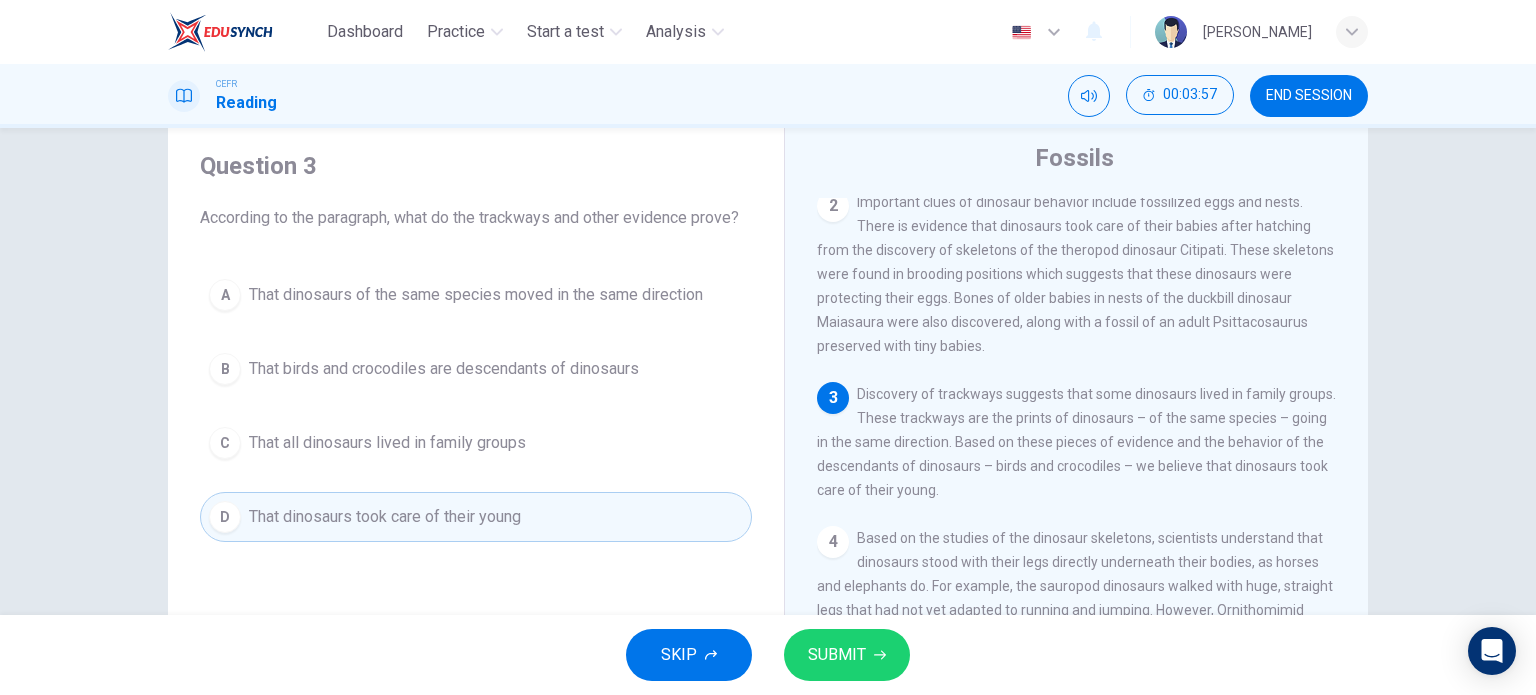 scroll, scrollTop: 212, scrollLeft: 0, axis: vertical 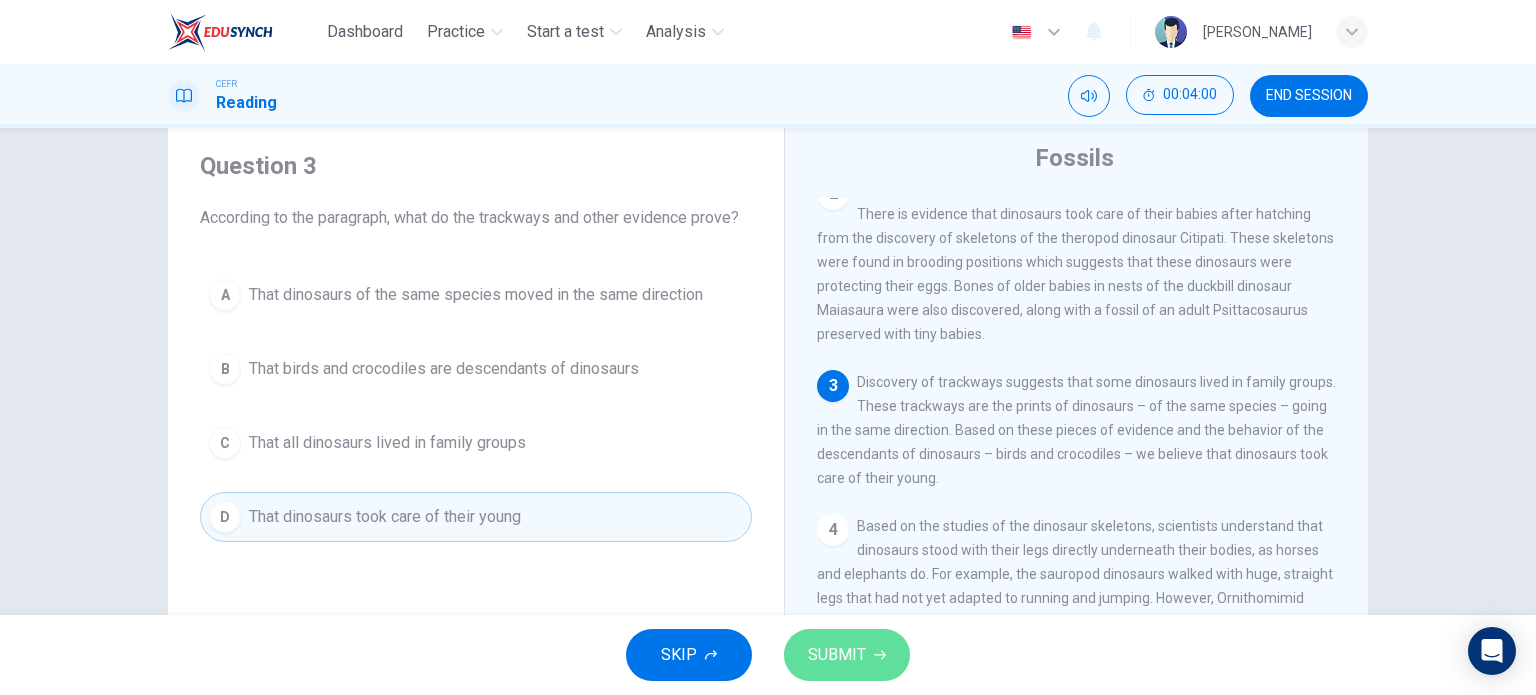 click on "SUBMIT" at bounding box center [837, 655] 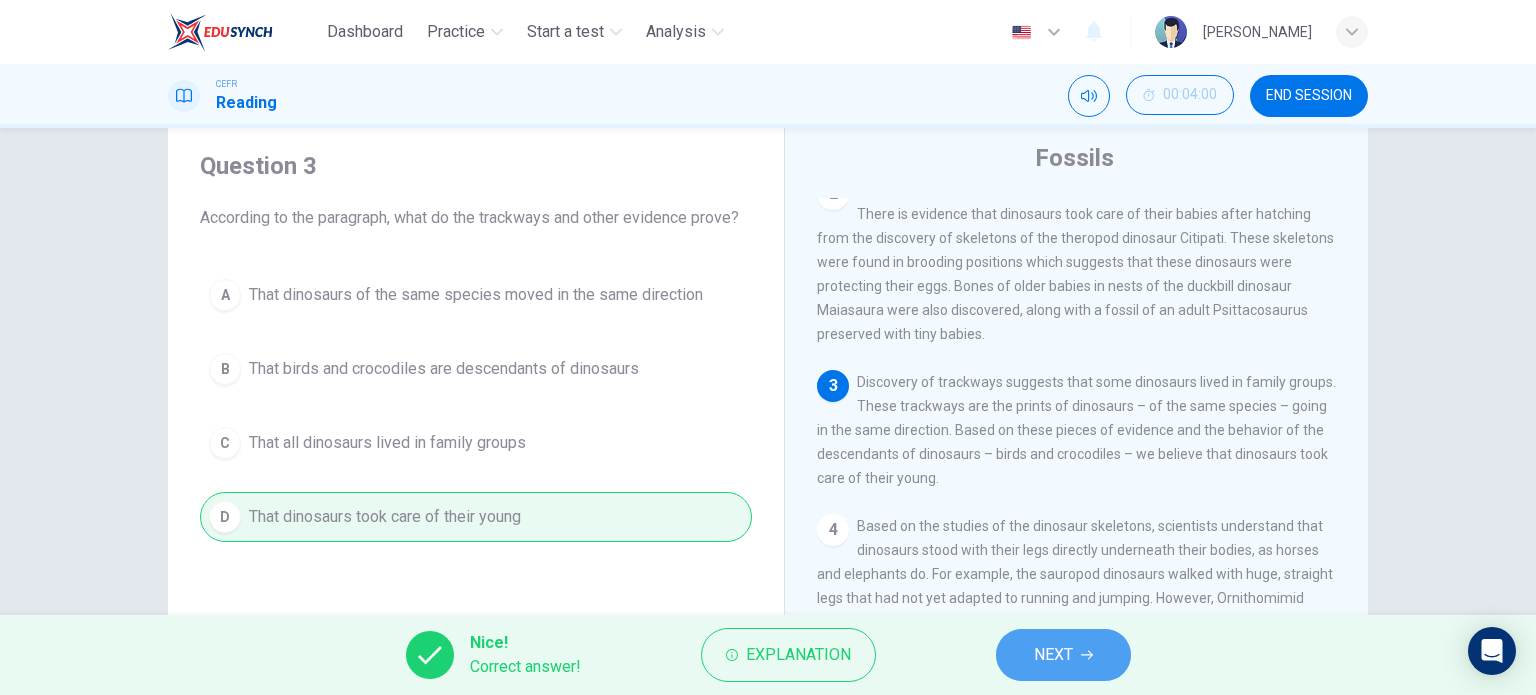 click on "NEXT" at bounding box center [1053, 655] 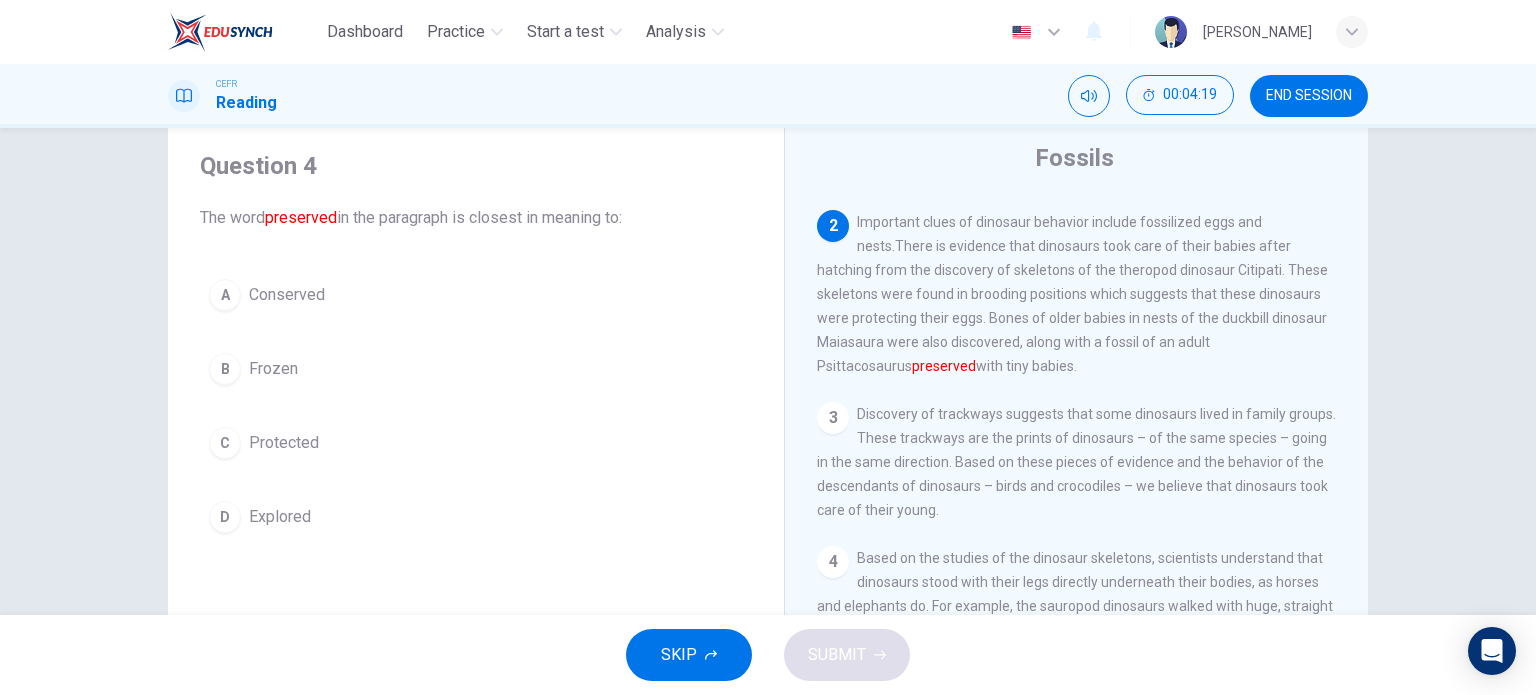 scroll, scrollTop: 180, scrollLeft: 0, axis: vertical 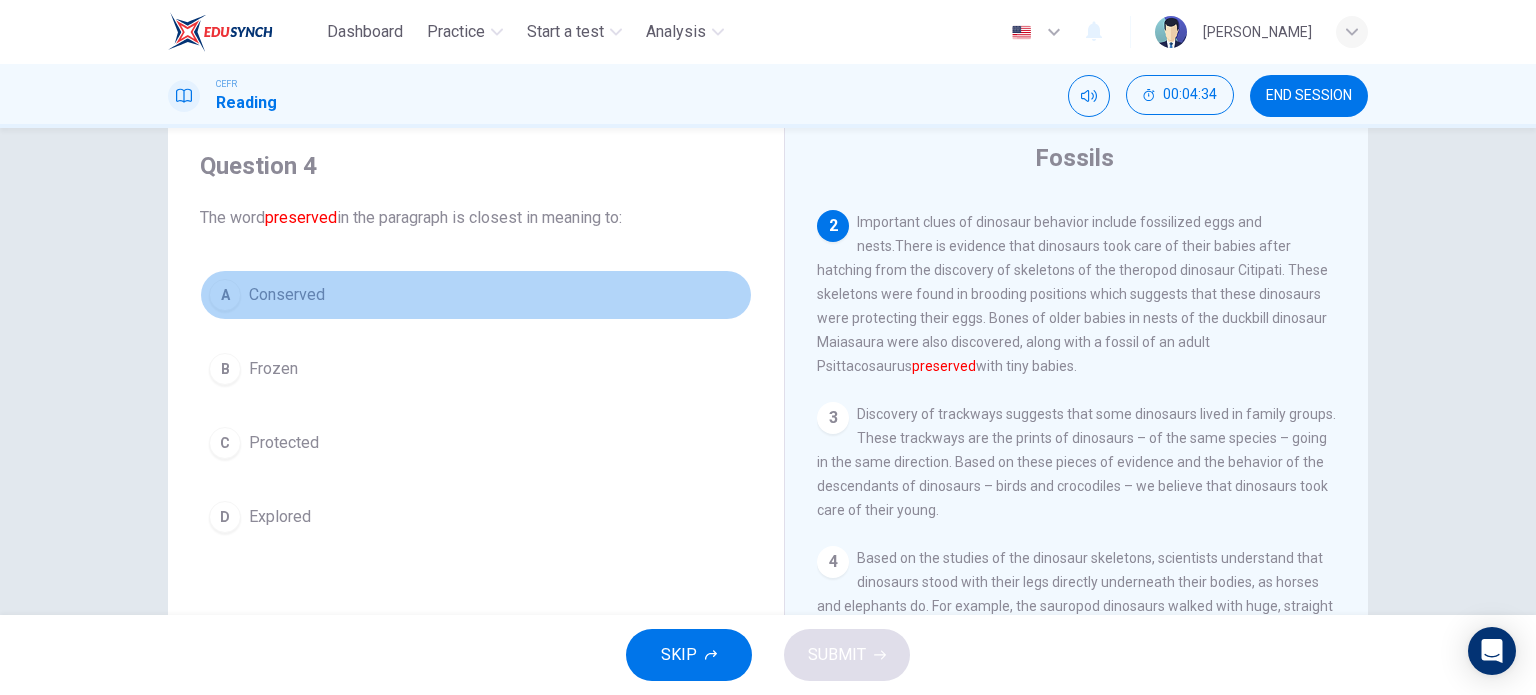 click on "A Conserved" at bounding box center (476, 295) 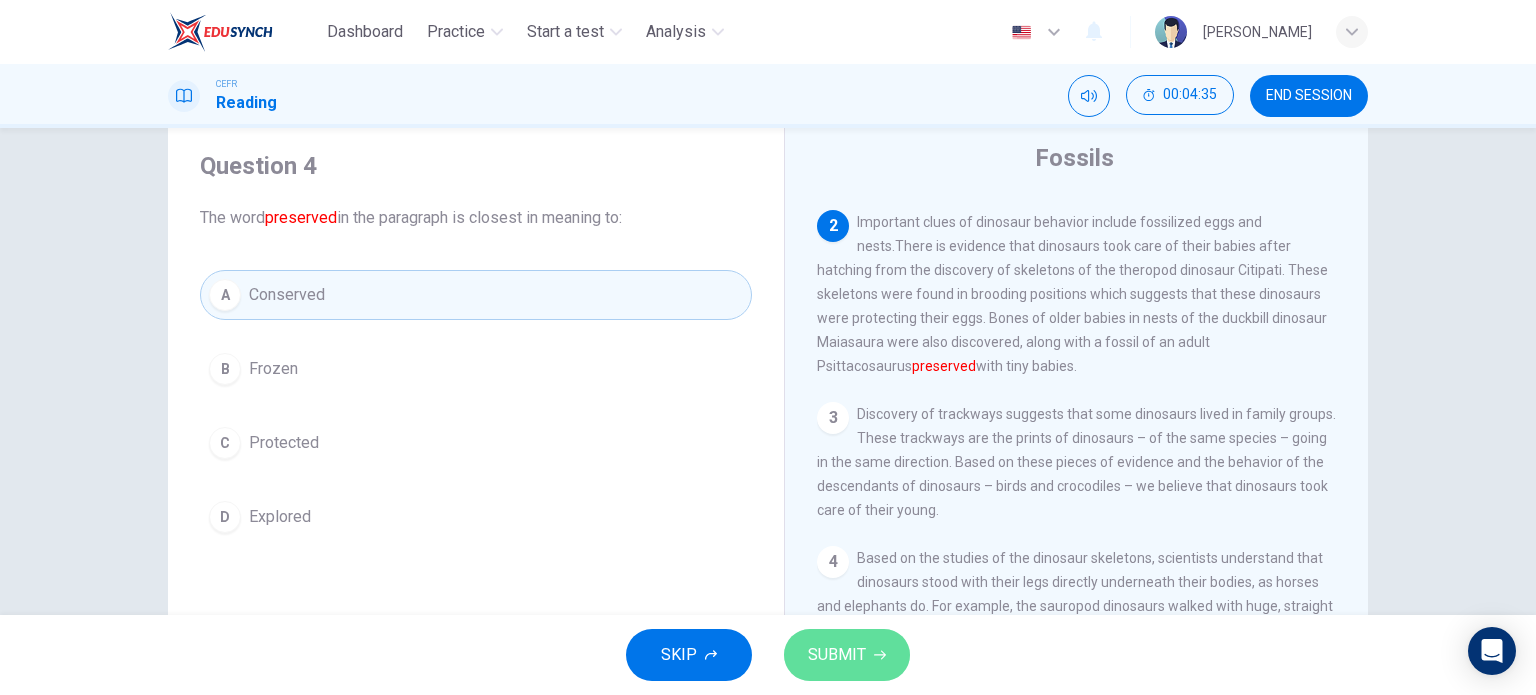 click on "SUBMIT" at bounding box center (837, 655) 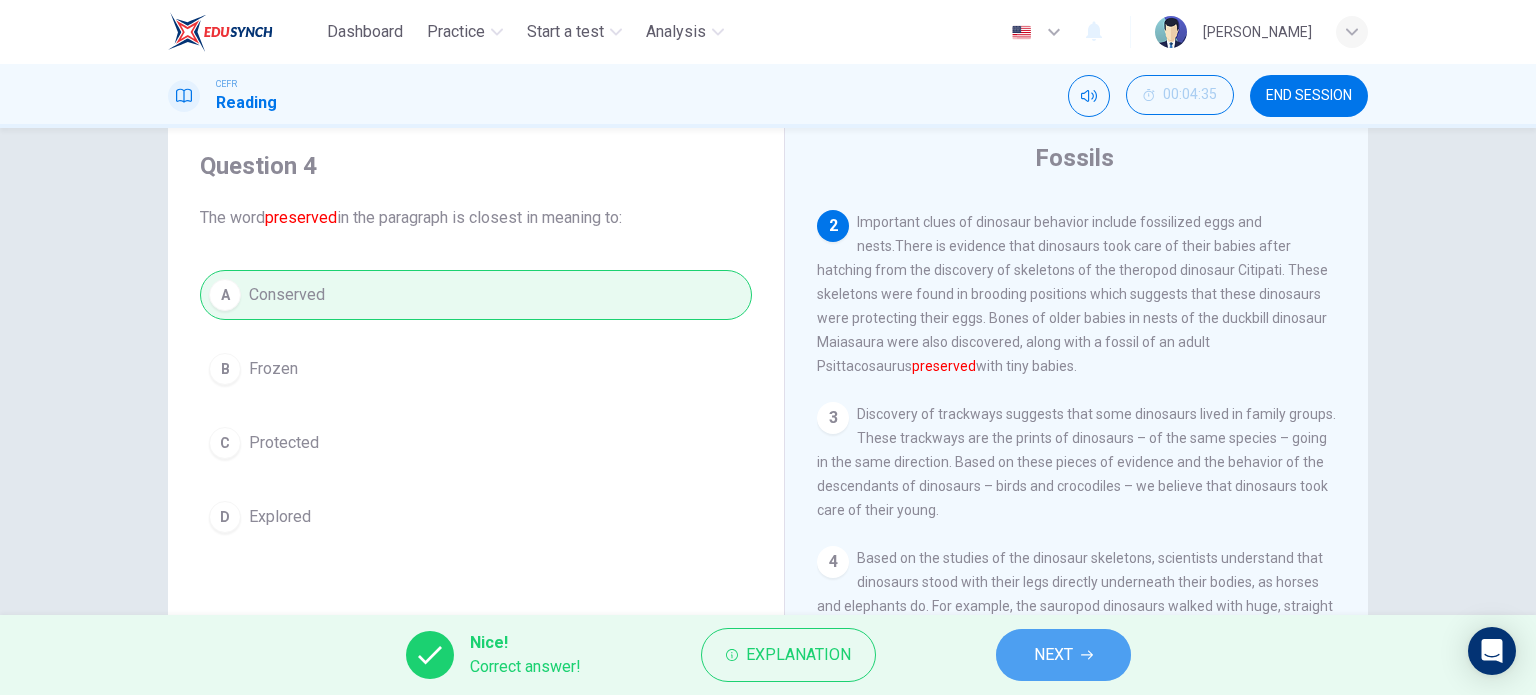 click on "NEXT" at bounding box center (1053, 655) 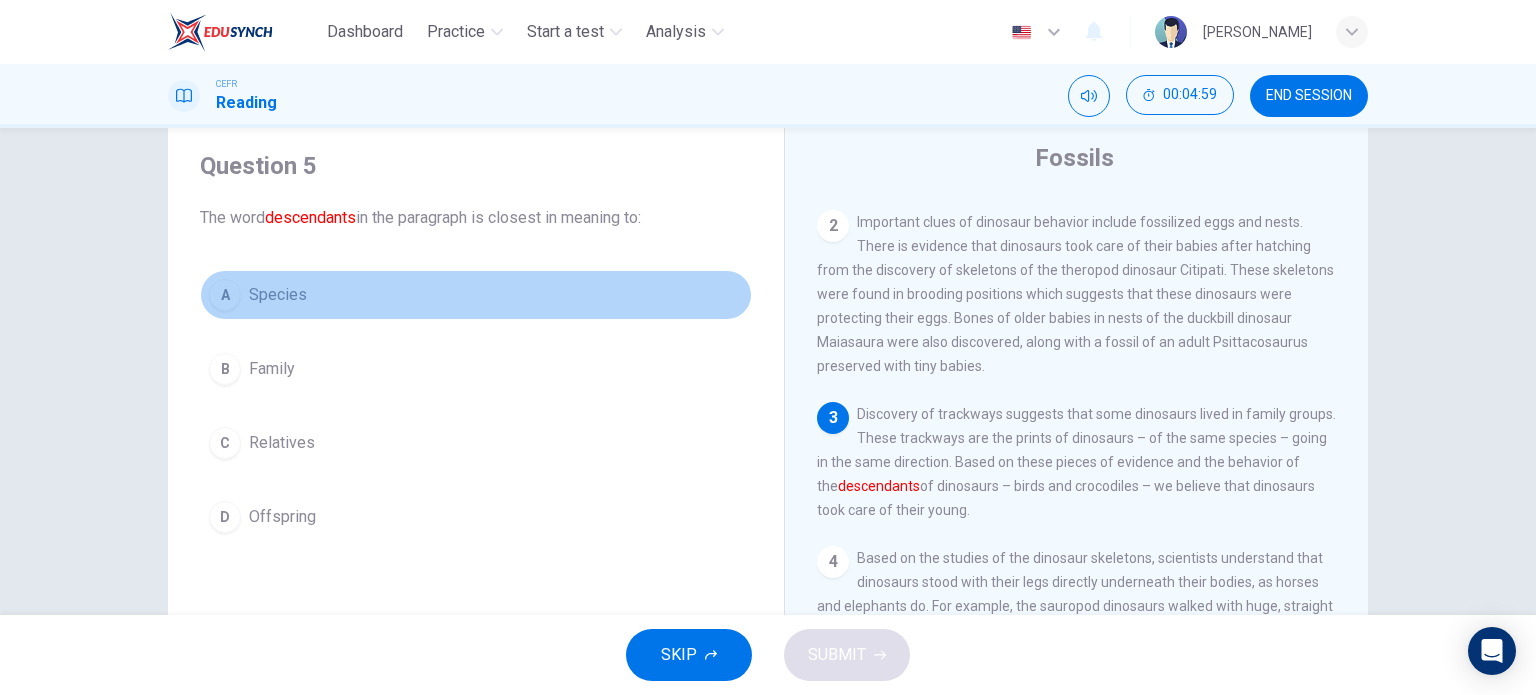 click on "Species" at bounding box center (278, 295) 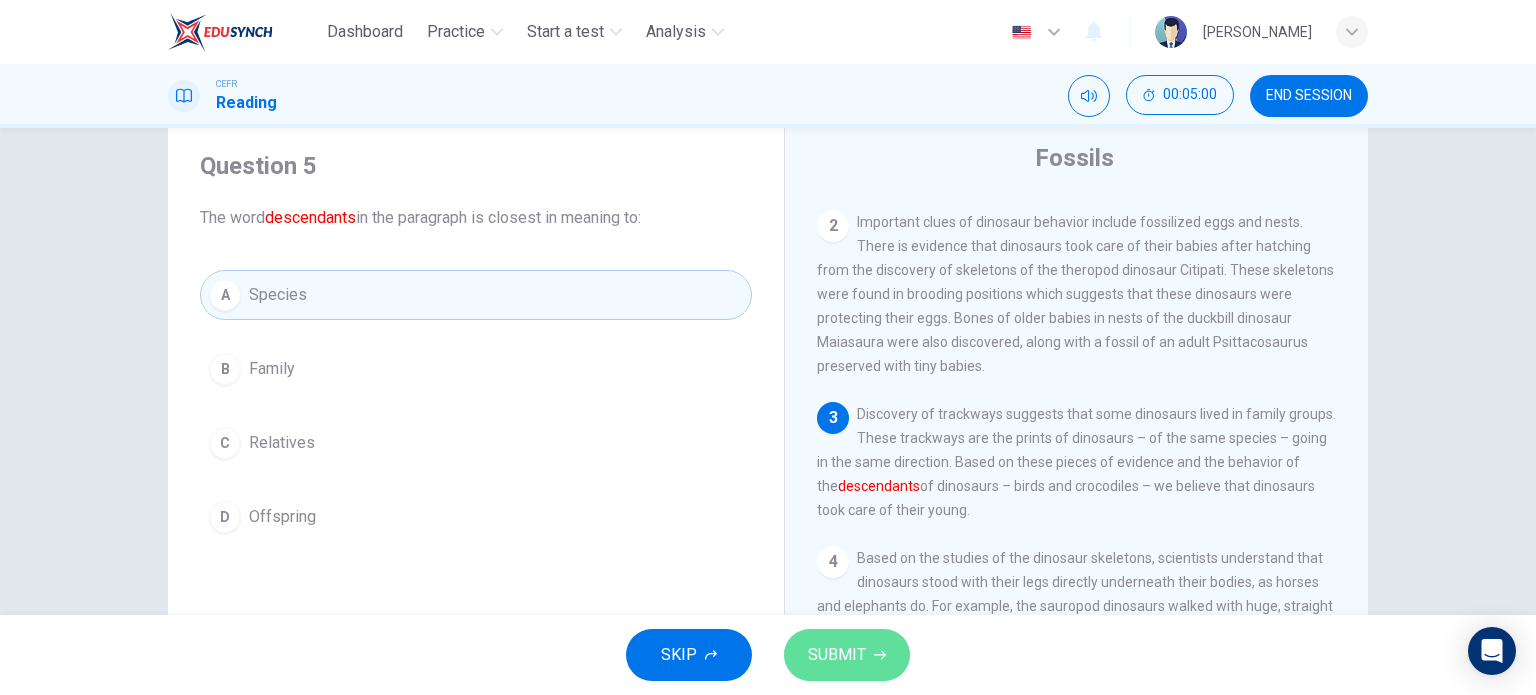 click on "SUBMIT" at bounding box center (847, 655) 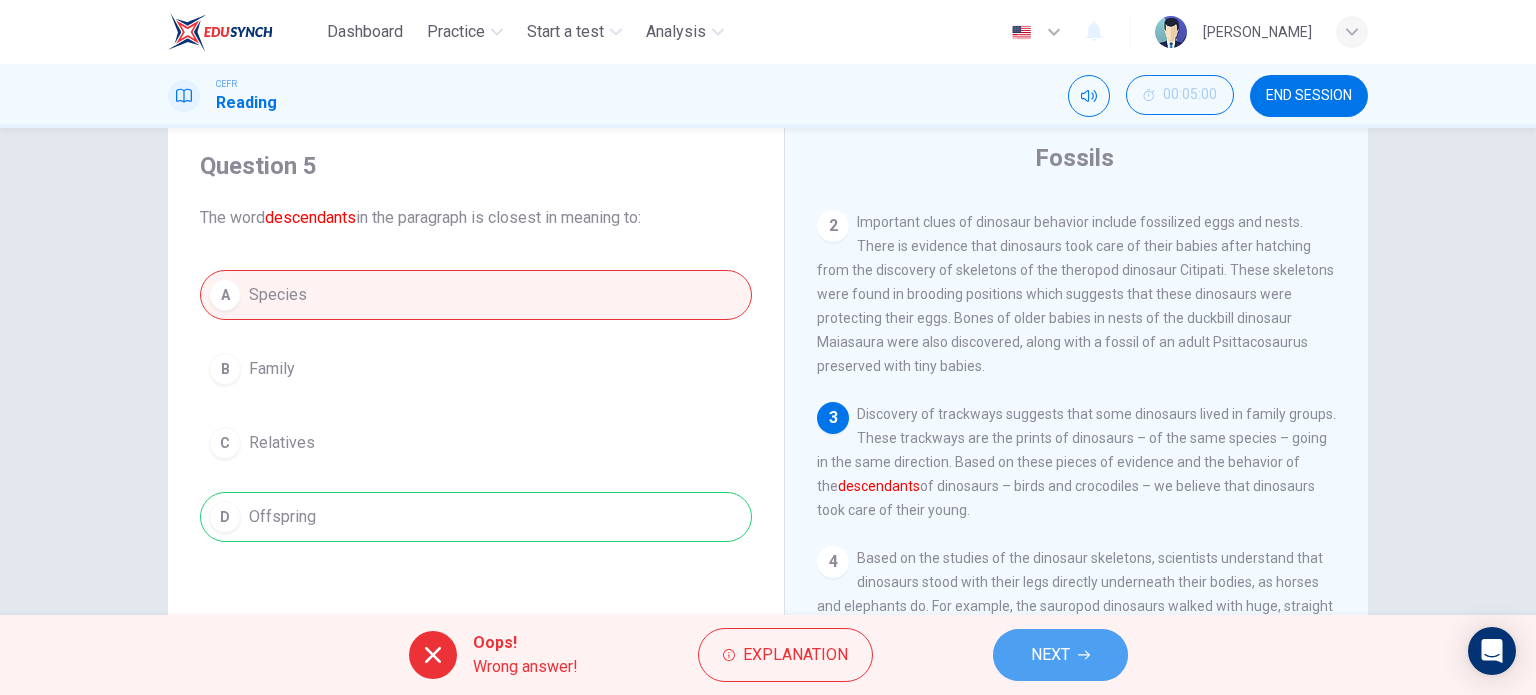 click on "NEXT" at bounding box center [1050, 655] 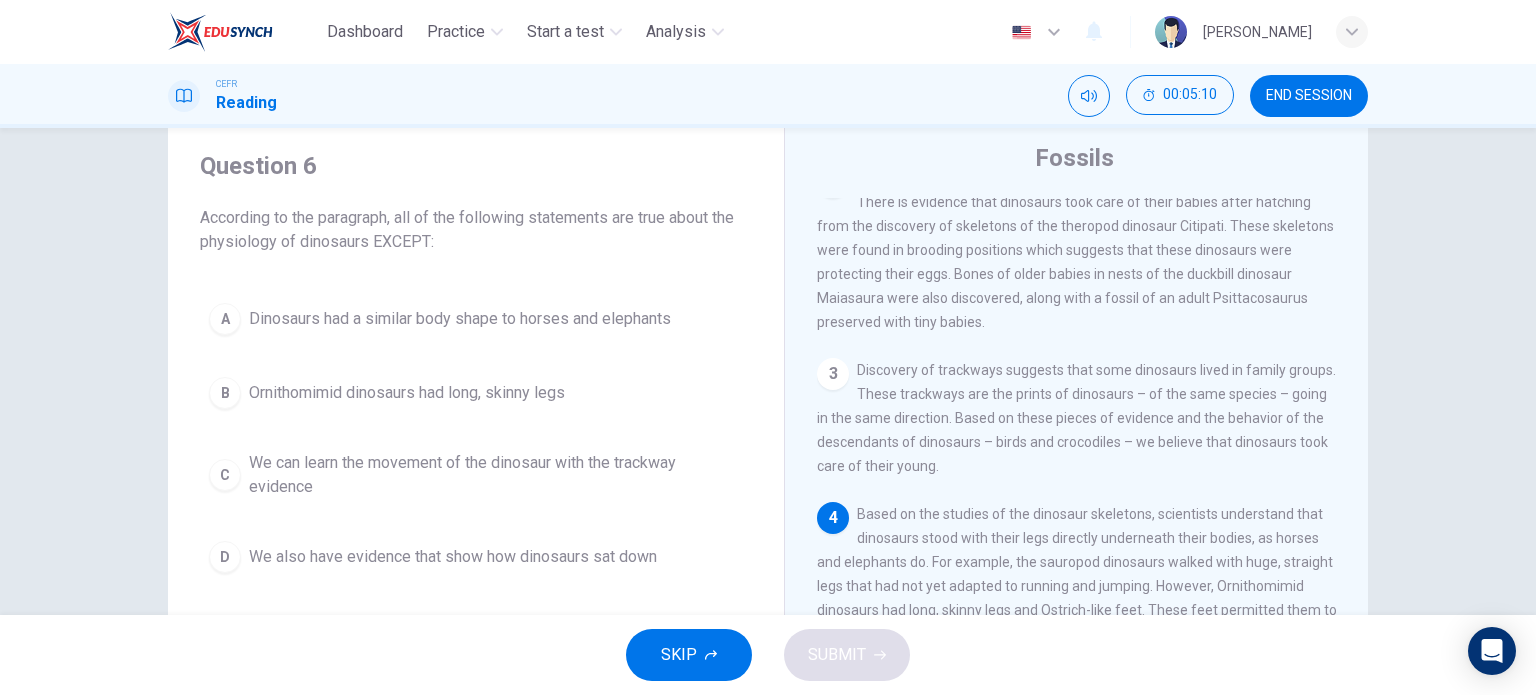 scroll, scrollTop: 231, scrollLeft: 0, axis: vertical 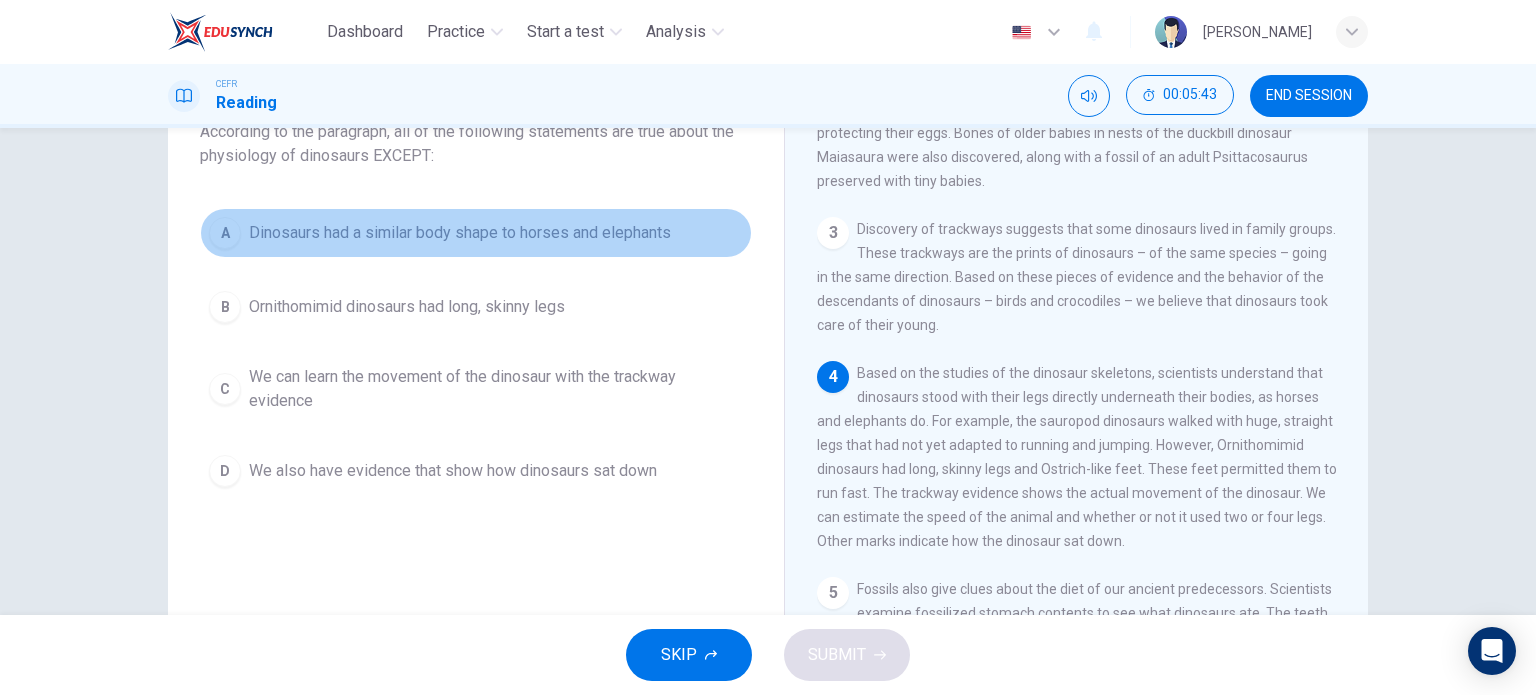 click on "A" at bounding box center [225, 233] 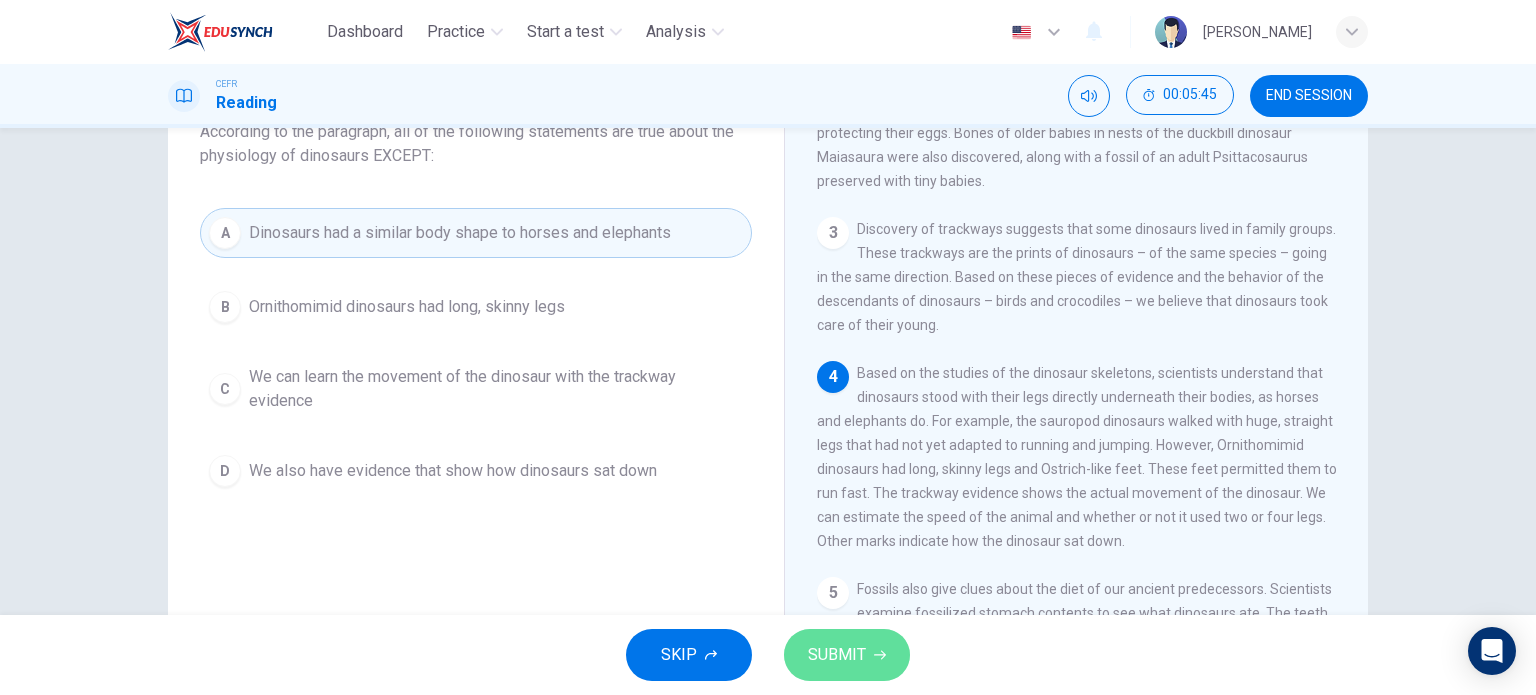 click on "SUBMIT" at bounding box center (837, 655) 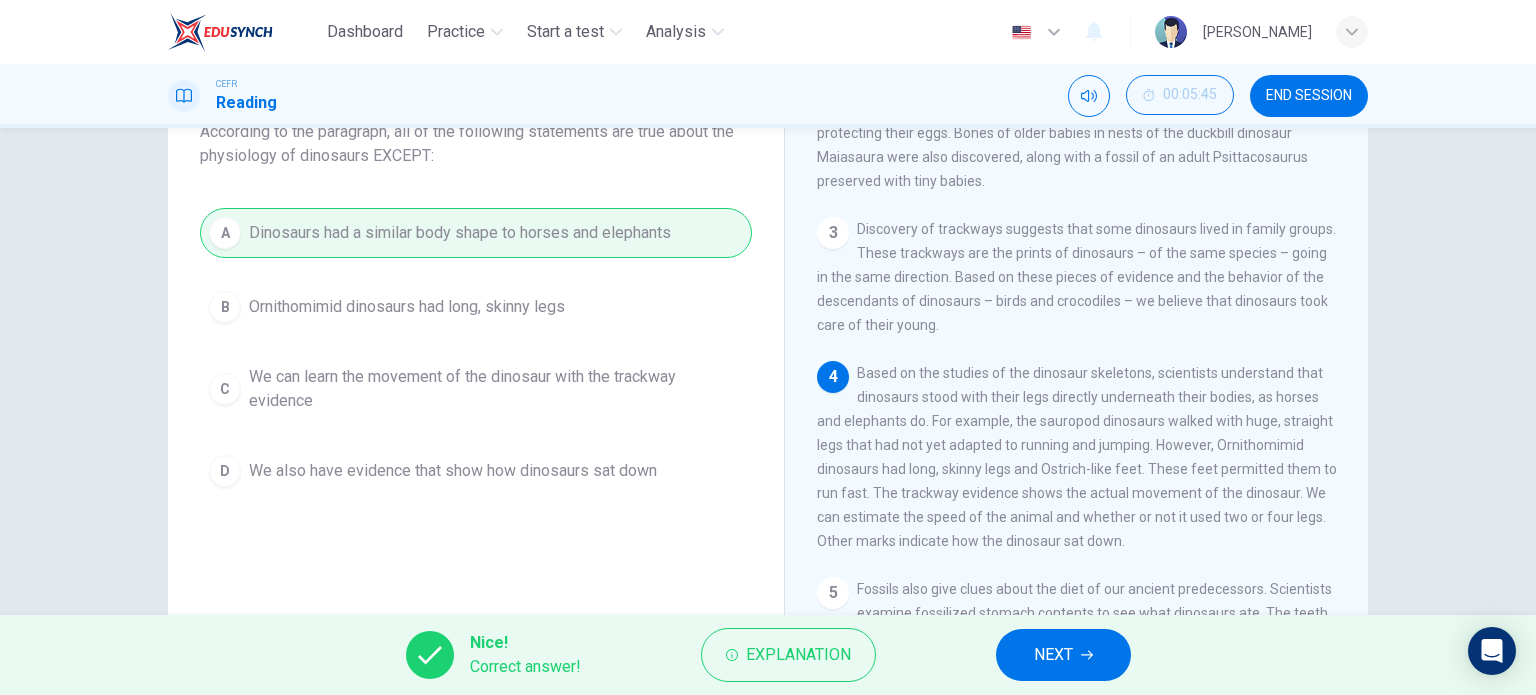 click on "NEXT" at bounding box center (1053, 655) 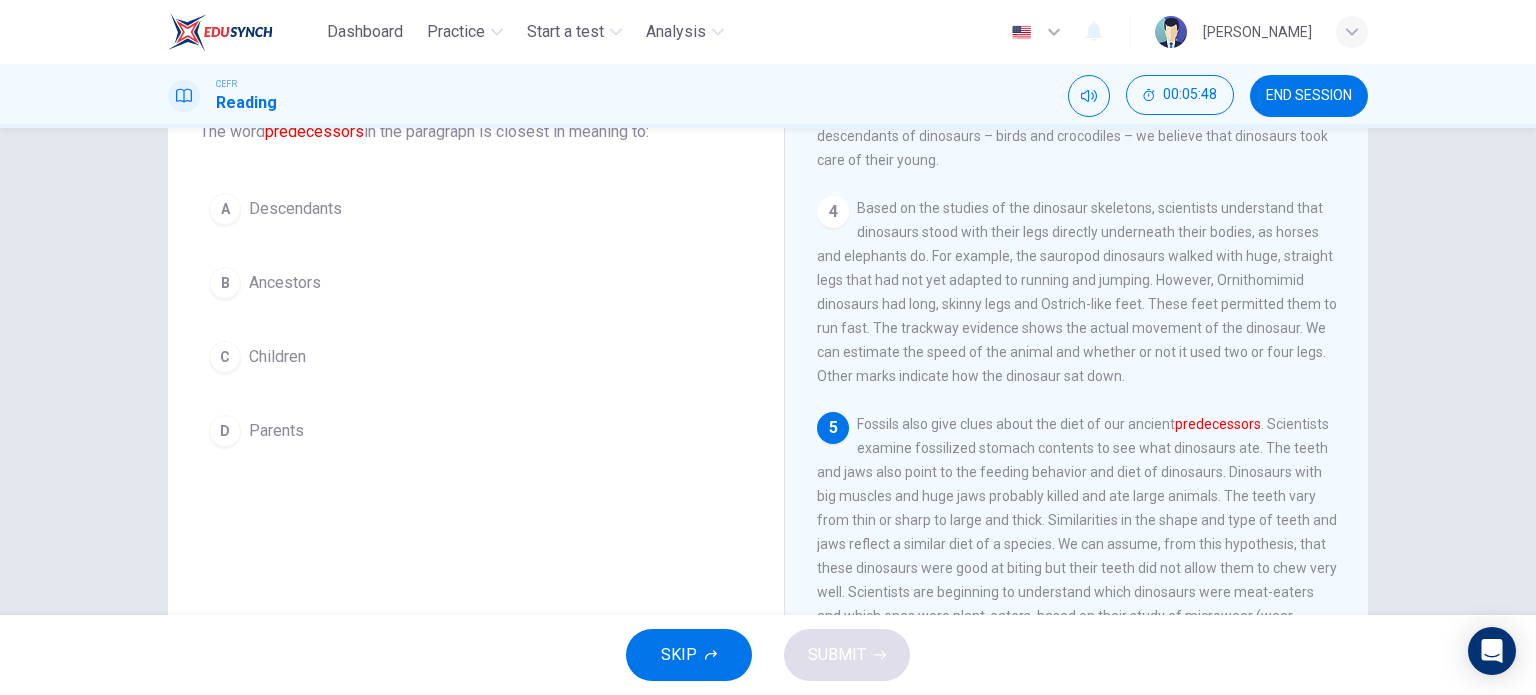 scroll, scrollTop: 475, scrollLeft: 0, axis: vertical 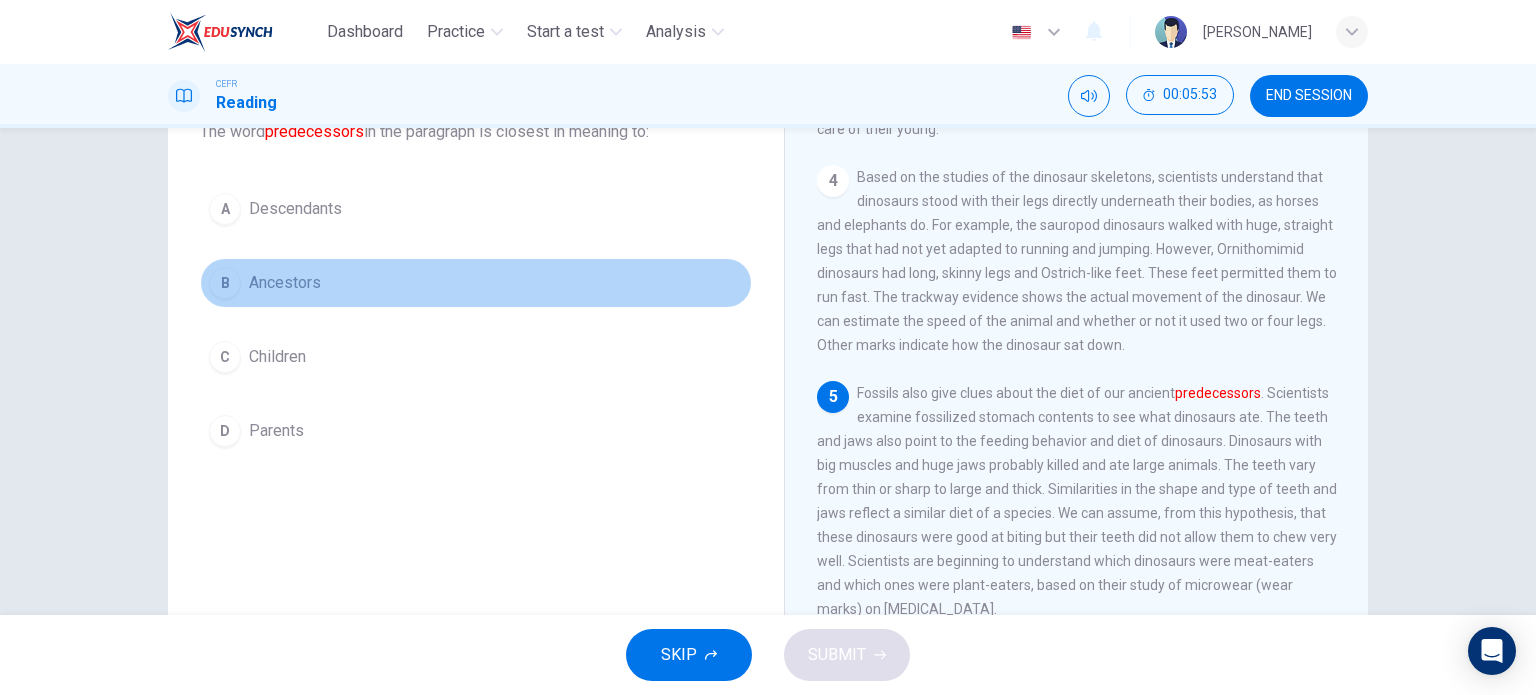 click on "Ancestors" at bounding box center (285, 283) 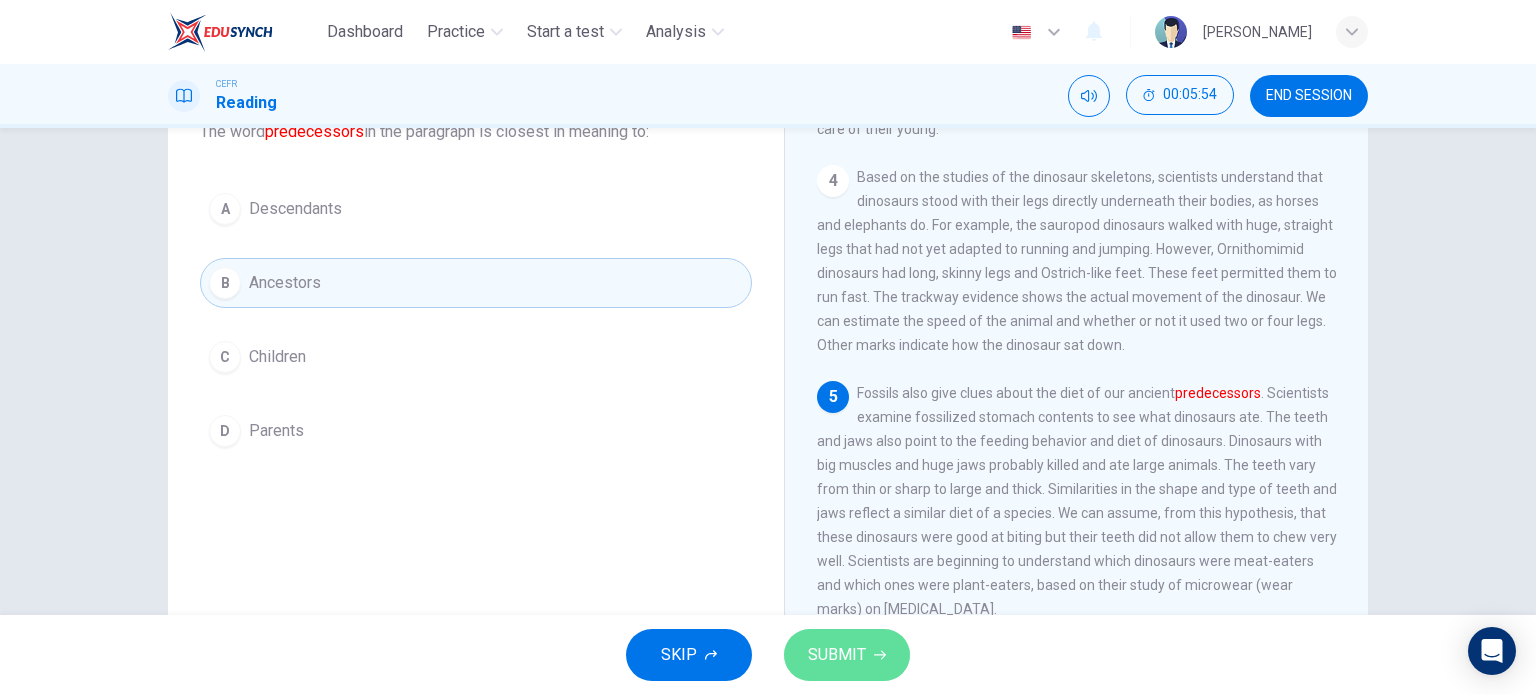 click on "SUBMIT" at bounding box center [847, 655] 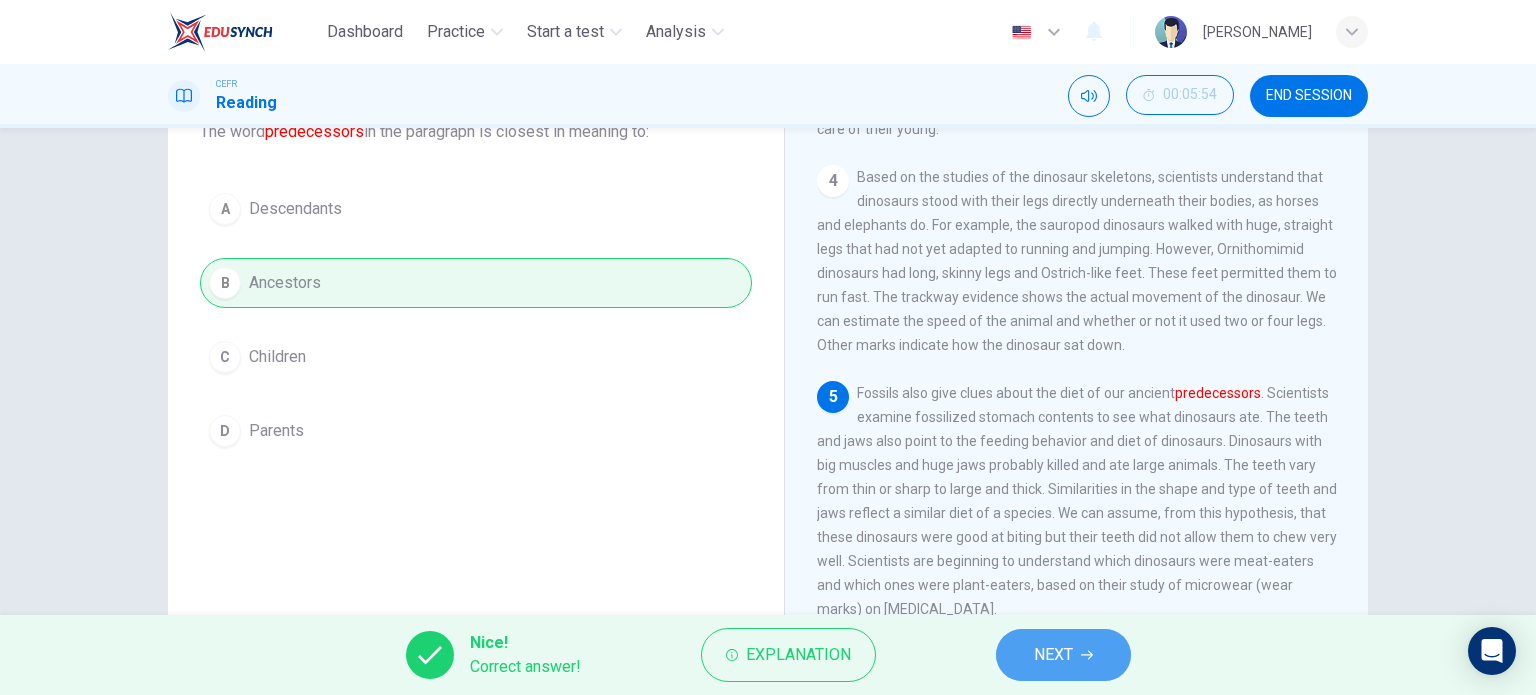 click on "NEXT" at bounding box center [1053, 655] 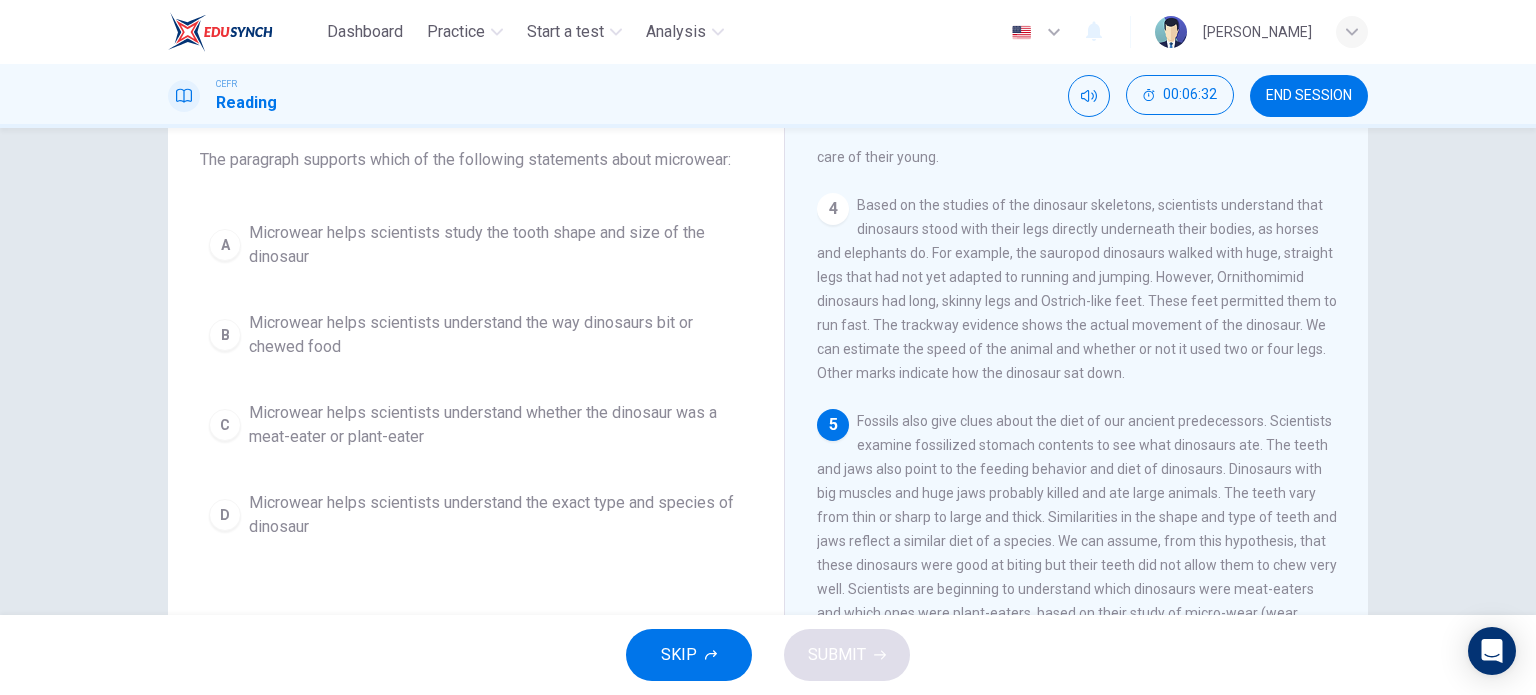scroll, scrollTop: 191, scrollLeft: 0, axis: vertical 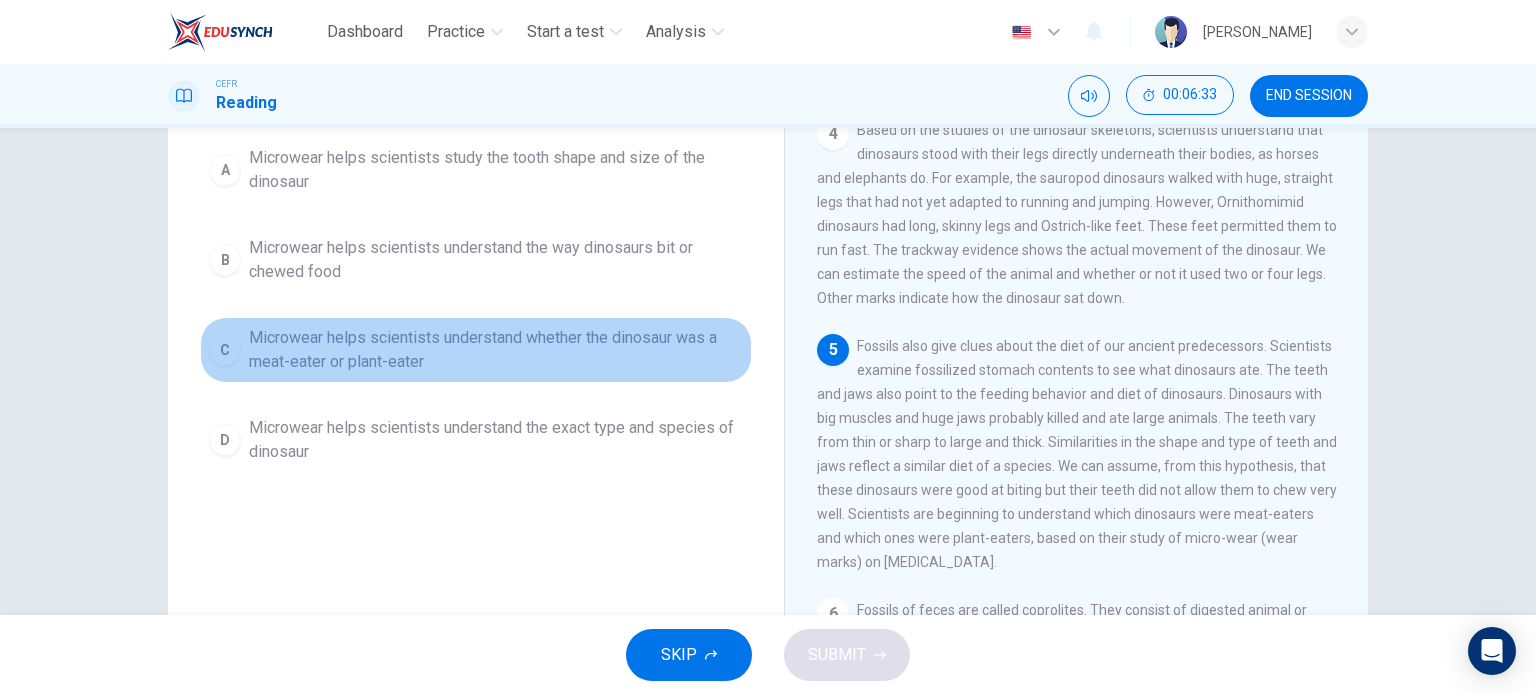 click on "Microwear helps scientists understand whether the dinosaur was a meat-eater or plant-eater" at bounding box center [496, 350] 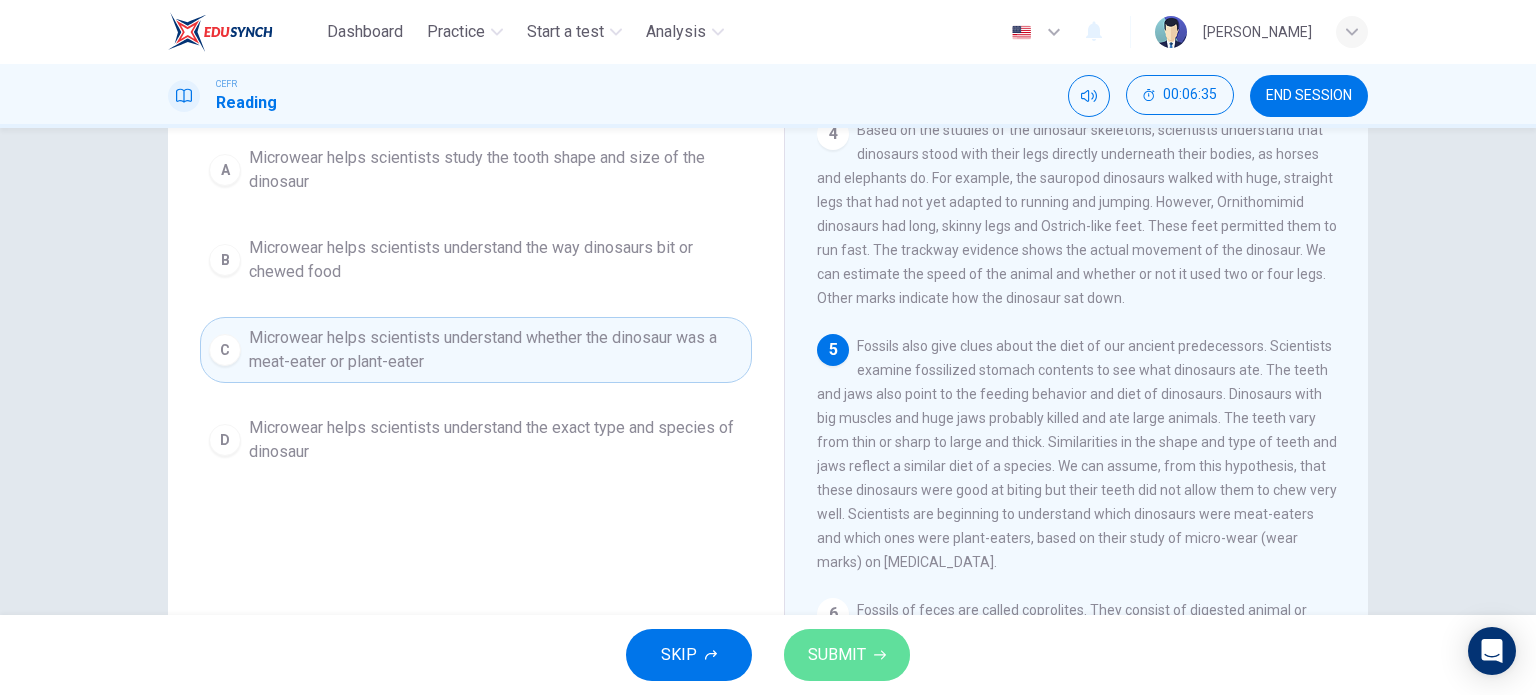 click on "SUBMIT" at bounding box center [847, 655] 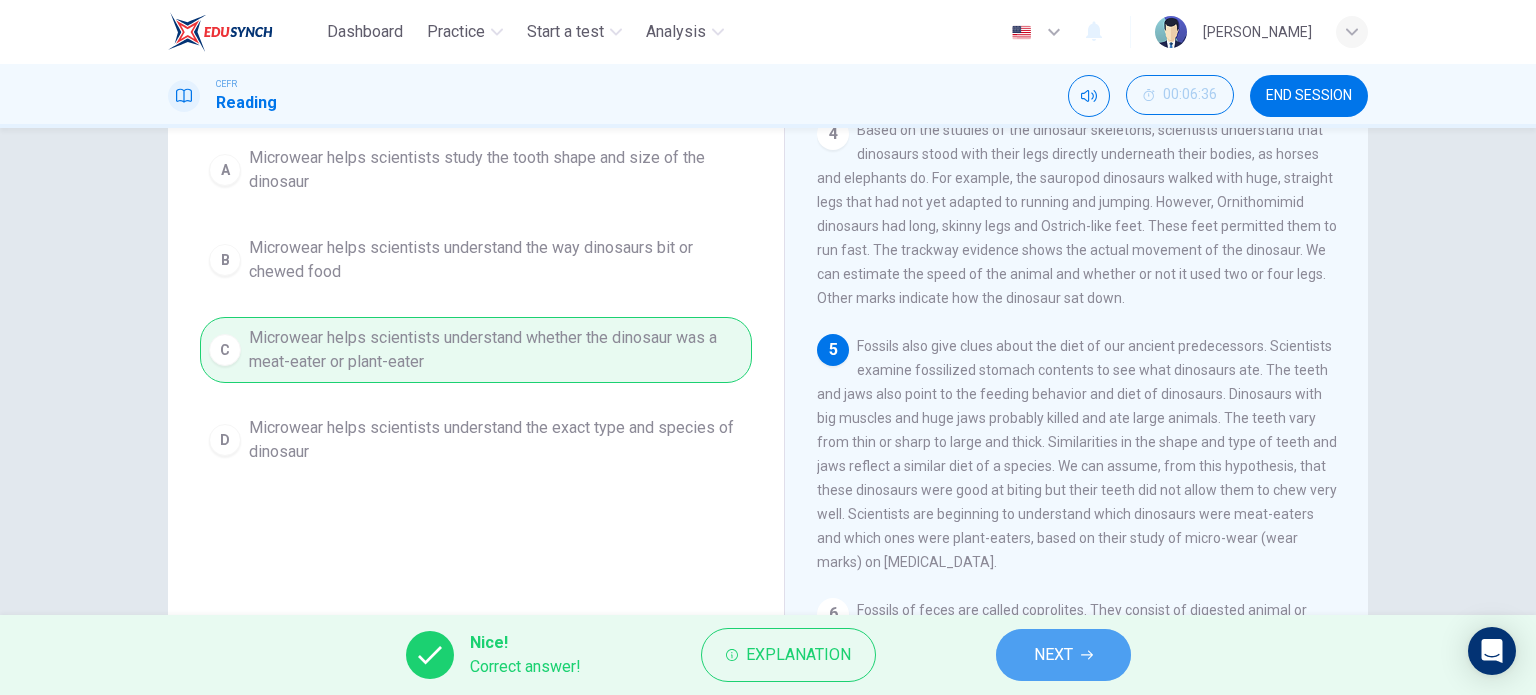 click on "NEXT" at bounding box center (1053, 655) 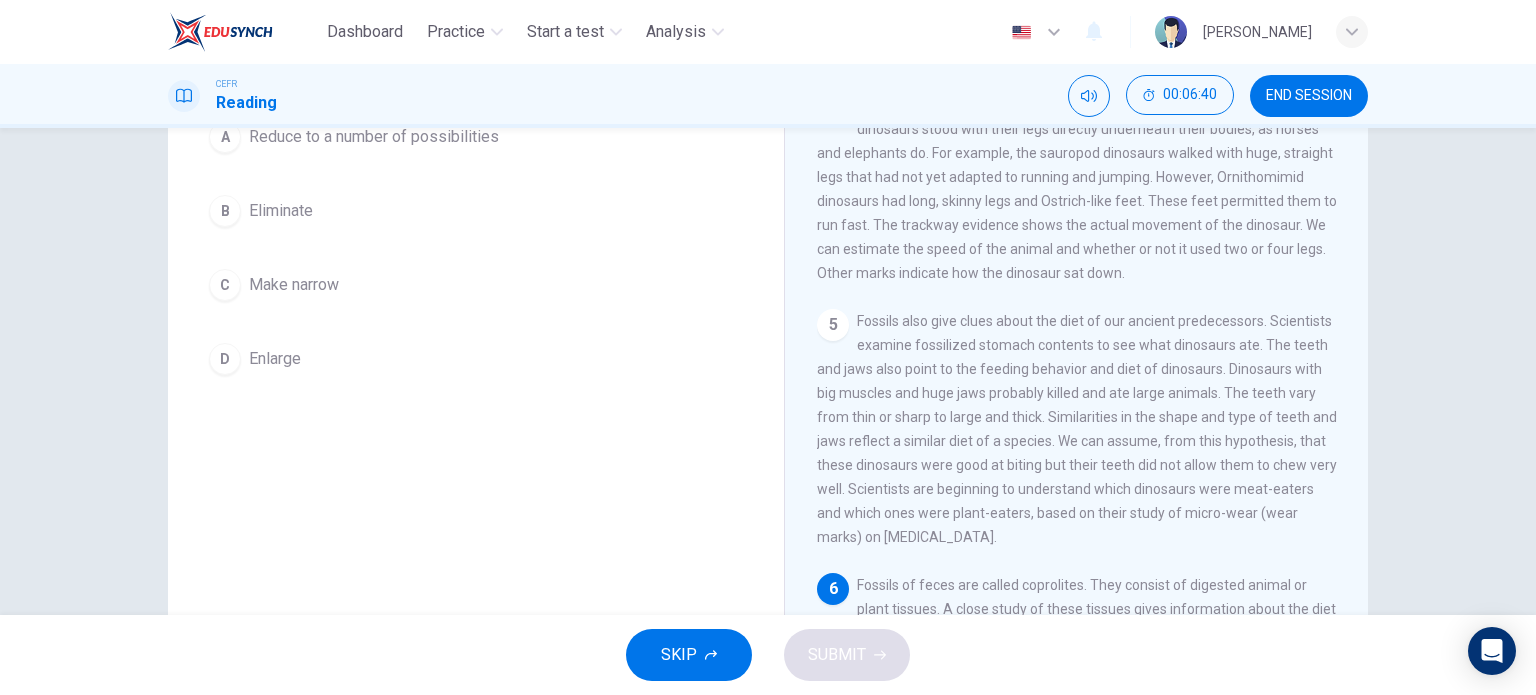 scroll, scrollTop: 228, scrollLeft: 0, axis: vertical 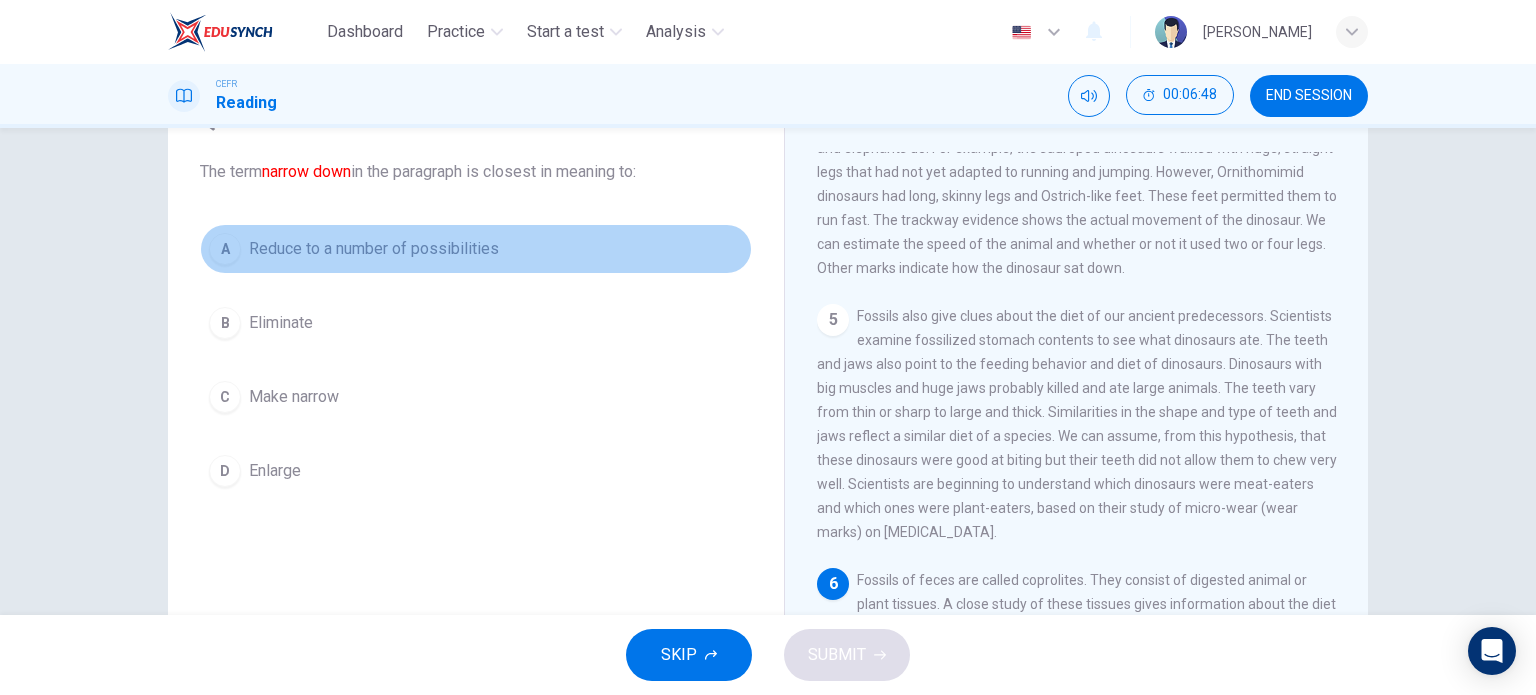 click on "Reduce to a number of possibilities" at bounding box center [374, 249] 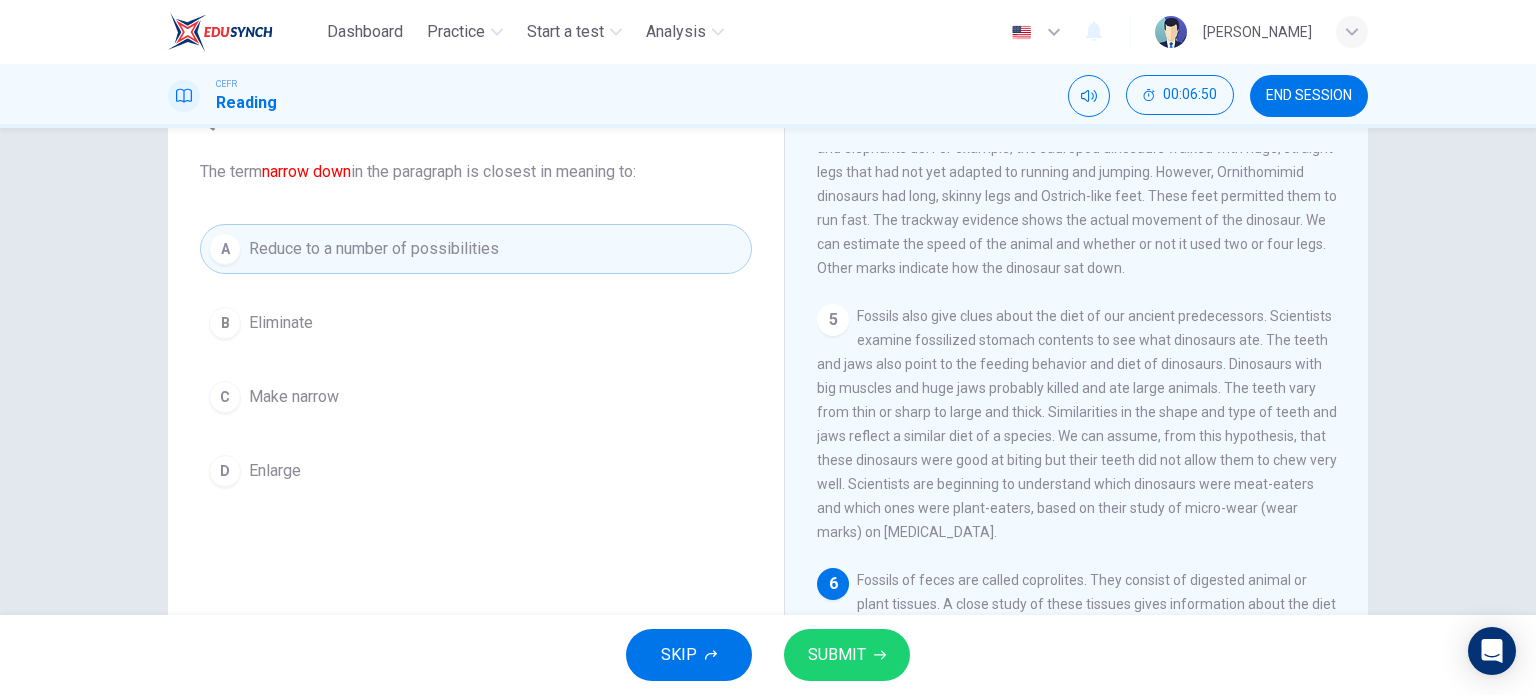 click on "SUBMIT" at bounding box center [837, 655] 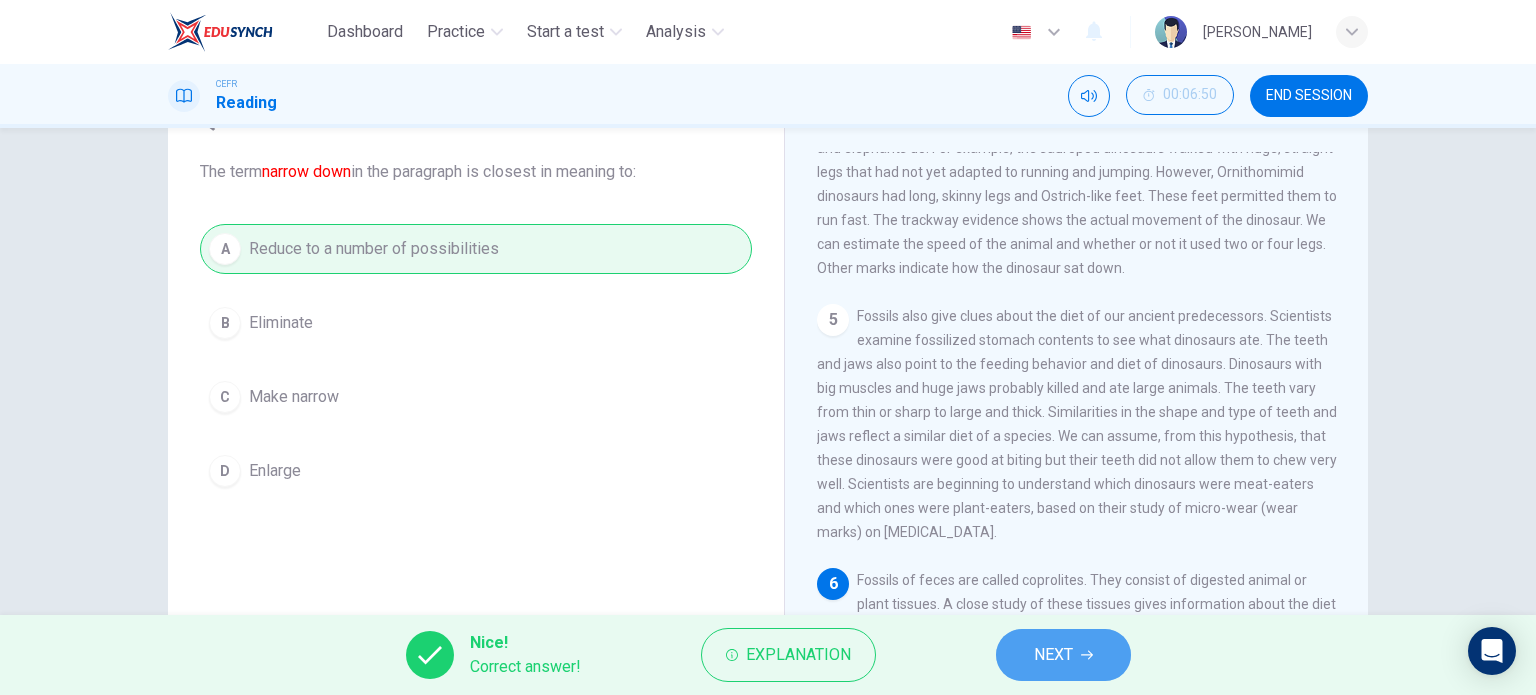 click on "NEXT" at bounding box center (1063, 655) 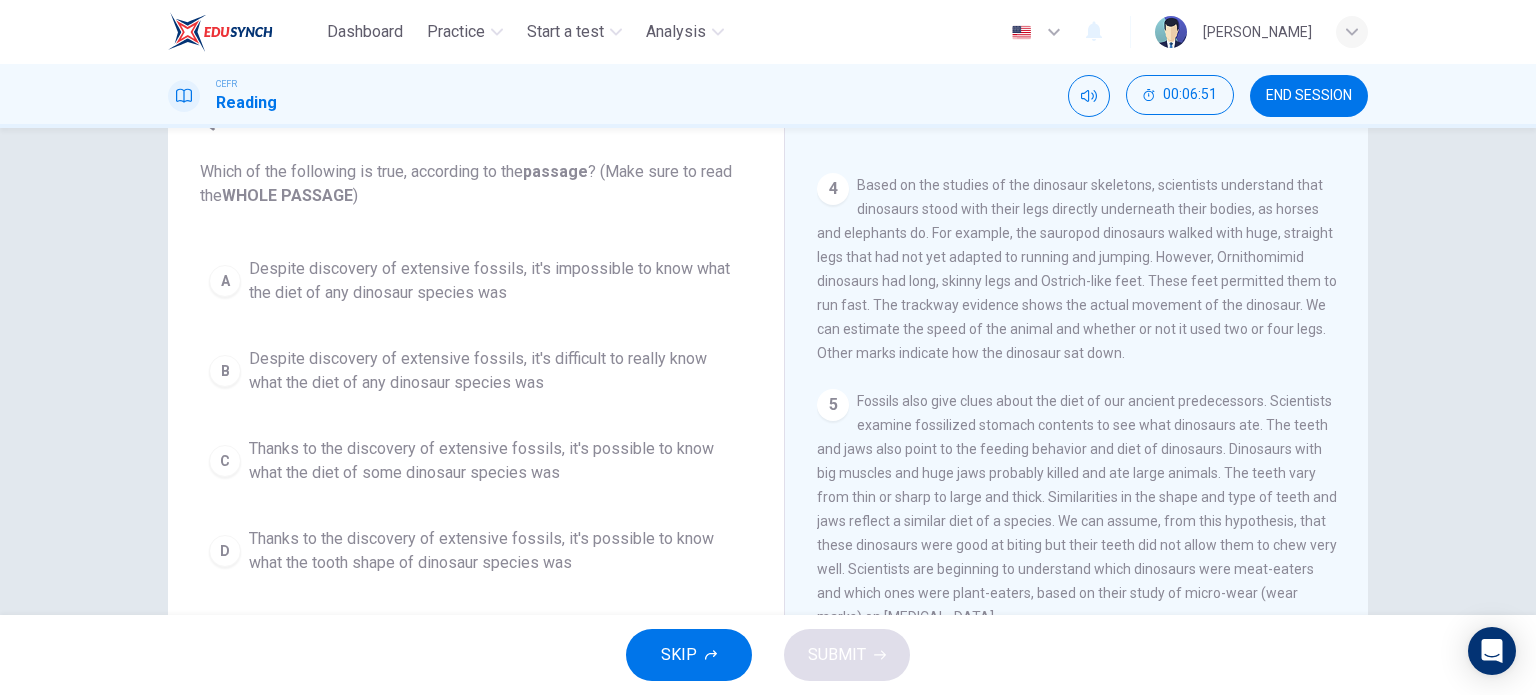 scroll, scrollTop: 506, scrollLeft: 0, axis: vertical 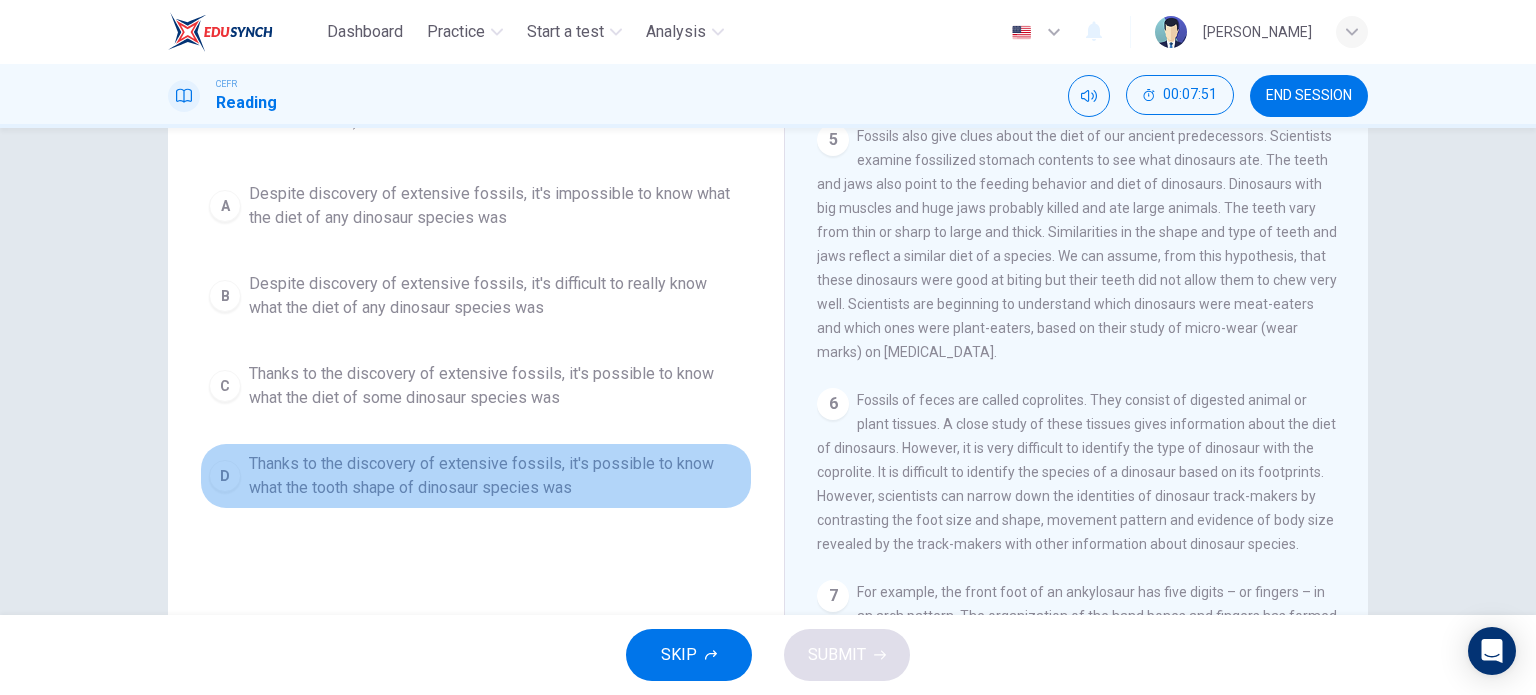click on "Thanks to the discovery of extensive fossils, it's possible to know what the tooth shape of dinosaur species was" at bounding box center (496, 476) 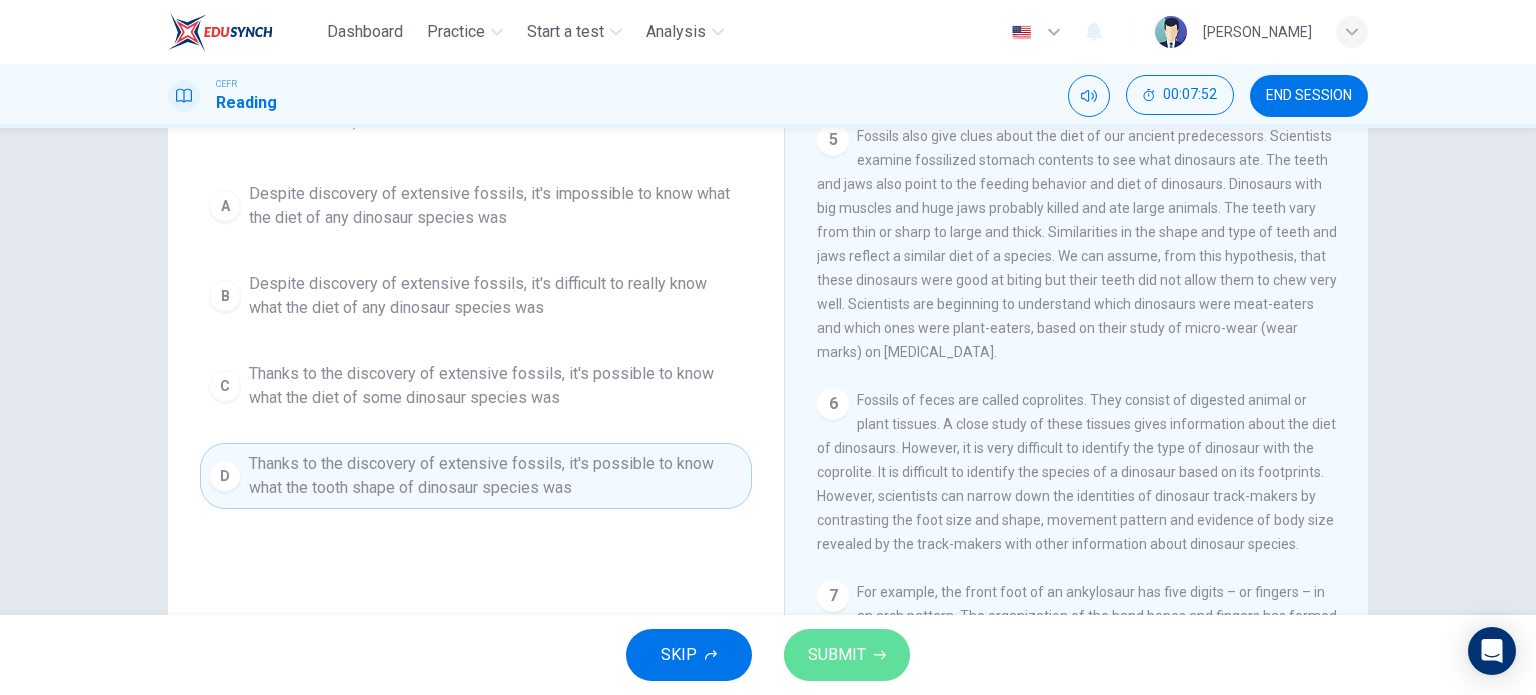 click on "SUBMIT" at bounding box center (837, 655) 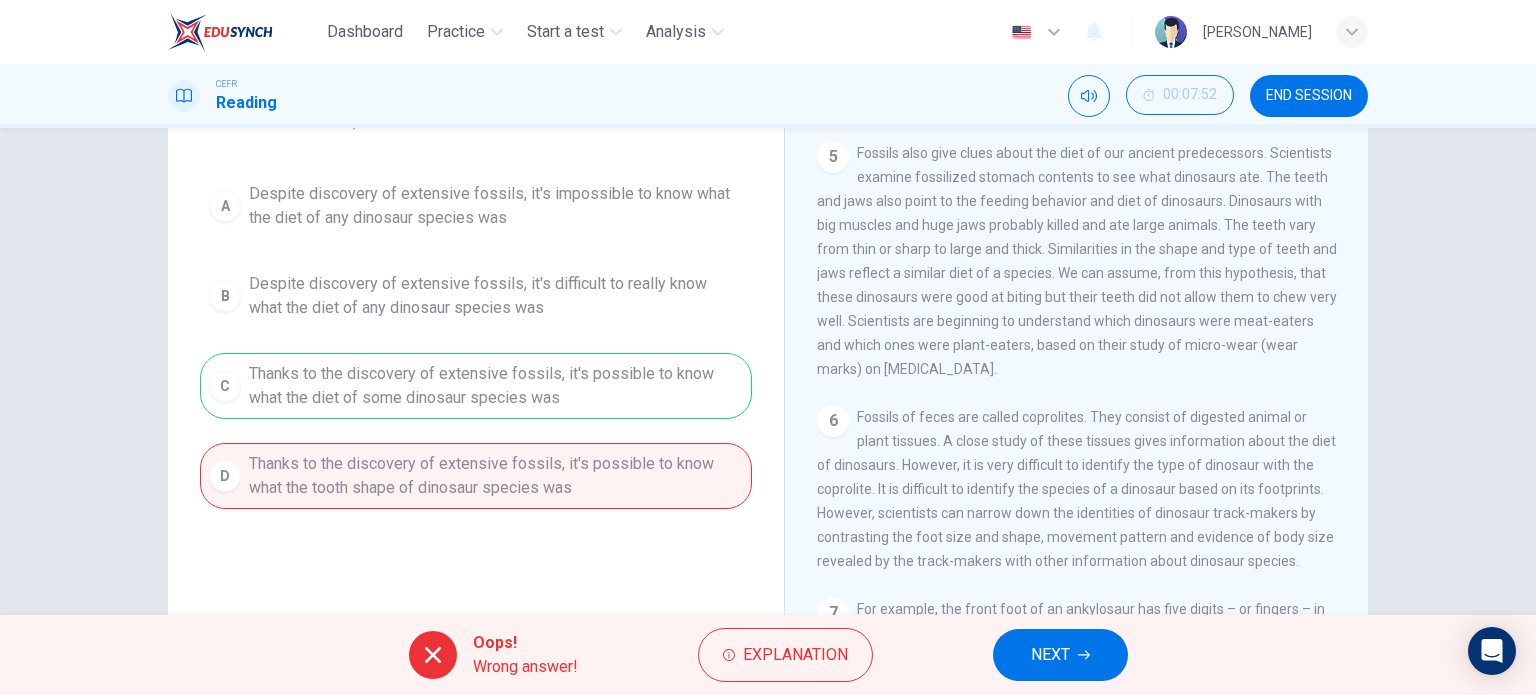 scroll, scrollTop: 680, scrollLeft: 0, axis: vertical 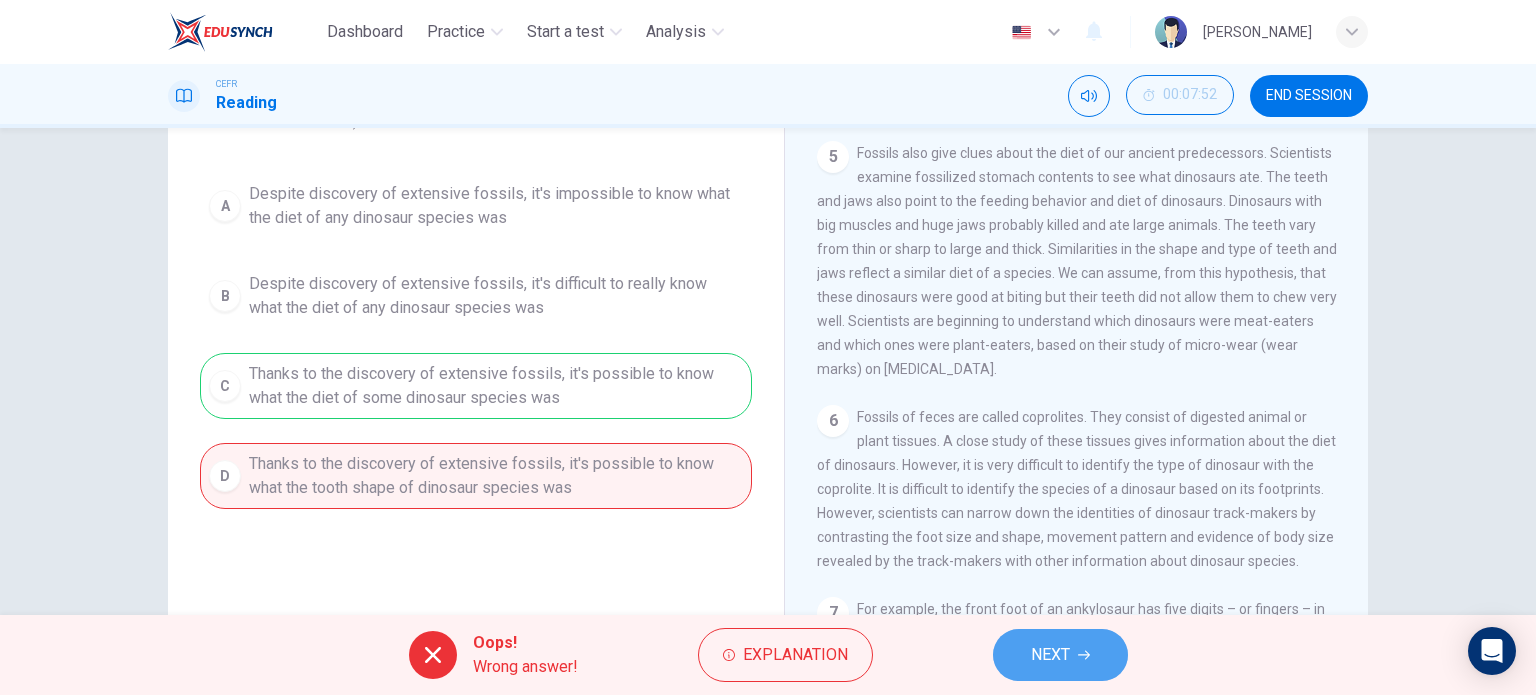 click on "NEXT" at bounding box center (1050, 655) 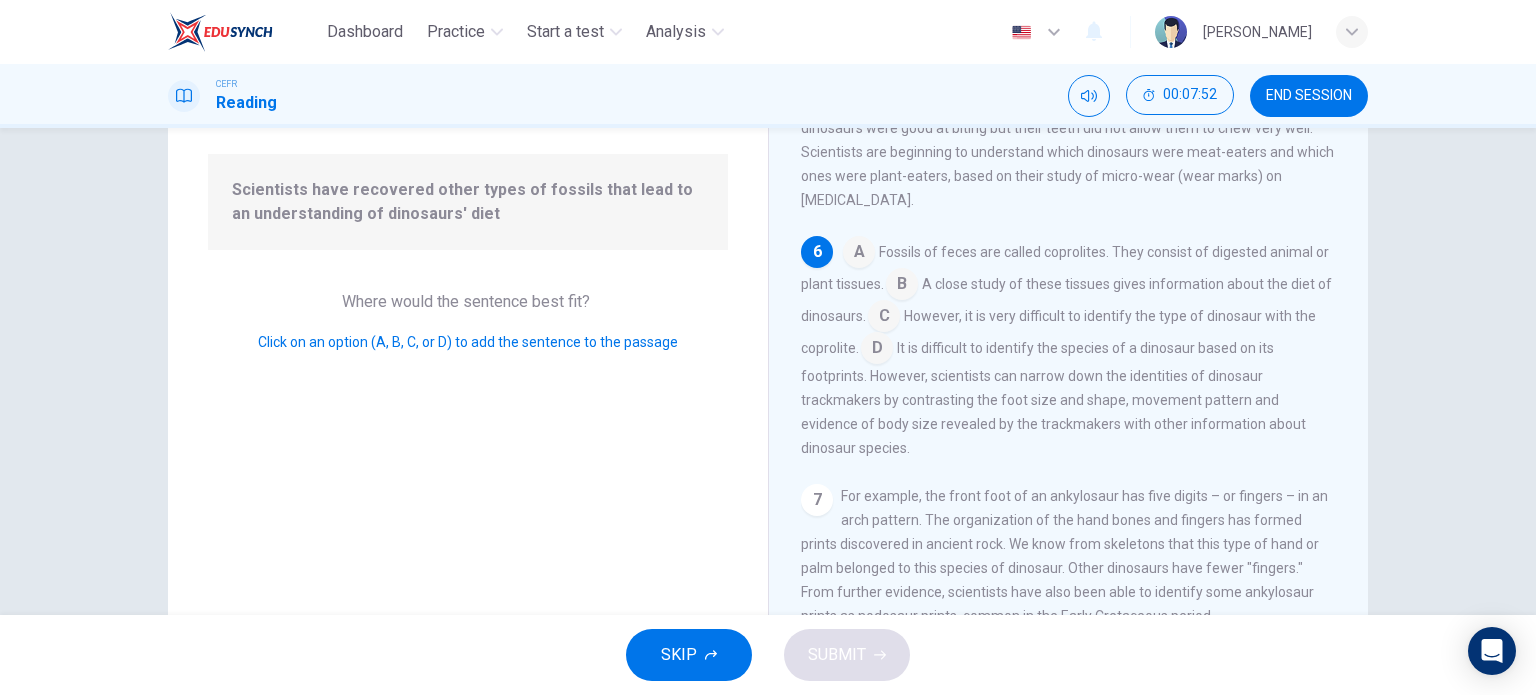 scroll, scrollTop: 858, scrollLeft: 0, axis: vertical 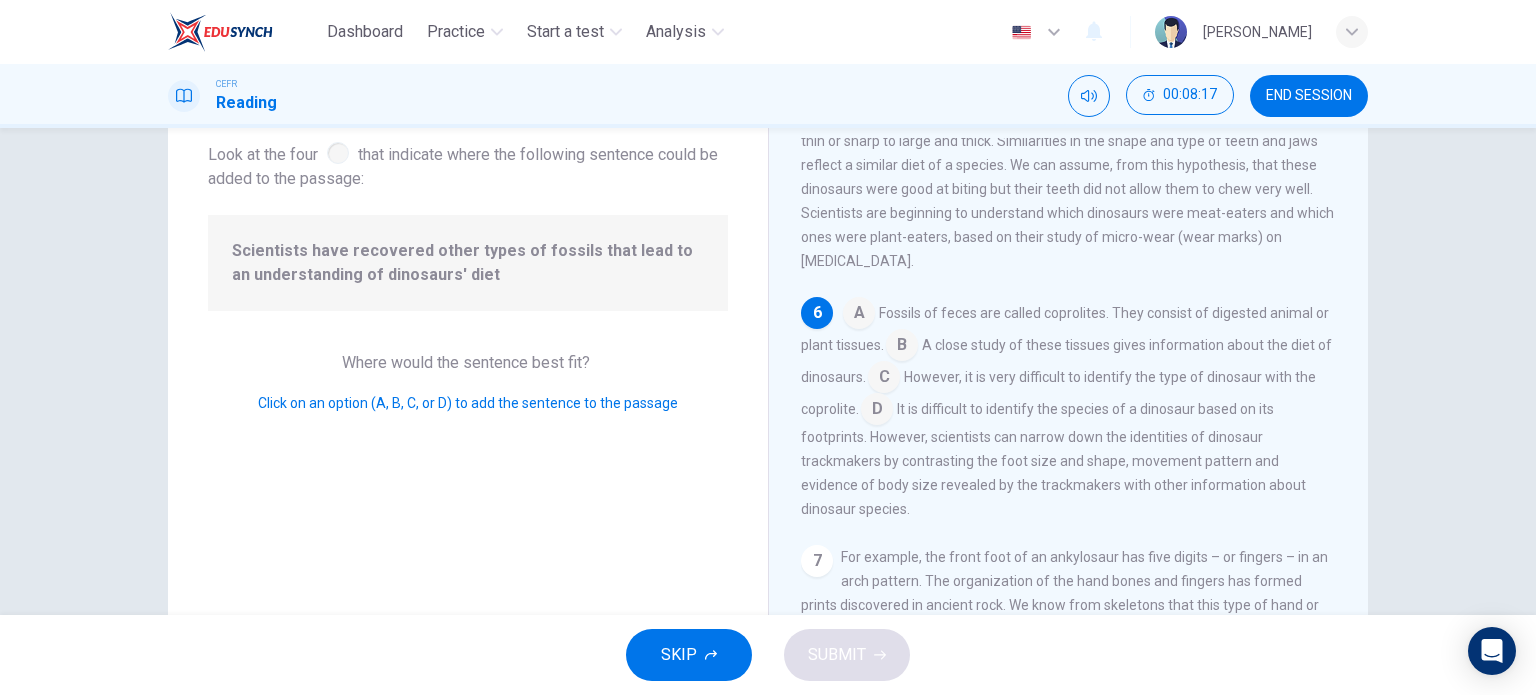 click at bounding box center (877, 411) 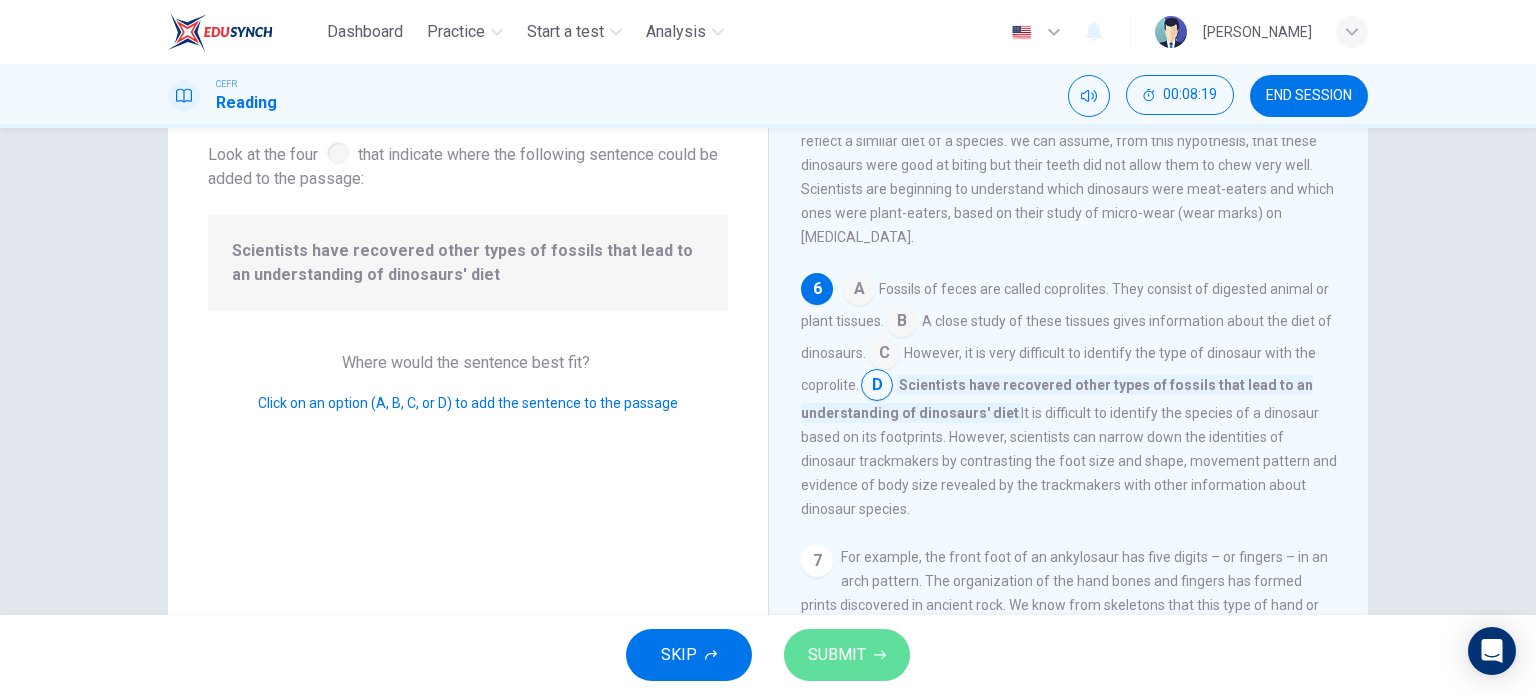 click on "SUBMIT" at bounding box center (847, 655) 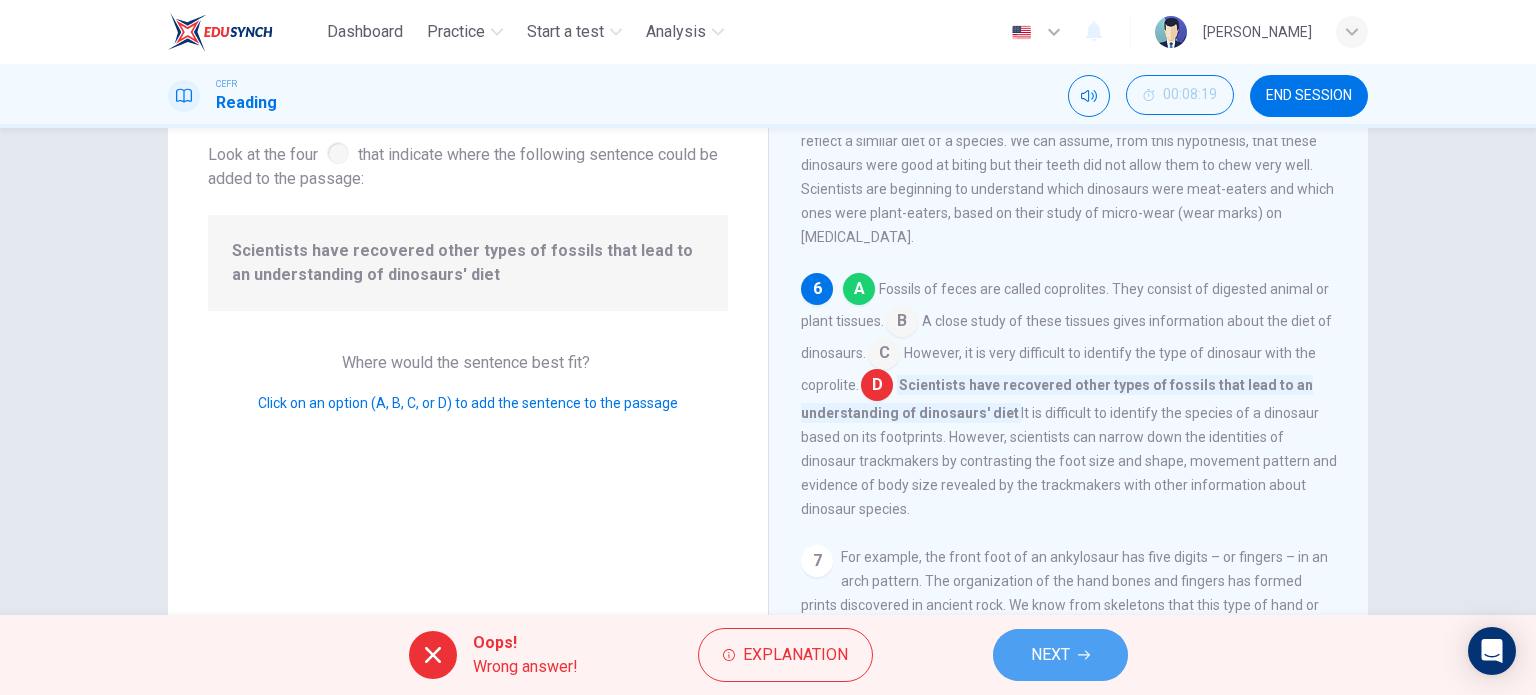 click on "NEXT" at bounding box center (1050, 655) 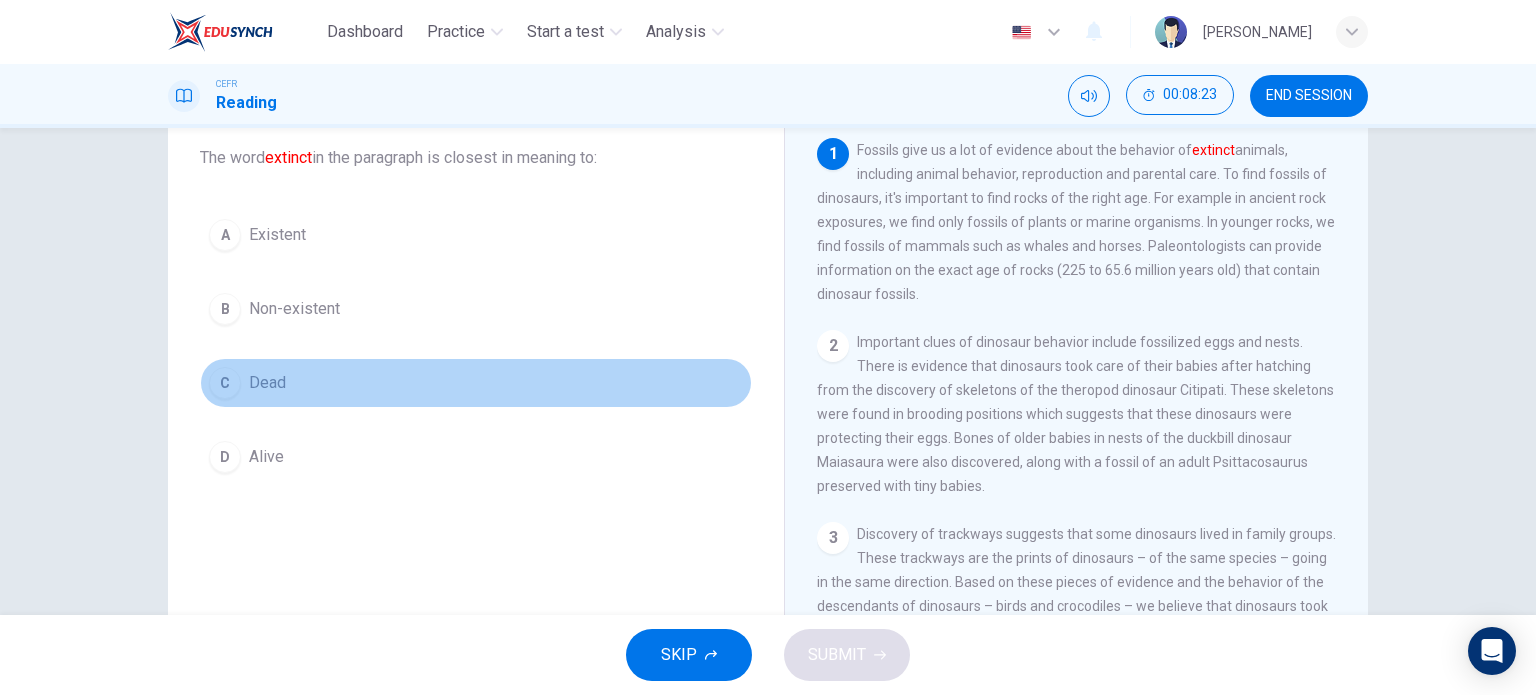 click on "C Dead" at bounding box center [476, 383] 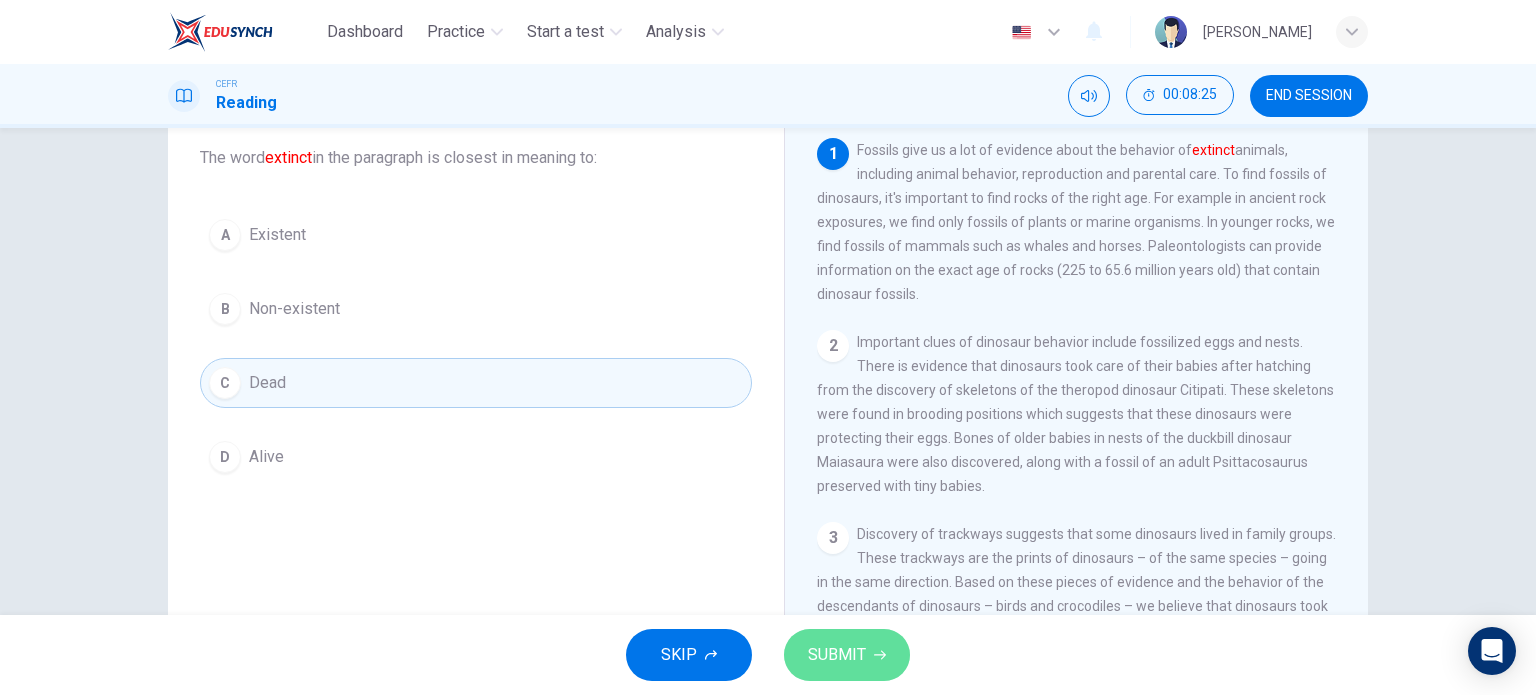 click on "SUBMIT" at bounding box center [847, 655] 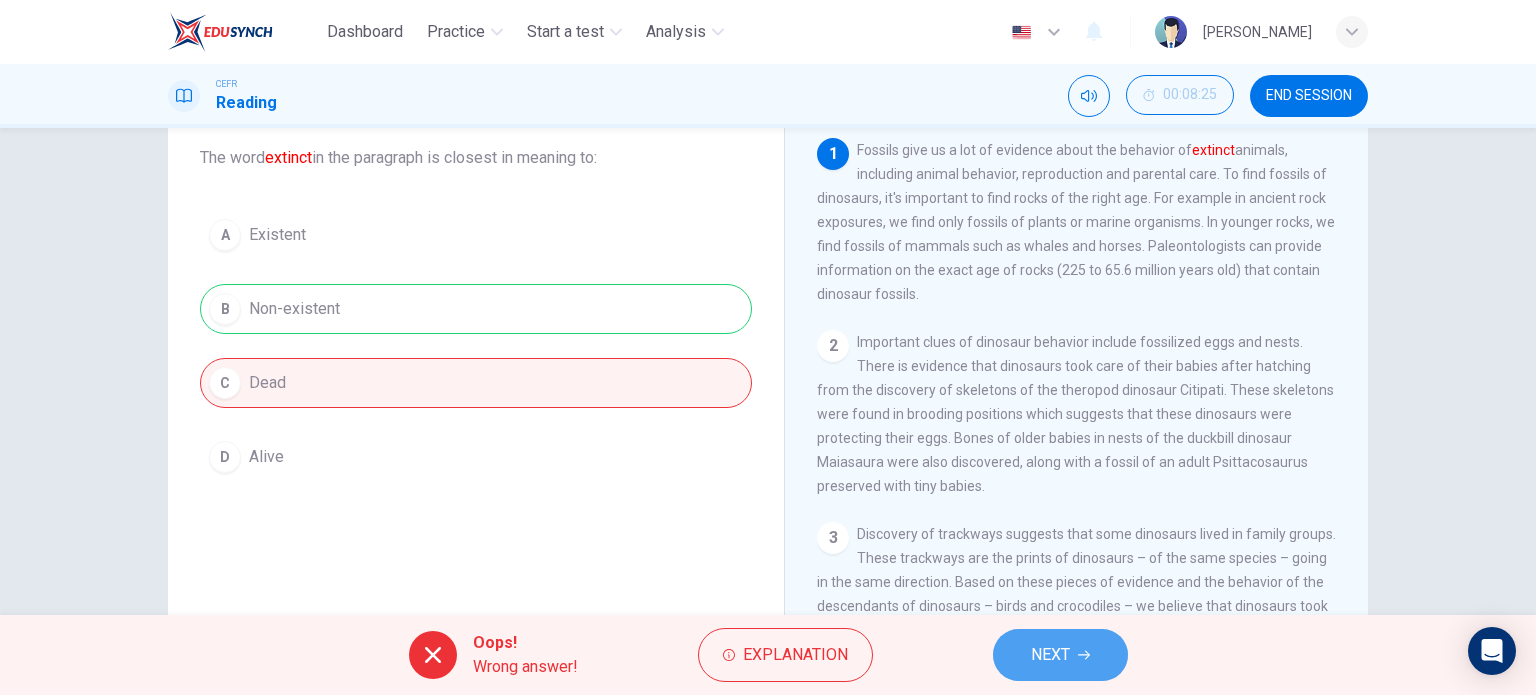 click on "NEXT" at bounding box center [1050, 655] 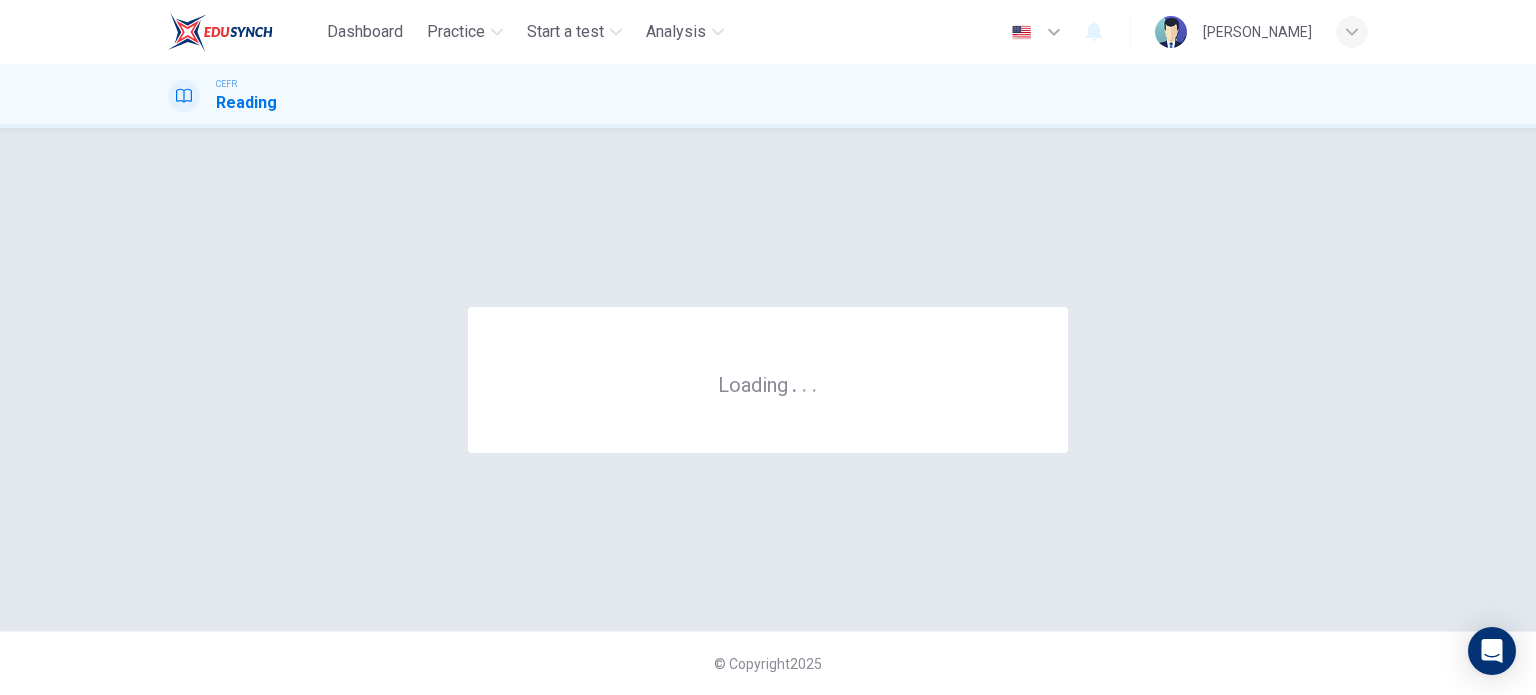 scroll, scrollTop: 0, scrollLeft: 0, axis: both 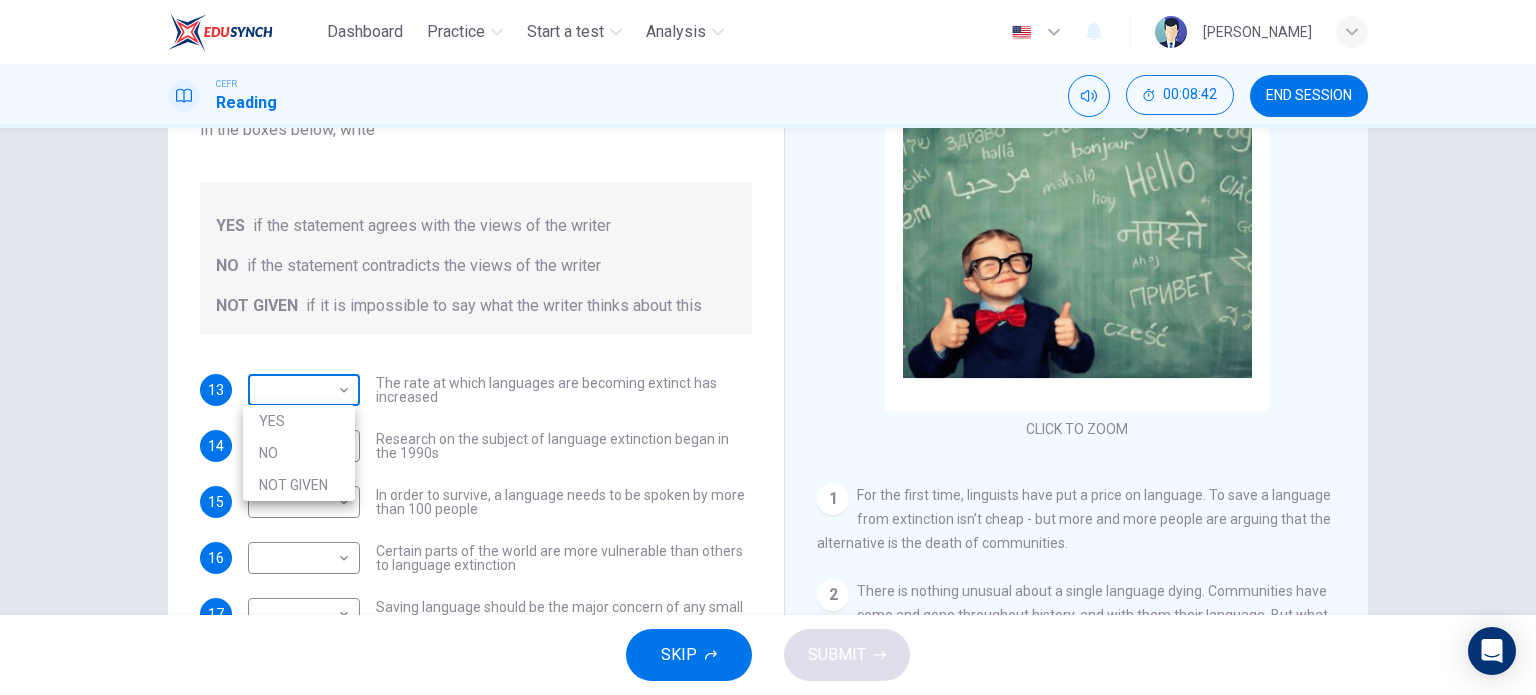 click on "Dashboard Practice Start a test Analysis English en ​ [PERSON_NAME] CEFR Reading 00:08:42 END SESSION Questions 13 - 17 Do the following statements agree with the views of the writer in the Passage?  In the boxes below, write YES if the statement agrees with the views of the writer NO if the statement contradicts the views of the writer NOT GIVEN if it is impossible to say what the writer thinks about this 13 ​ ​ The rate at which languages are becoming extinct has increased 14 ​ ​ Research on the subject of language extinction began in the 1990s 15 ​ ​ In order to survive, a language needs to be spoken by more than 100 people 16 ​ ​ Certain parts of the world are more vulnerable than others to language extinction 17 ​ ​ Saving language should be the major concern of any small community whose language is under threat Saving Language CLICK TO ZOOM Click to Zoom 1 2 3 4 5 6 7 8 9 10 11 12 SKIP SUBMIT EduSynch - Online Language Proficiency Testing
Dashboard Practice 2025" at bounding box center [768, 347] 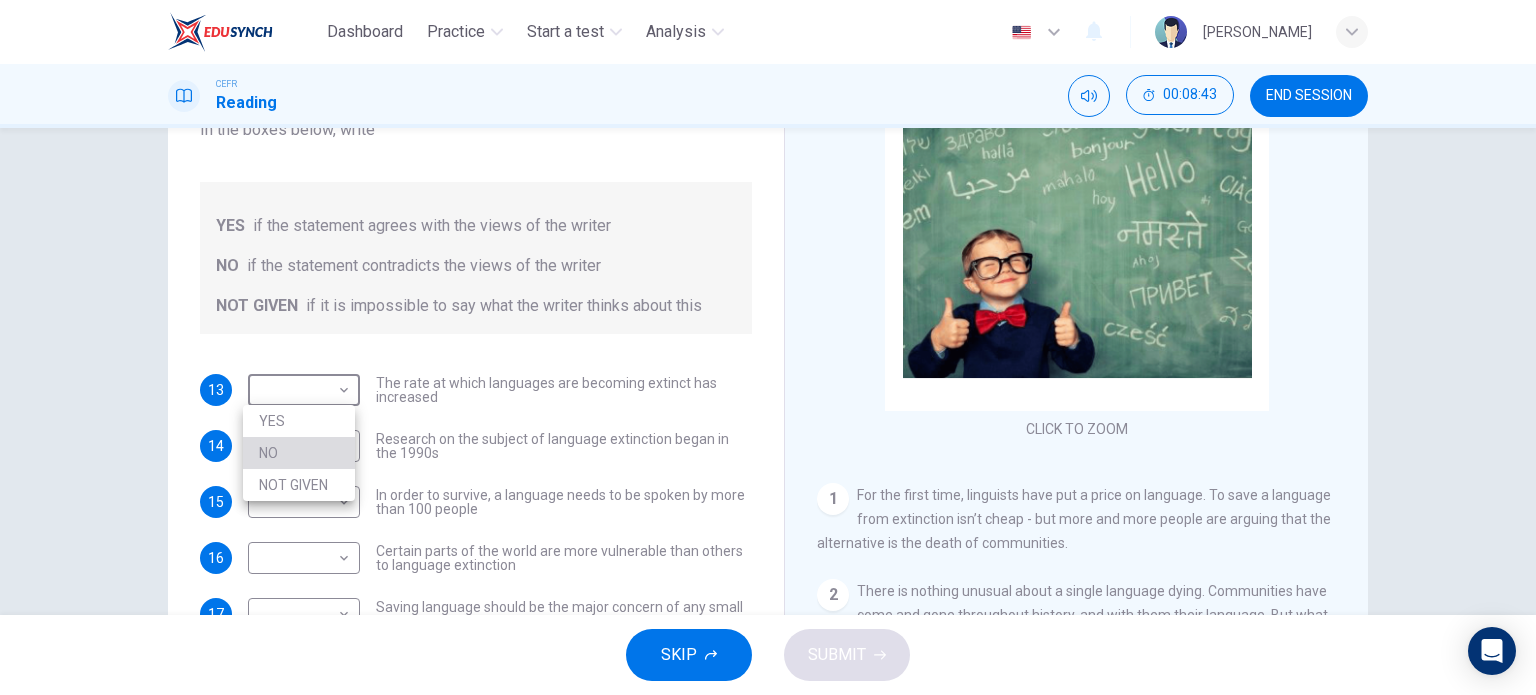 click on "NO" at bounding box center (299, 453) 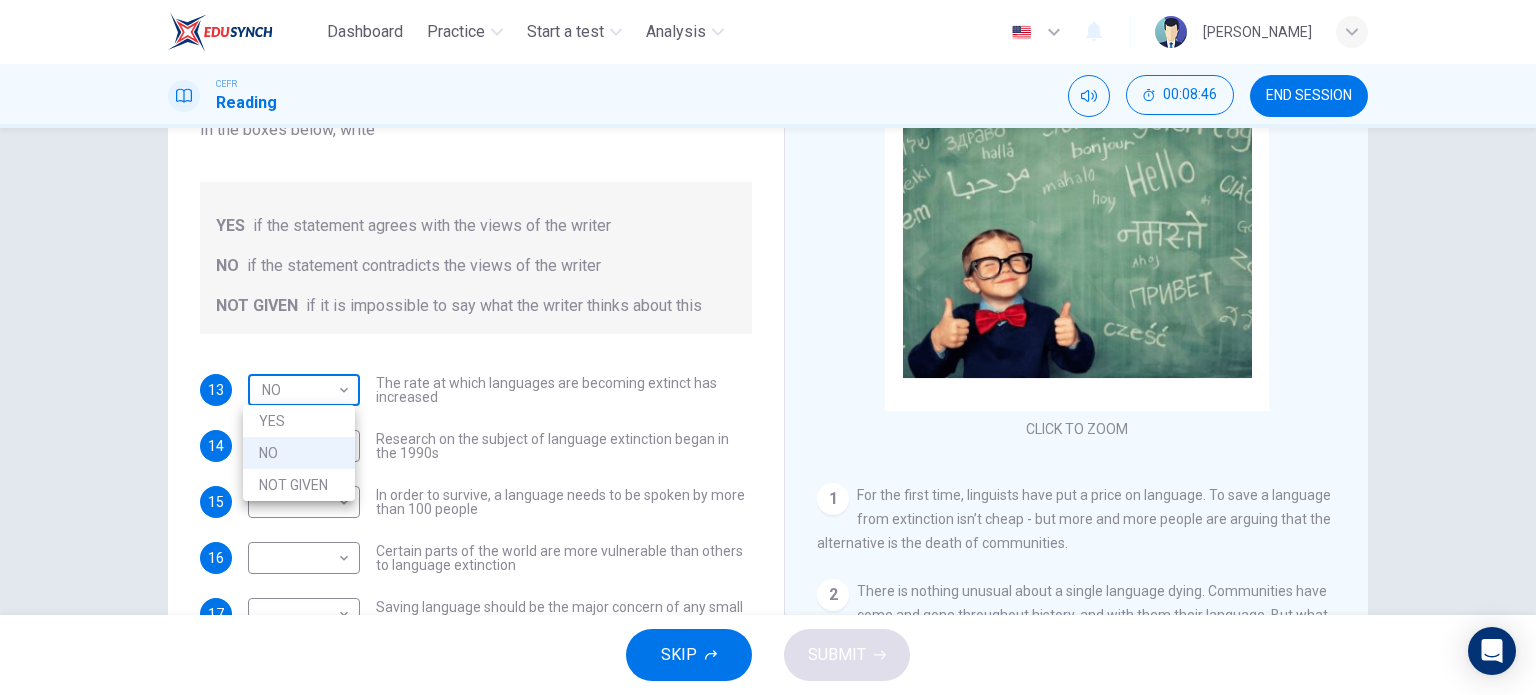 click on "Dashboard Practice Start a test Analysis English en ​ [PERSON_NAME] CEFR Reading 00:08:46 END SESSION Questions 13 - 17 Do the following statements agree with the views of the writer in the Passage?  In the boxes below, write YES if the statement agrees with the views of the writer NO if the statement contradicts the views of the writer NOT GIVEN if it is impossible to say what the writer thinks about this 13 NO NO ​ The rate at which languages are becoming extinct has increased 14 ​ ​ Research on the subject of language extinction began in the 1990s 15 ​ ​ In order to survive, a language needs to be spoken by more than 100 people 16 ​ ​ Certain parts of the world are more vulnerable than others to language extinction 17 ​ ​ Saving language should be the major concern of any small community whose language is under threat Saving Language CLICK TO ZOOM Click to Zoom 1 2 3 4 5 6 7 8 9 10 11 12 SKIP SUBMIT EduSynch - Online Language Proficiency Testing
Dashboard Practice 2025" at bounding box center (768, 347) 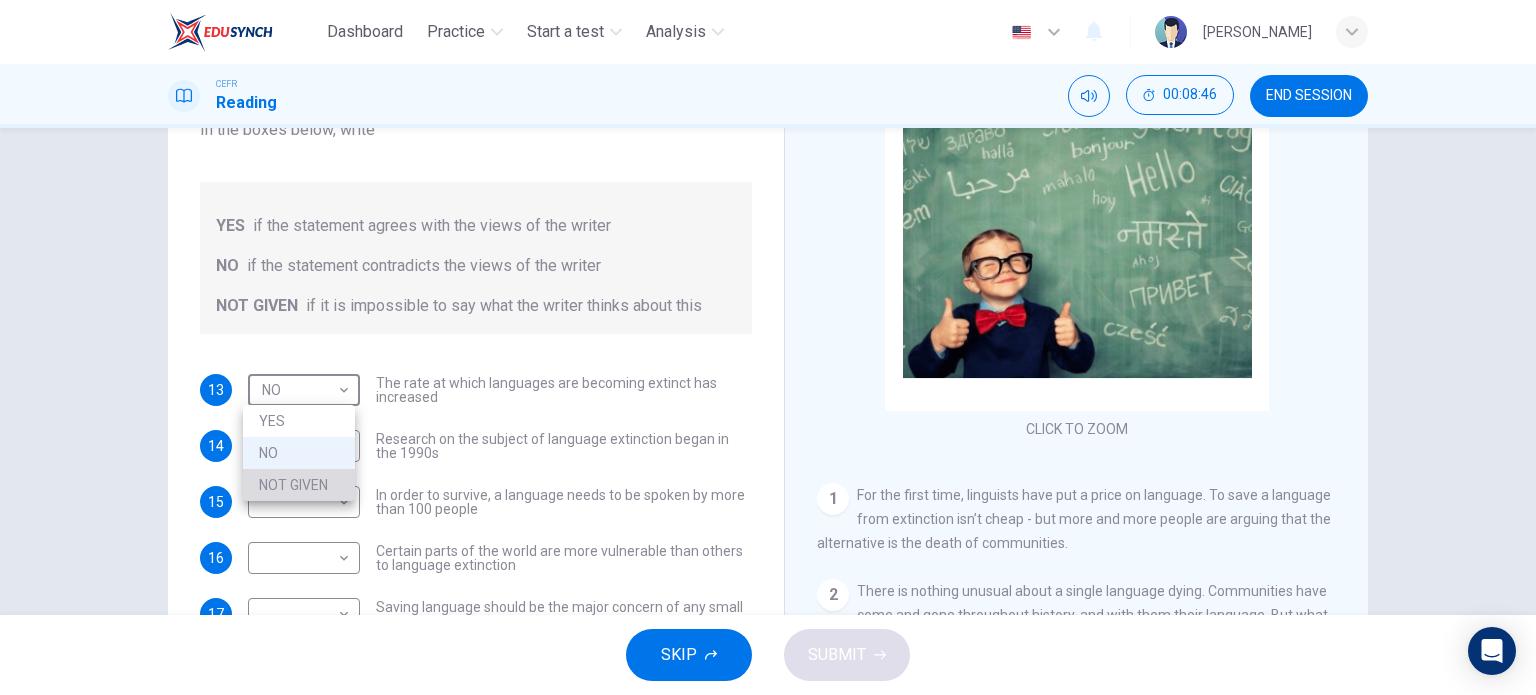 click on "NOT GIVEN" at bounding box center [299, 485] 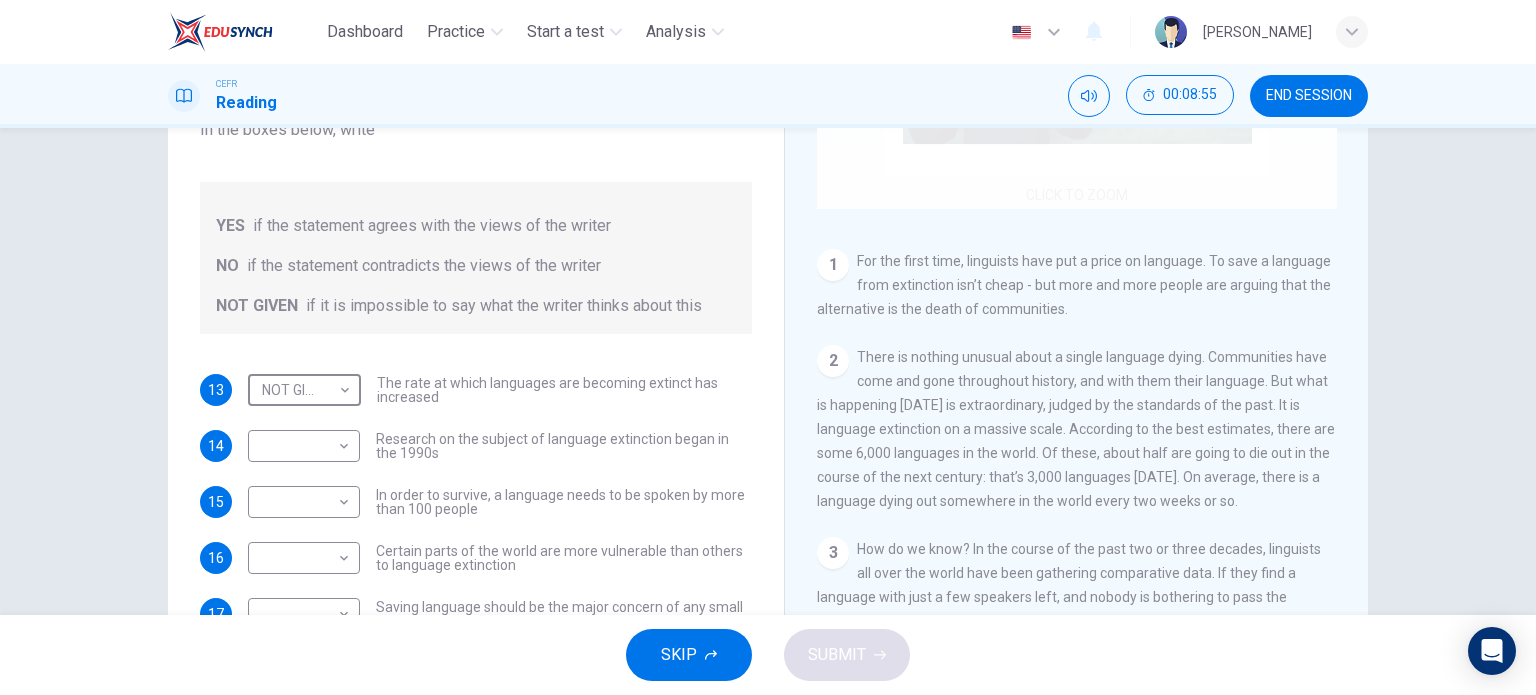 scroll, scrollTop: 304, scrollLeft: 0, axis: vertical 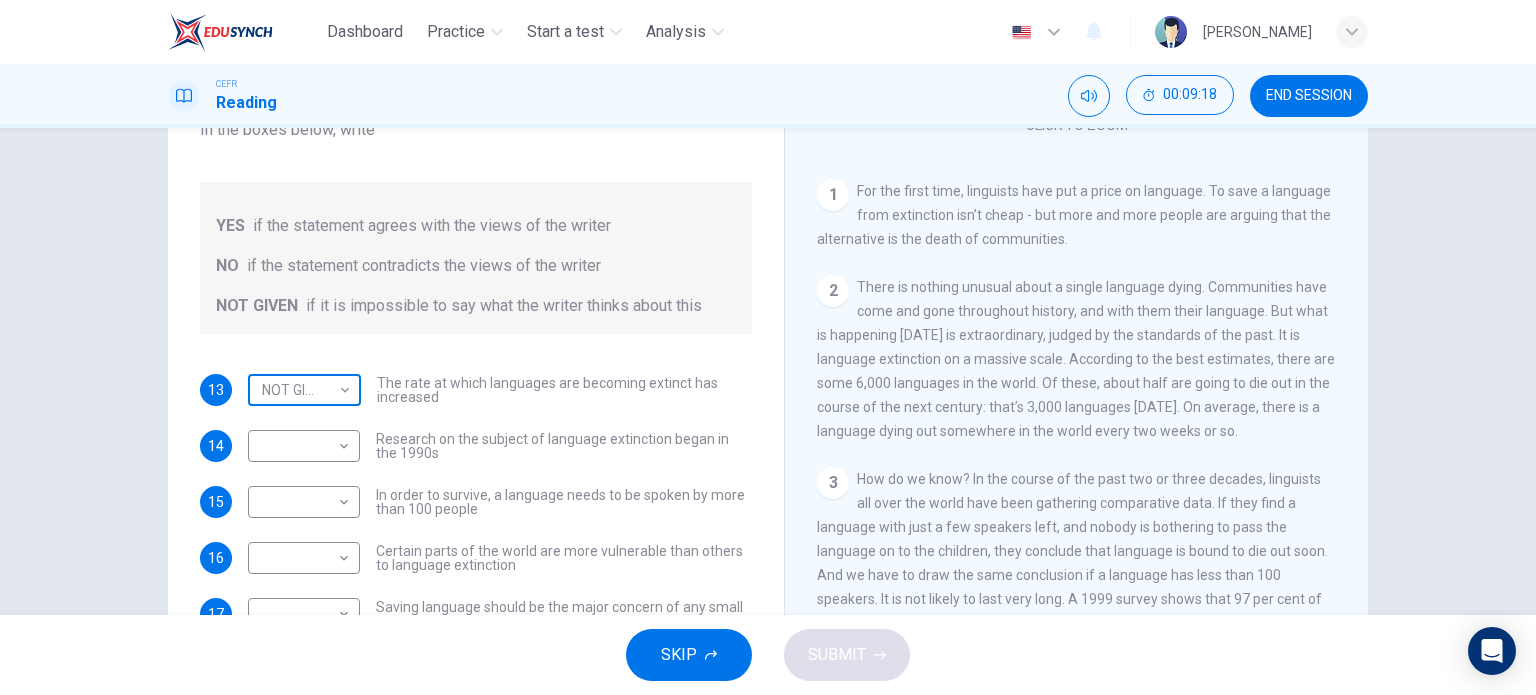 click on "Dashboard Practice Start a test Analysis English en ​ [PERSON_NAME] CEFR Reading 00:09:18 END SESSION Questions 13 - 17 Do the following statements agree with the views of the writer in the Passage?  In the boxes below, write YES if the statement agrees with the views of the writer NO if the statement contradicts the views of the writer NOT GIVEN if it is impossible to say what the writer thinks about this 13 NOT GIVEN NOT GIVEN ​ The rate at which languages are becoming extinct has increased 14 ​ ​ Research on the subject of language extinction began in the 1990s 15 ​ ​ In order to survive, a language needs to be spoken by more than 100 people 16 ​ ​ Certain parts of the world are more vulnerable than others to language extinction 17 ​ ​ Saving language should be the major concern of any small community whose language is under threat Saving Language CLICK TO ZOOM Click to Zoom 1 2 3 4 5 6 7 8 9 10 11 12 SKIP SUBMIT EduSynch - Online Language Proficiency Testing
Dashboard" at bounding box center (768, 347) 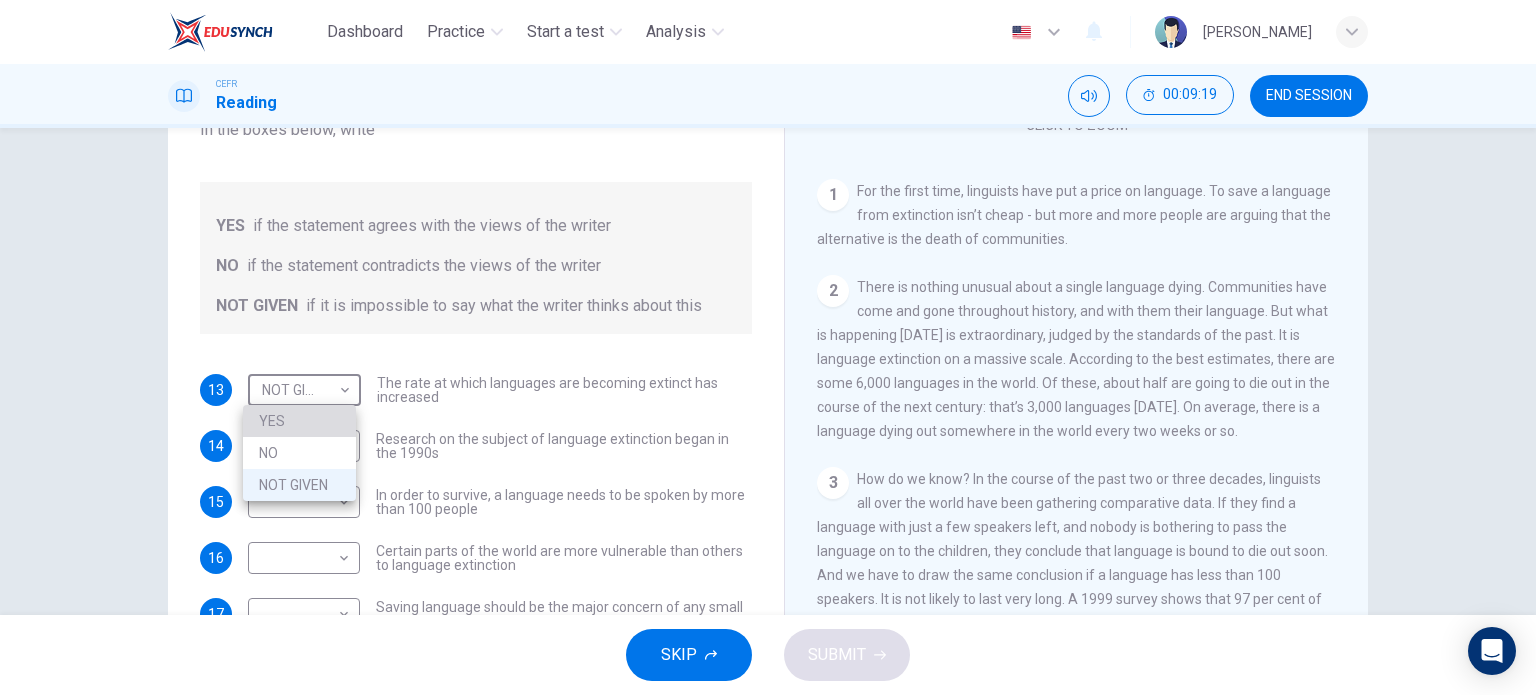 click on "YES" at bounding box center [299, 421] 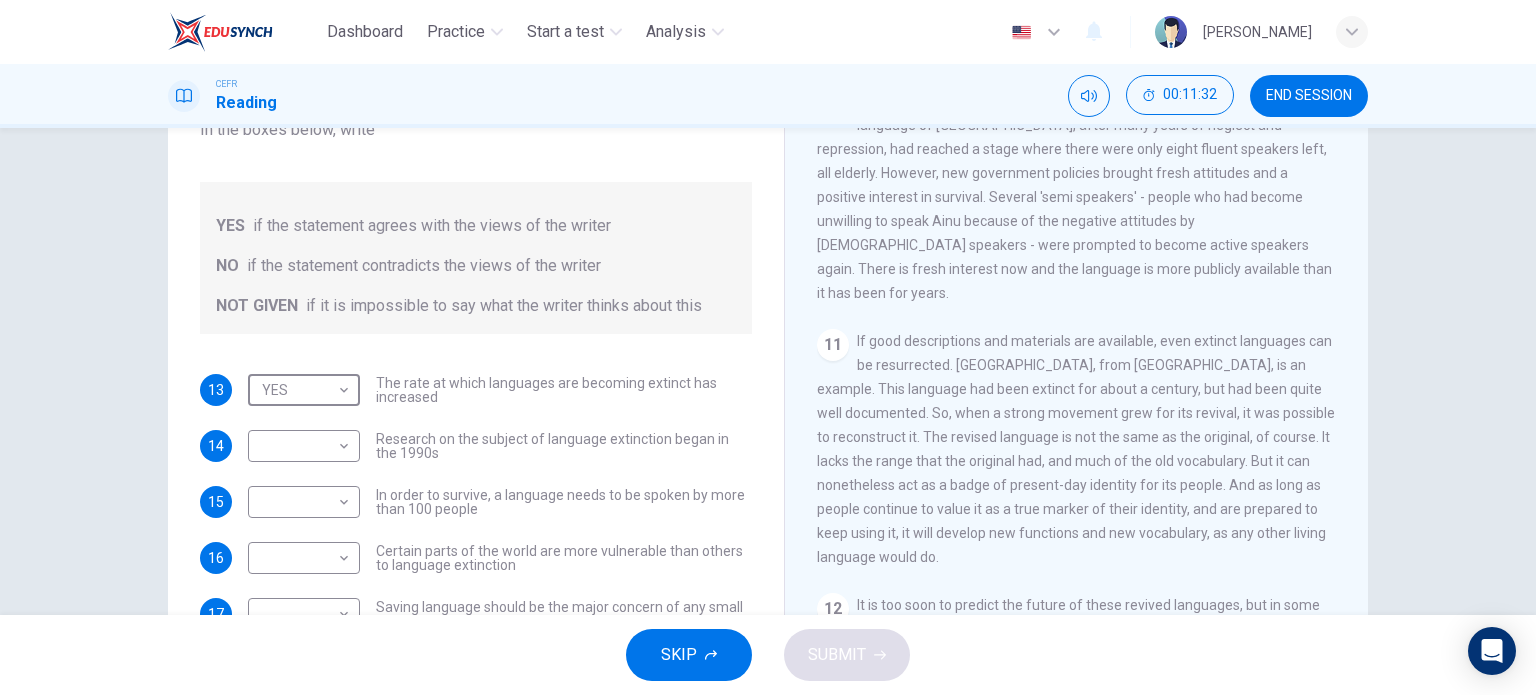 scroll, scrollTop: 2209, scrollLeft: 0, axis: vertical 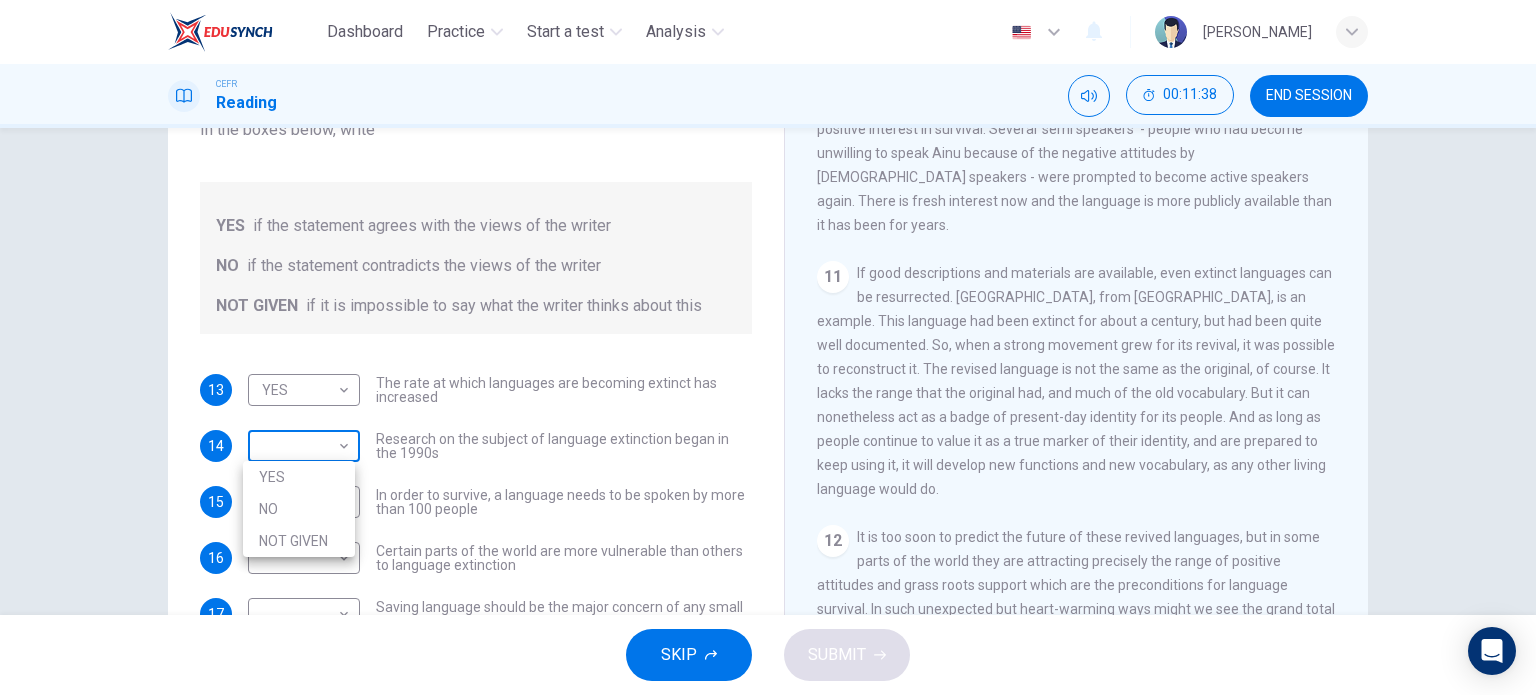 click on "Dashboard Practice Start a test Analysis English en ​ [PERSON_NAME] CEFR Reading 00:11:38 END SESSION Questions 13 - 17 Do the following statements agree with the views of the writer in the Passage?  In the boxes below, write YES if the statement agrees with the views of the writer NO if the statement contradicts the views of the writer NOT GIVEN if it is impossible to say what the writer thinks about this 13 YES YES ​ The rate at which languages are becoming extinct has increased 14 ​ ​ Research on the subject of language extinction began in the 1990s 15 ​ ​ In order to survive, a language needs to be spoken by more than 100 people 16 ​ ​ Certain parts of the world are more vulnerable than others to language extinction 17 ​ ​ Saving language should be the major concern of any small community whose language is under threat Saving Language CLICK TO ZOOM Click to Zoom 1 2 3 4 5 6 7 8 9 10 11 12 SKIP SUBMIT EduSynch - Online Language Proficiency Testing
Dashboard Practice NO" at bounding box center [768, 347] 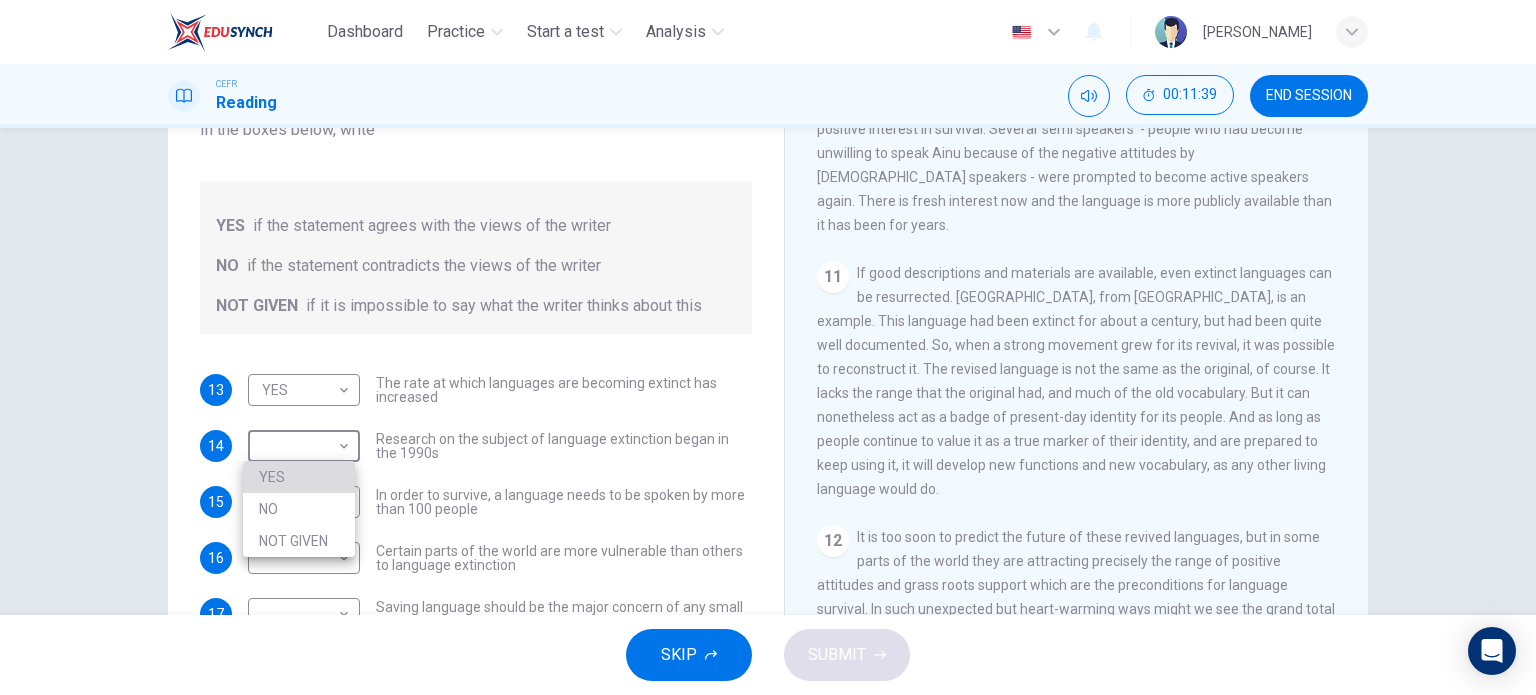 click on "YES" at bounding box center [299, 477] 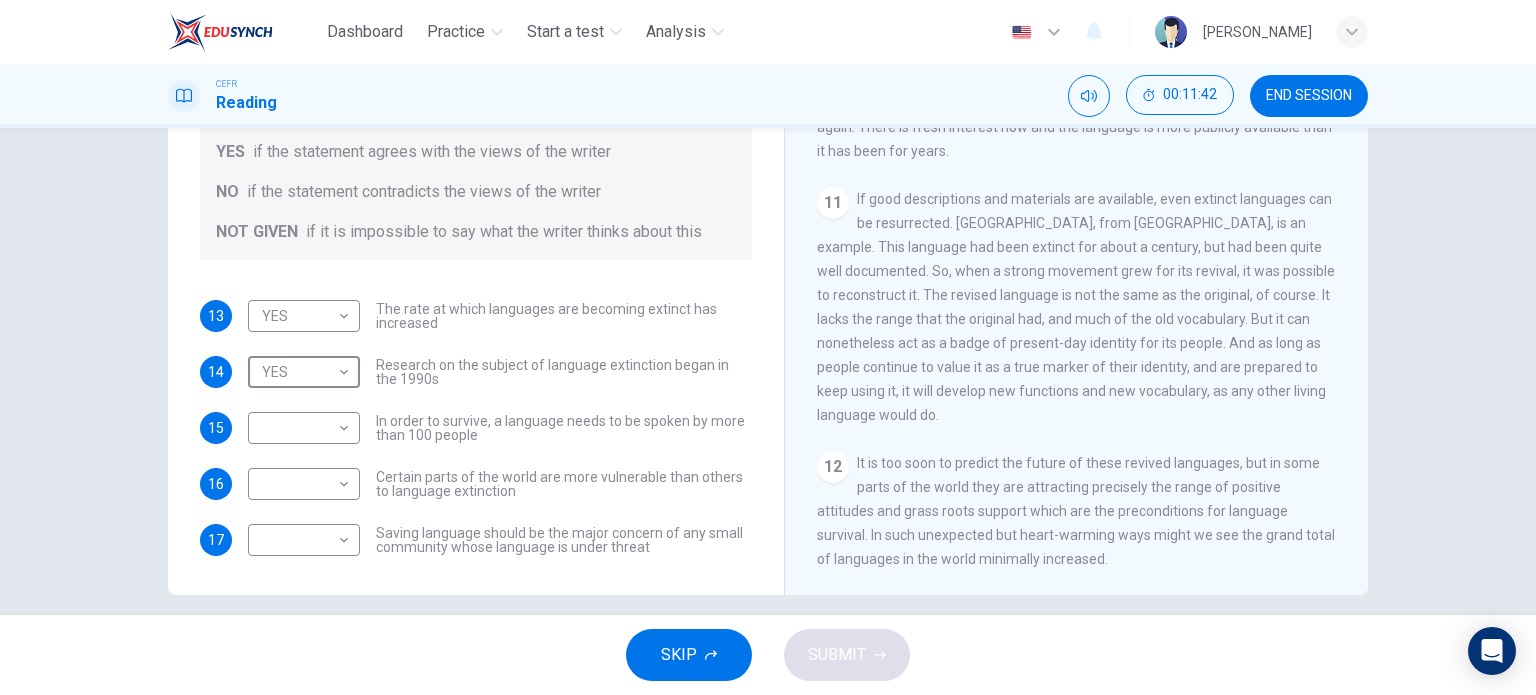 scroll, scrollTop: 288, scrollLeft: 0, axis: vertical 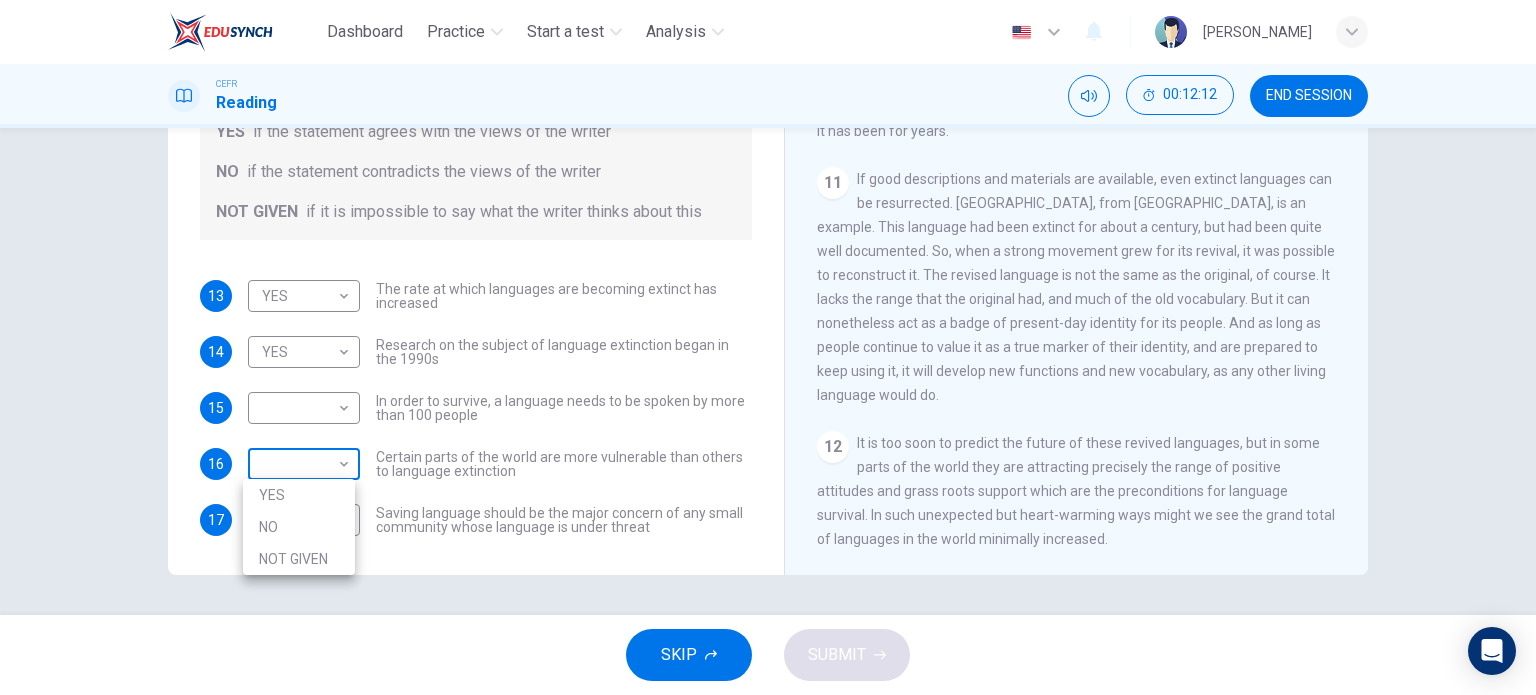 click on "Dashboard Practice Start a test Analysis English en ​ [PERSON_NAME] CEFR Reading 00:12:12 END SESSION Questions 13 - 17 Do the following statements agree with the views of the writer in the Passage?  In the boxes below, write YES if the statement agrees with the views of the writer NO if the statement contradicts the views of the writer NOT GIVEN if it is impossible to say what the writer thinks about this 13 YES YES ​ The rate at which languages are becoming extinct has increased 14 YES YES ​ Research on the subject of language extinction began in the 1990s 15 ​ ​ In order to survive, a language needs to be spoken by more than 100 people 16 ​ ​ Certain parts of the world are more vulnerable than others to language extinction 17 ​ ​ Saving language should be the major concern of any small community whose language is under threat Saving Language CLICK TO ZOOM Click to Zoom 1 2 3 4 5 6 7 8 9 10 11 12 SKIP SUBMIT EduSynch - Online Language Proficiency Testing
Dashboard 2025 NO" at bounding box center (768, 347) 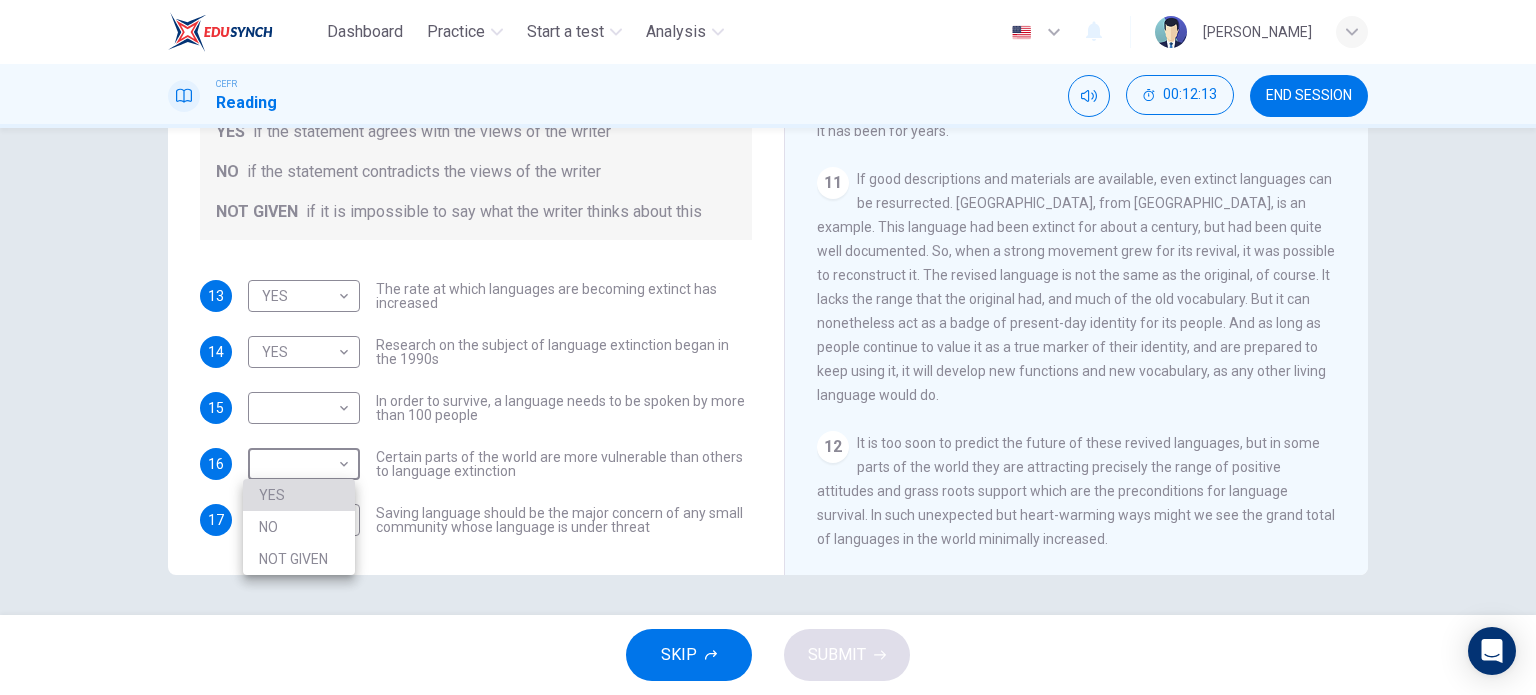 click on "YES" at bounding box center (299, 495) 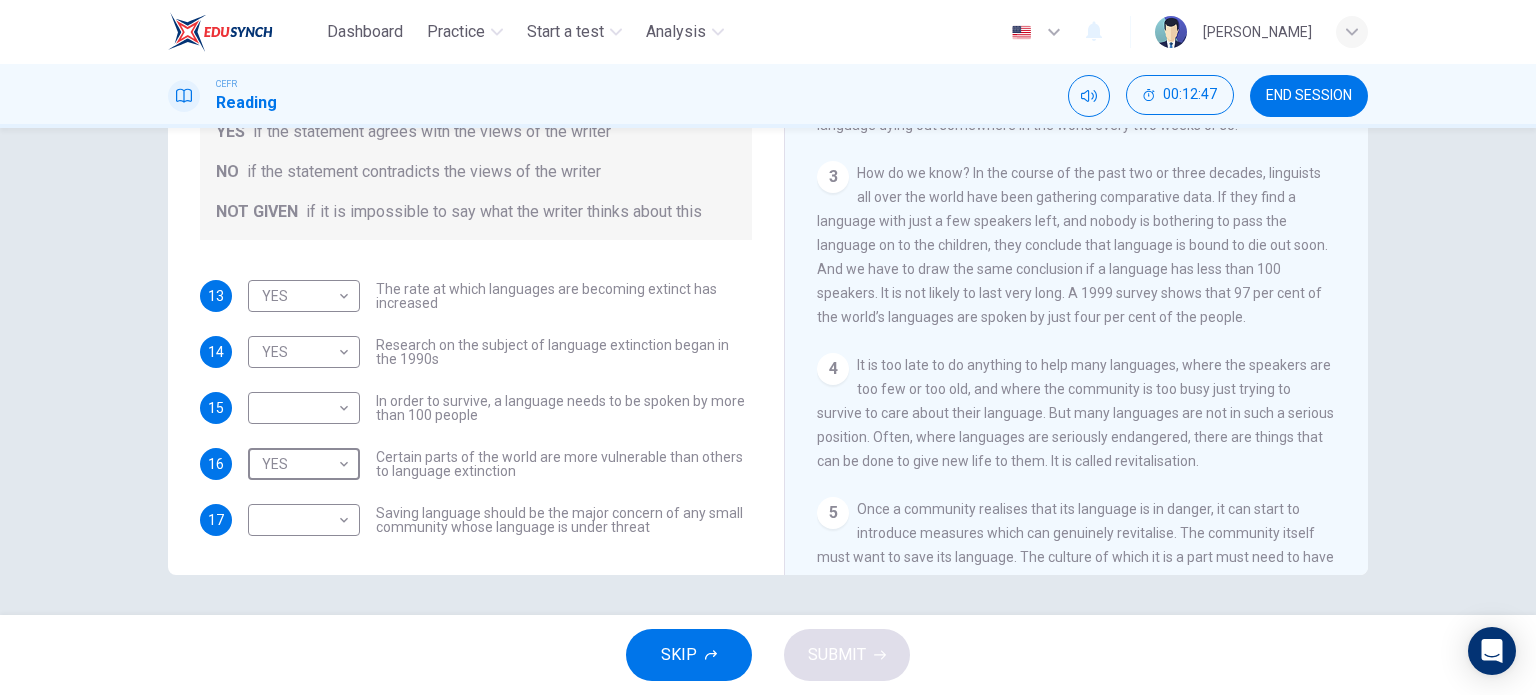 scroll, scrollTop: 496, scrollLeft: 0, axis: vertical 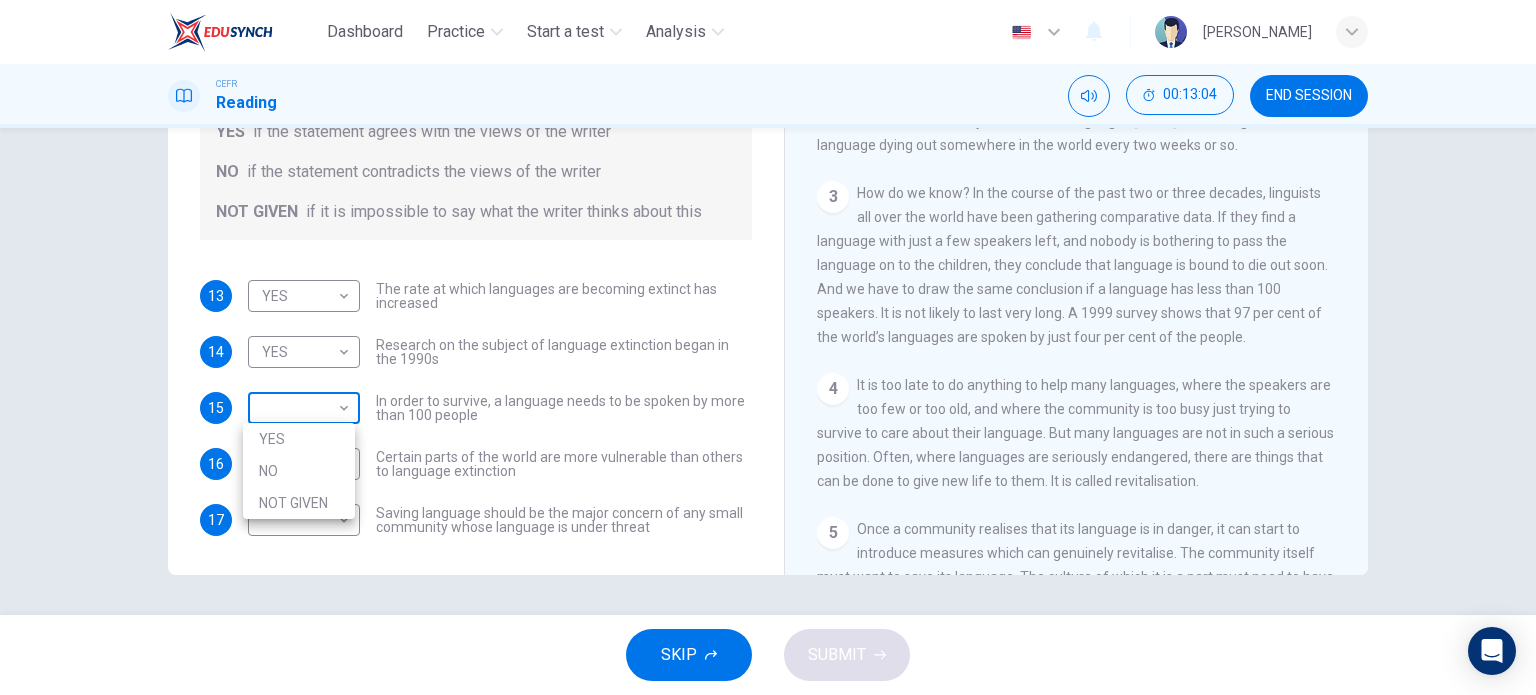click on "Dashboard Practice Start a test Analysis English en ​ [PERSON_NAME] CEFR Reading 00:13:04 END SESSION Questions 13 - 17 Do the following statements agree with the views of the writer in the Passage?  In the boxes below, write YES if the statement agrees with the views of the writer NO if the statement contradicts the views of the writer NOT GIVEN if it is impossible to say what the writer thinks about this 13 YES YES ​ The rate at which languages are becoming extinct has increased 14 YES YES ​ Research on the subject of language extinction began in the 1990s 15 ​ ​ In order to survive, a language needs to be spoken by more than 100 people 16 YES YES ​ Certain parts of the world are more vulnerable than others to language extinction 17 ​ ​ Saving language should be the major concern of any small community whose language is under threat Saving Language CLICK TO ZOOM Click to Zoom 1 2 3 4 5 6 7 8 9 10 11 12 SKIP SUBMIT EduSynch - Online Language Proficiency Testing
Dashboard YES" at bounding box center (768, 347) 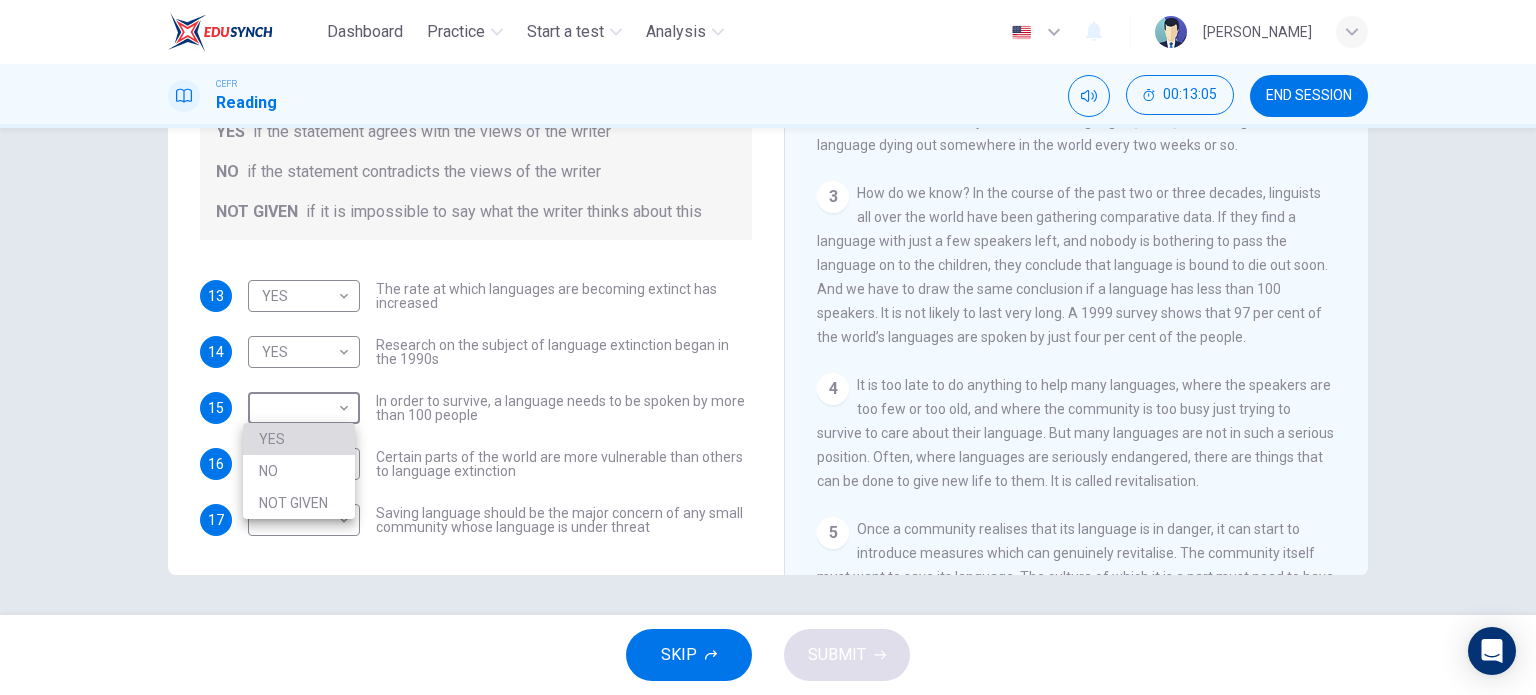 click on "YES" at bounding box center [299, 439] 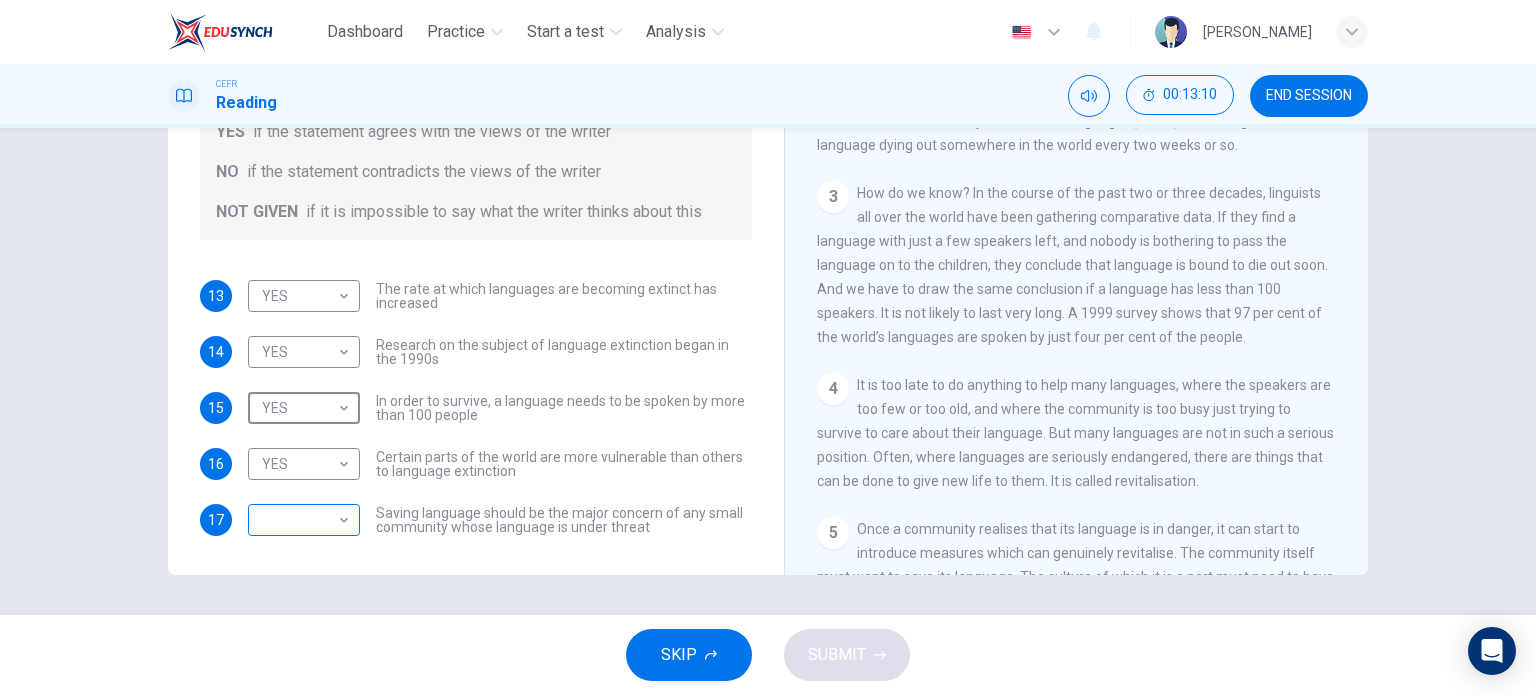 click on "Dashboard Practice Start a test Analysis English en ​ [PERSON_NAME] CEFR Reading 00:13:10 END SESSION Questions 13 - 17 Do the following statements agree with the views of the writer in the Passage?  In the boxes below, write YES if the statement agrees with the views of the writer NO if the statement contradicts the views of the writer NOT GIVEN if it is impossible to say what the writer thinks about this 13 YES YES ​ The rate at which languages are becoming extinct has increased 14 YES YES ​ Research on the subject of language extinction began in the 1990s 15 YES YES ​ In order to survive, a language needs to be spoken by more than 100 people 16 YES YES ​ Certain parts of the world are more vulnerable than others to language extinction 17 ​ ​ Saving language should be the major concern of any small community whose language is under threat Saving Language CLICK TO ZOOM Click to Zoom 1 2 3 4 5 6 7 8 9 10 11 12 SKIP SUBMIT EduSynch - Online Language Proficiency Testing
Dashboard" at bounding box center (768, 347) 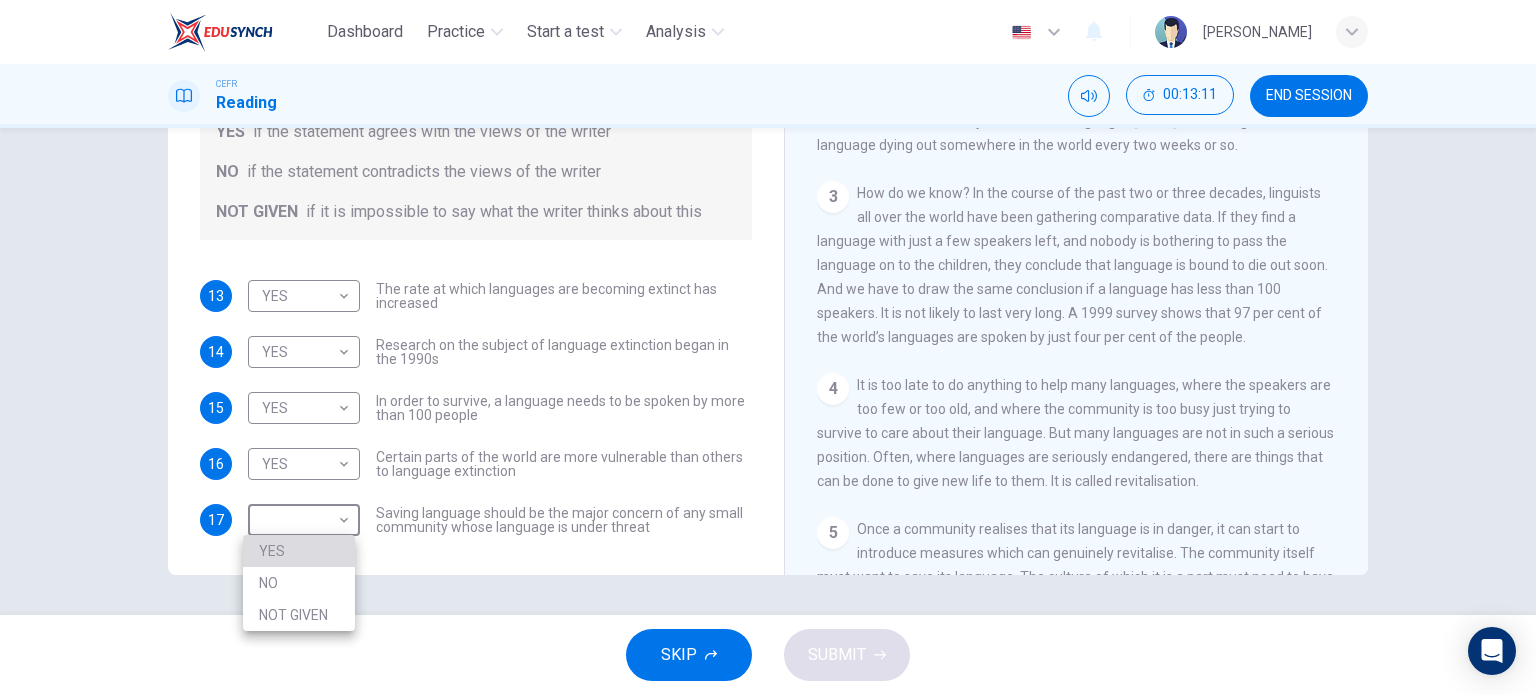 click on "YES" at bounding box center (299, 551) 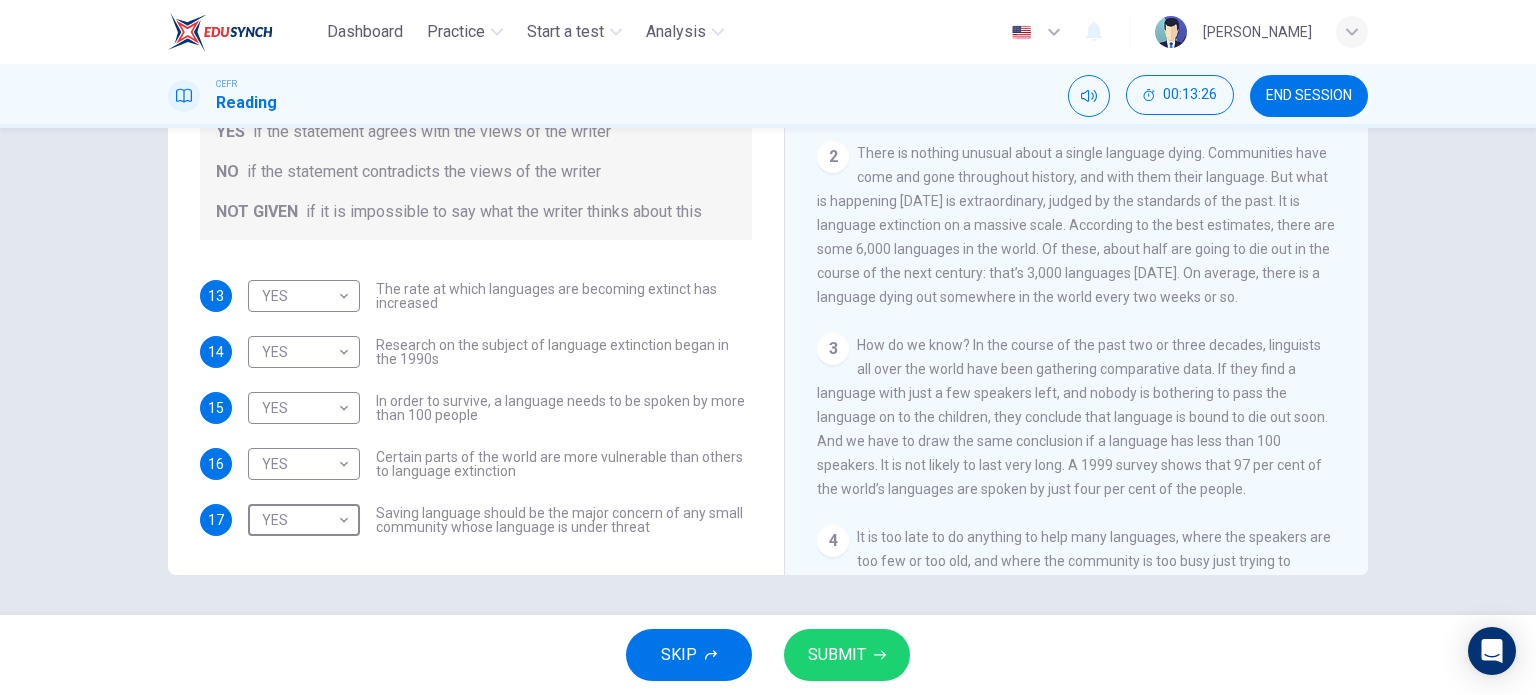 scroll, scrollTop: 344, scrollLeft: 0, axis: vertical 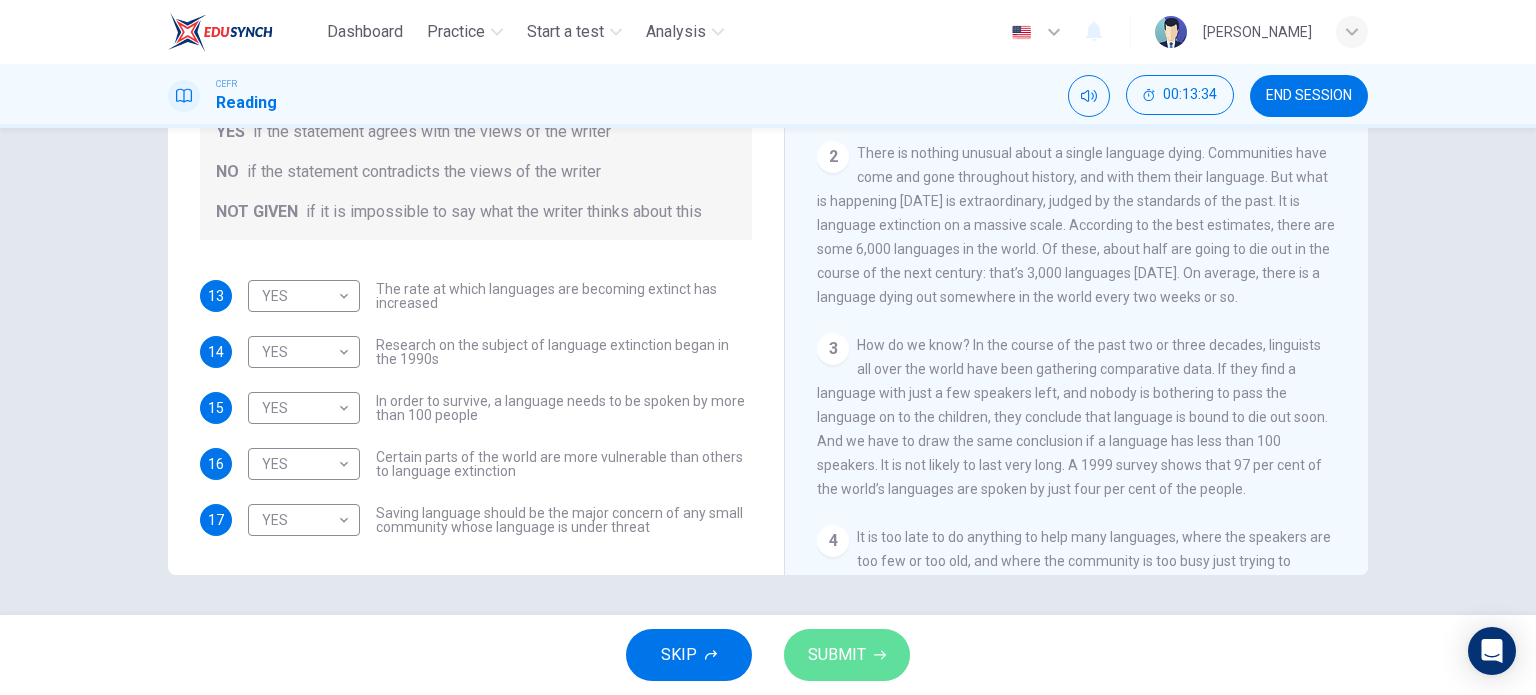 click on "SUBMIT" at bounding box center (847, 655) 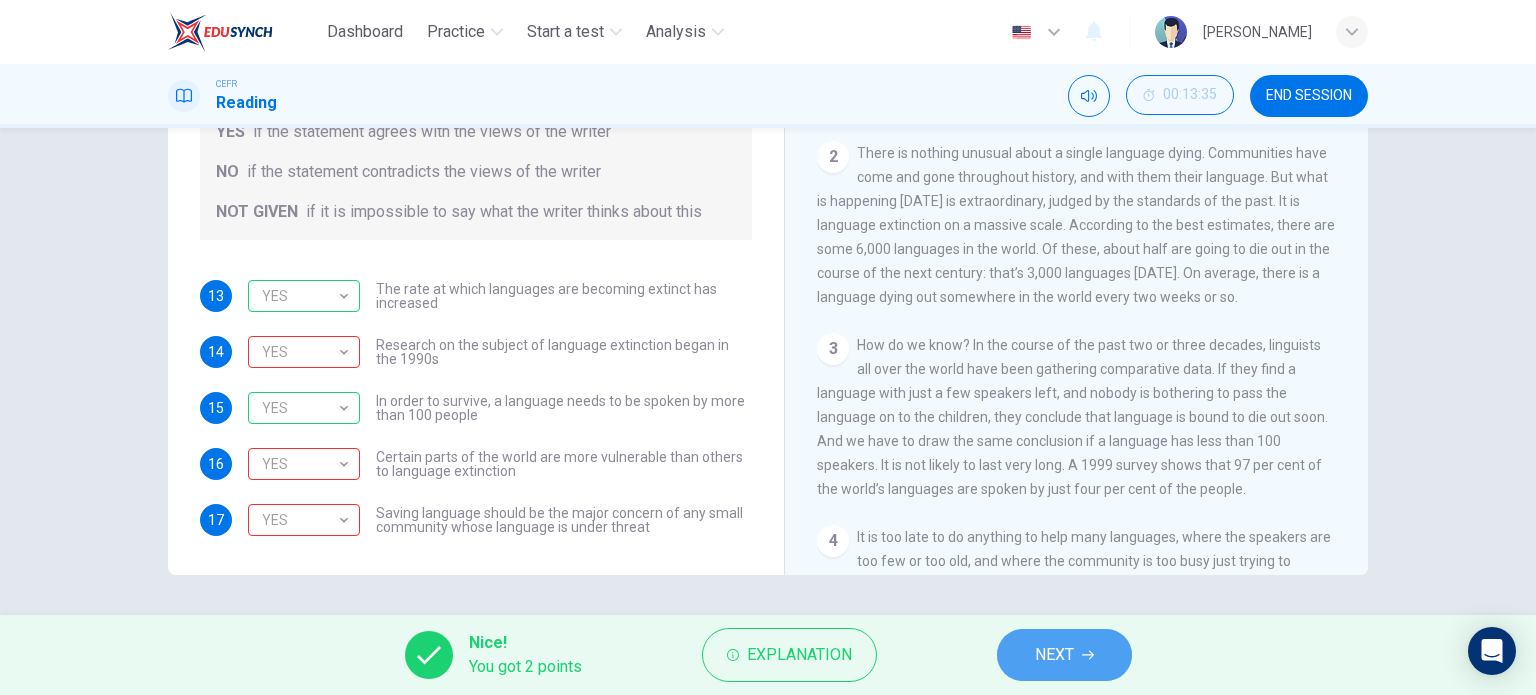 click on "NEXT" at bounding box center (1054, 655) 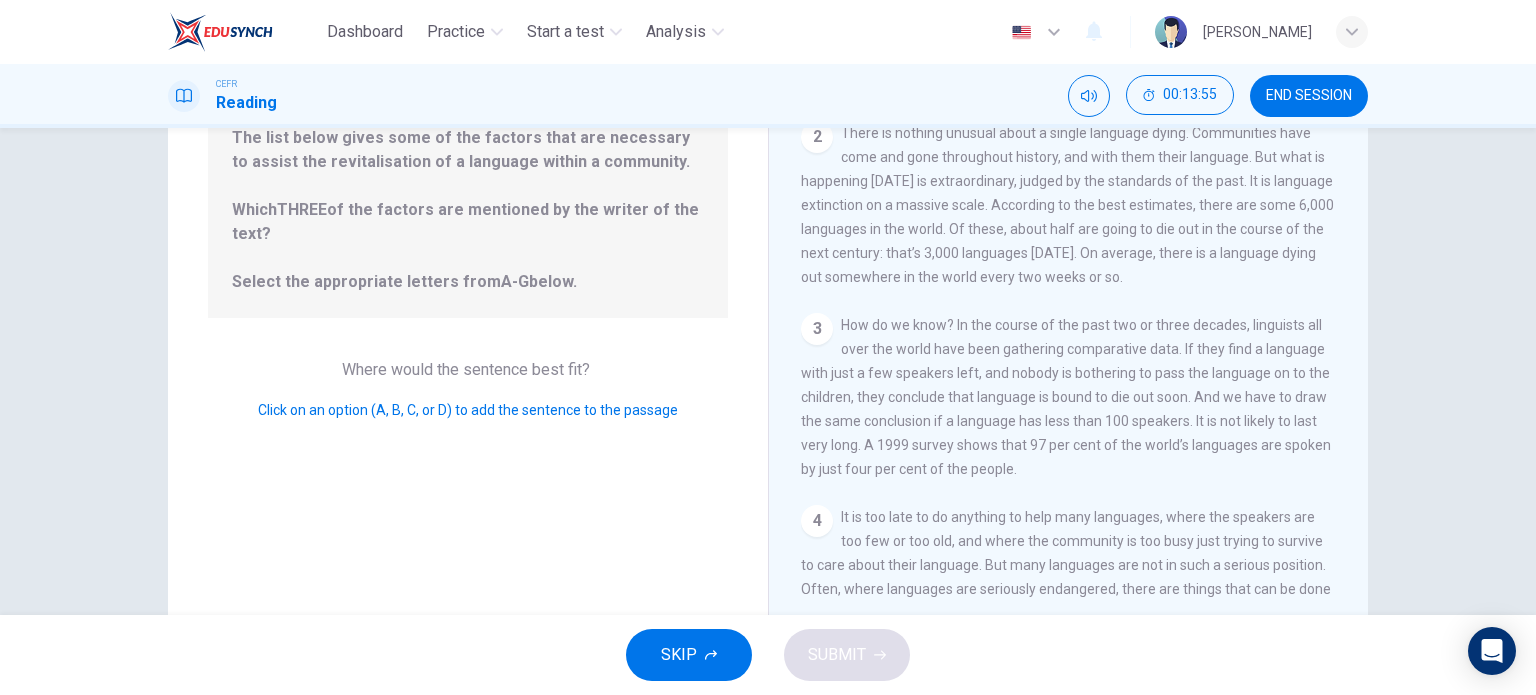 scroll, scrollTop: 232, scrollLeft: 0, axis: vertical 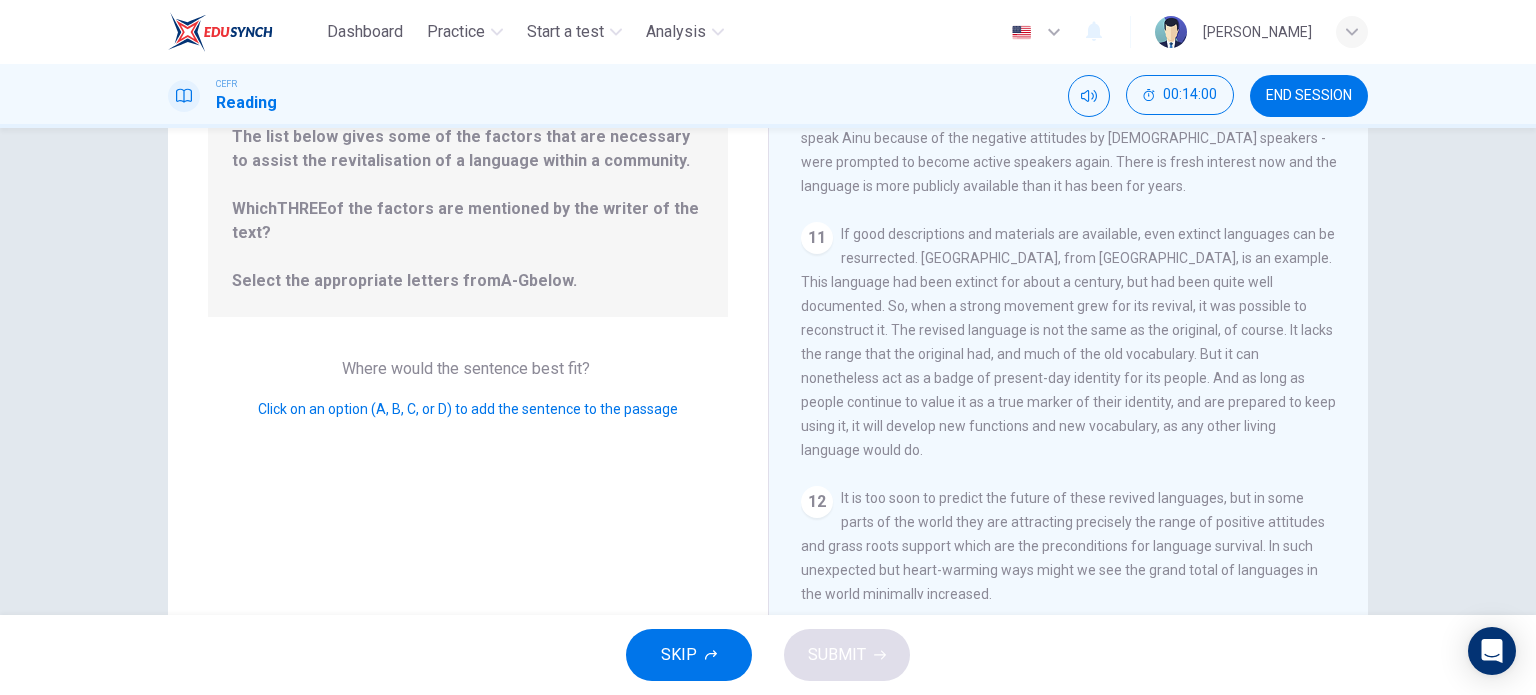 click on "If good descriptions and materials are available, even extinct languages can be resurrected. [GEOGRAPHIC_DATA], from [GEOGRAPHIC_DATA], is an example. This language had been extinct for about a century, but had been quite well documented. So, when a strong movement grew for its revival, it was possible to reconstruct it. The revised language is not the same as the original, of course. It lacks the range that the original had, and much of the old vocabulary. But it can nonetheless act as a badge of present-day identity for its people. And as long as people continue to value it as a true marker of their identity, and are prepared to keep using it, it will develop new functions and new vocabulary, as any other living language would do." at bounding box center (1068, 342) 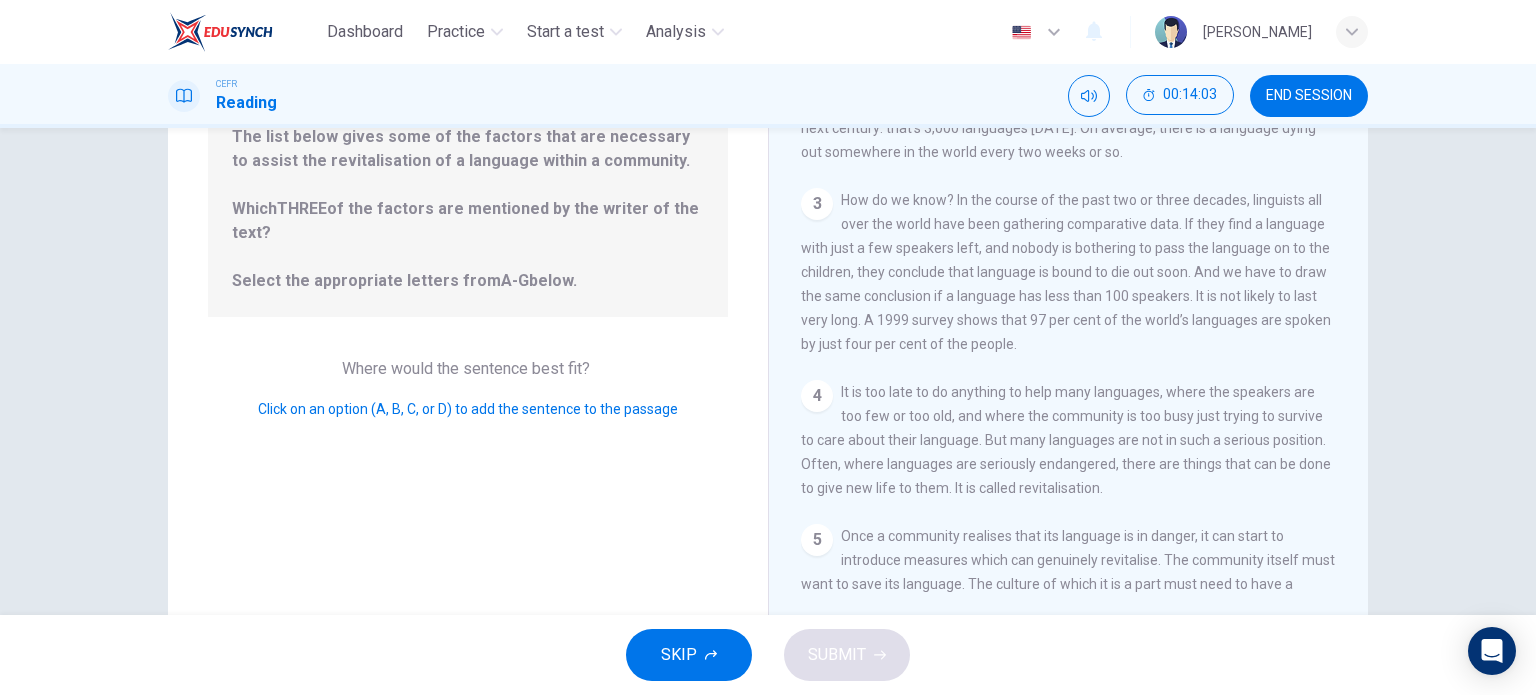 scroll, scrollTop: 0, scrollLeft: 0, axis: both 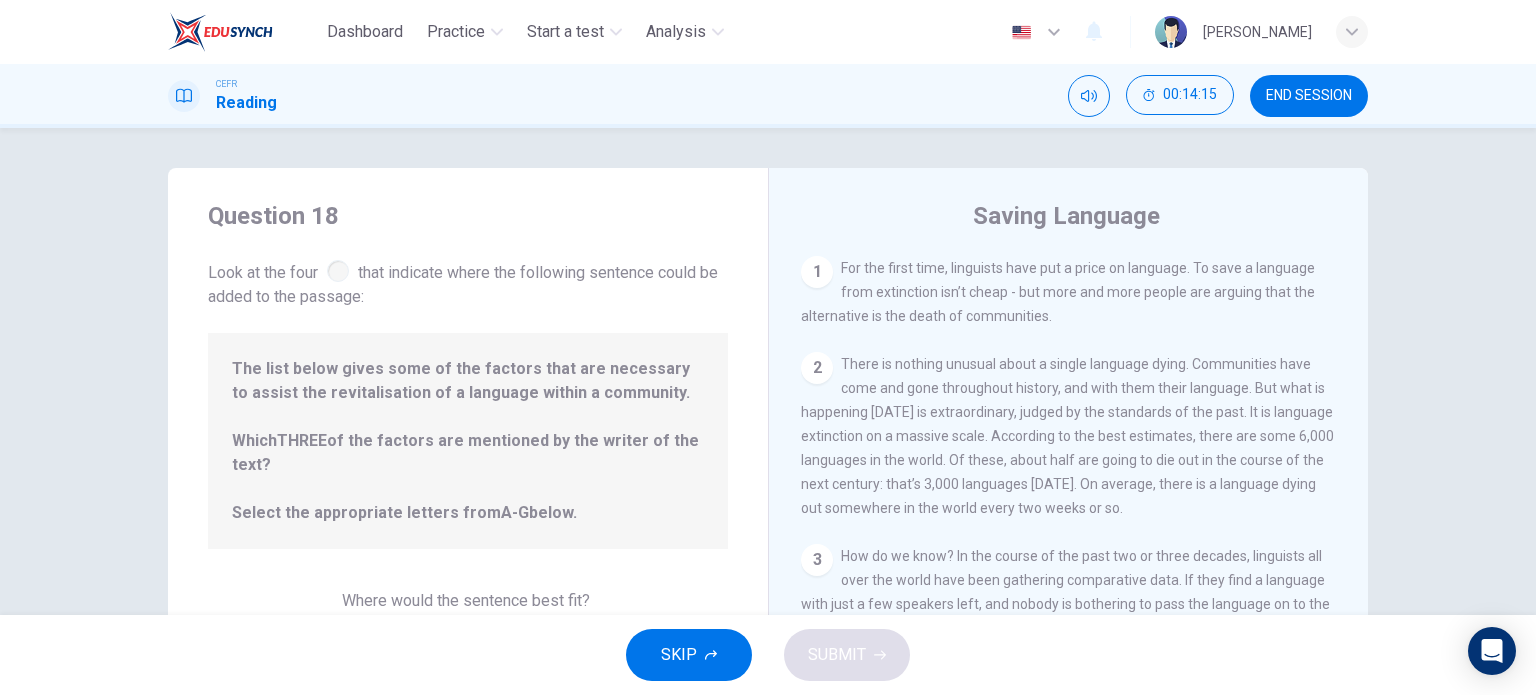 click on "For the first time, linguists have put a price on language. To save a language from extinction isn’t cheap - but more and more people are arguing that the alternative is the death of communities." at bounding box center [1058, 292] 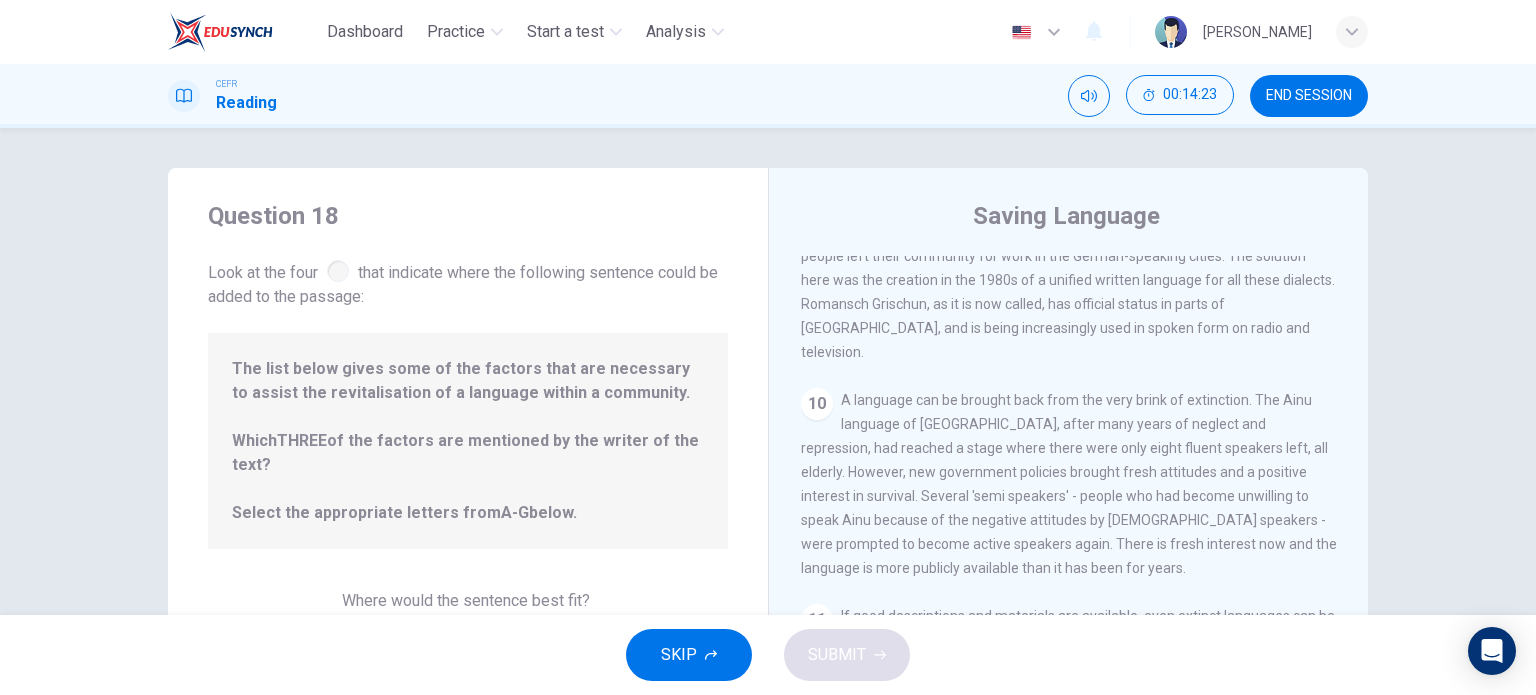 scroll, scrollTop: 1746, scrollLeft: 0, axis: vertical 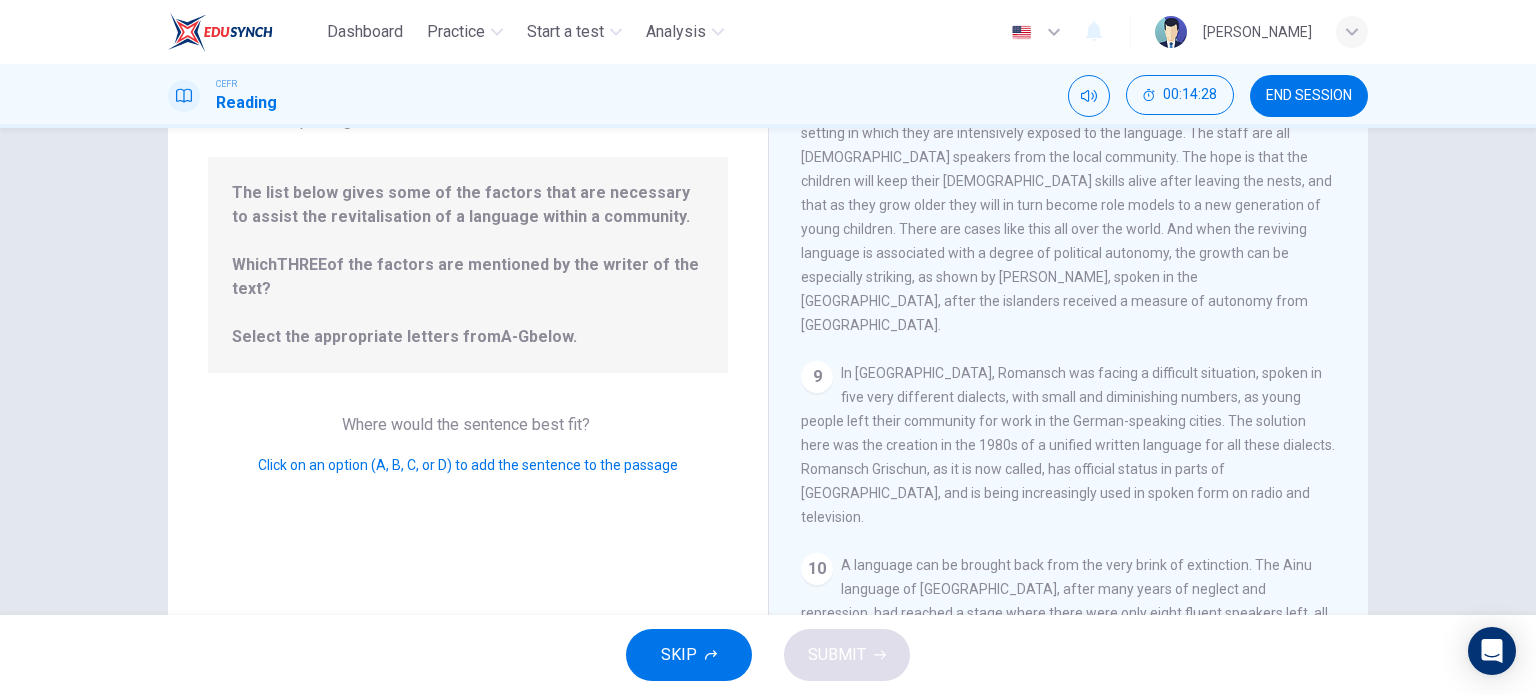 click on "In [GEOGRAPHIC_DATA], Romansch was facing a difficult situation, spoken in five very different dialects, with small and diminishing numbers, as young people left their community for work in the German-speaking cities. The solution here was the creation in the 1980s of a unified written language for all these dialects. Romansch Grischun, as it is now called, has official status in parts of [GEOGRAPHIC_DATA], and is being increasingly used in spoken form on radio and television." at bounding box center [1068, 445] 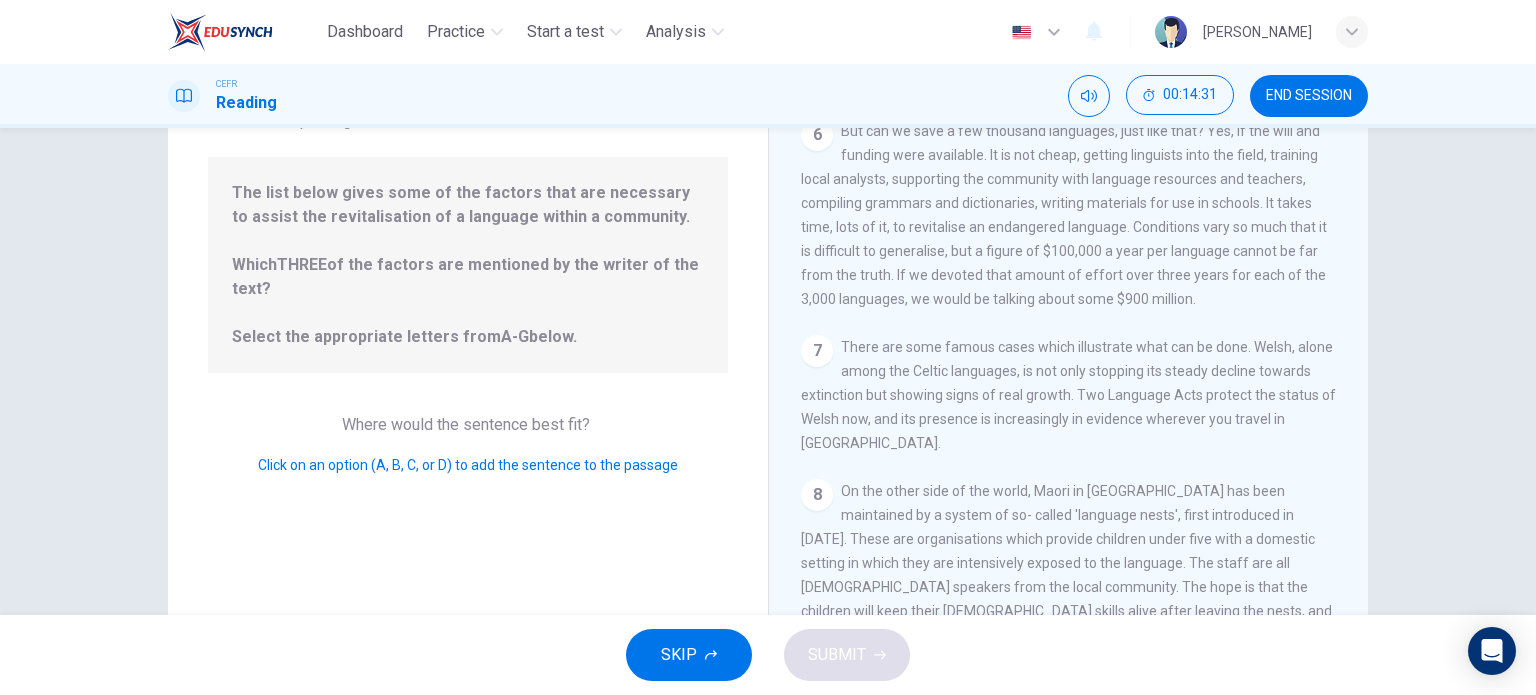 scroll, scrollTop: 824, scrollLeft: 0, axis: vertical 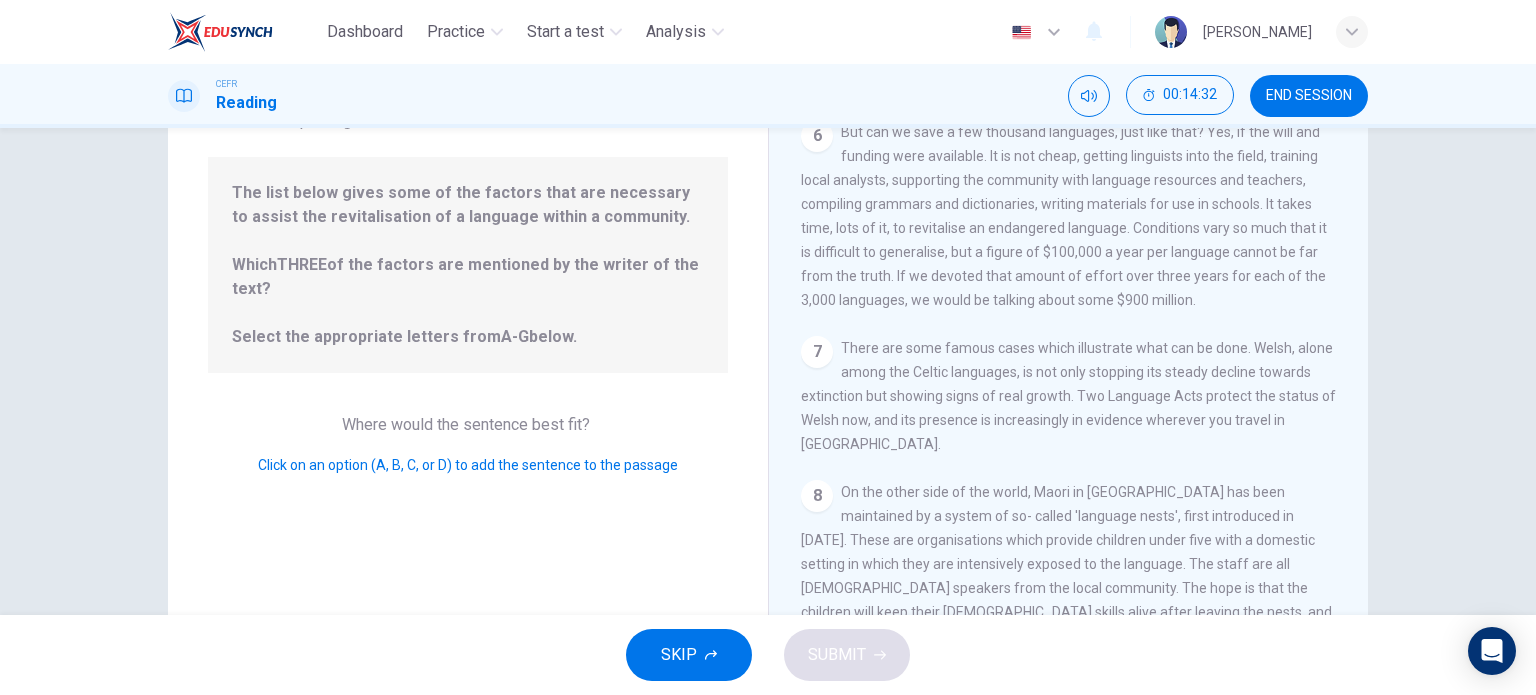 click on "7 There are some famous cases which illustrate what can be done. Welsh, alone among the Celtic languages, is not only stopping its steady decline towards extinction but showing signs of real growth. Two Language Acts protect the status of Welsh now, and its presence is increasingly in evidence wherever you travel in [GEOGRAPHIC_DATA]." at bounding box center (1069, 396) 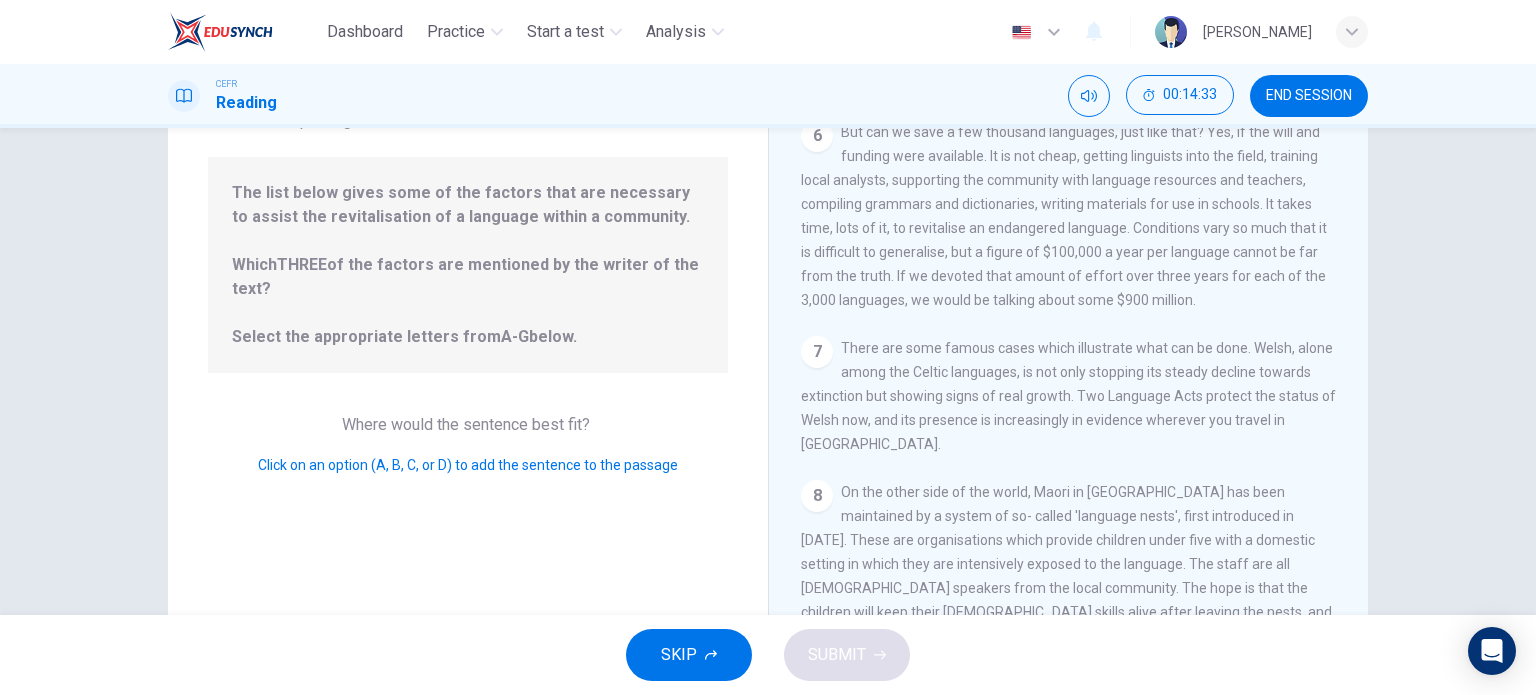 click on "But can we save a few thousand languages, just like that? Yes, if the will and funding were available. It is not cheap, getting linguists into the field, training local analysts, supporting the community with language resources and teachers, compiling grammars and dictionaries, writing materials for use in schools. It takes time, lots of it, to revitalise an endangered language. Conditions vary so much that it is difficult to generalise, but a figure of $100,000 a year per language cannot be far from the truth. If we devoted that amount of effort over three years for each of the 3,000 languages, we would be talking about some $900 million." at bounding box center [1064, 216] 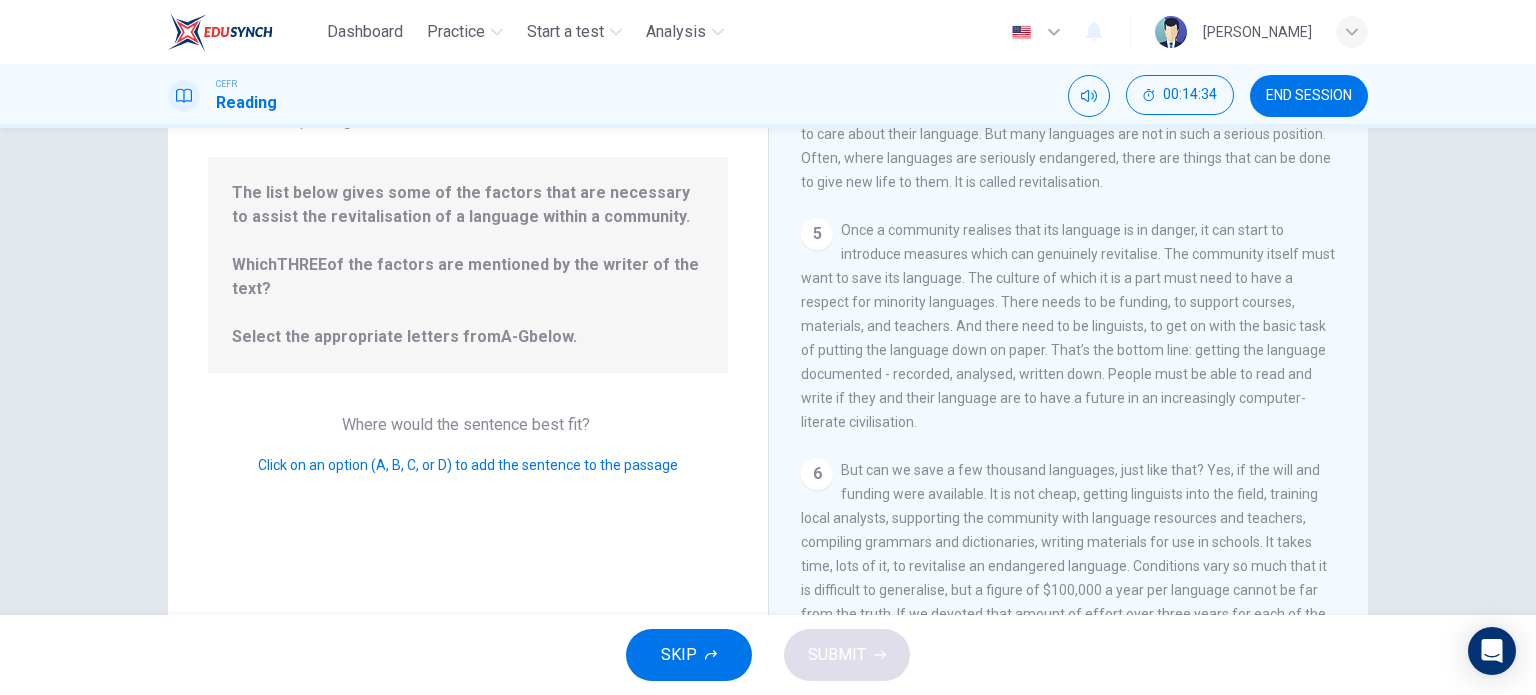 click on "Once a community realises that its language is in danger, it can start to introduce measures which can genuinely revitalise. The community itself must want to save its language. The culture of which it is a part must need to have a respect for minority languages. There needs to be funding, to support courses, materials, and teachers. And there need to be linguists, to get on with the basic task of putting the language down on paper. That’s the bottom line: getting the language documented - recorded, analysed, written down. People must be able to read and write if they and their language are to have a future in an increasingly computer-literate civilisation." at bounding box center [1068, 326] 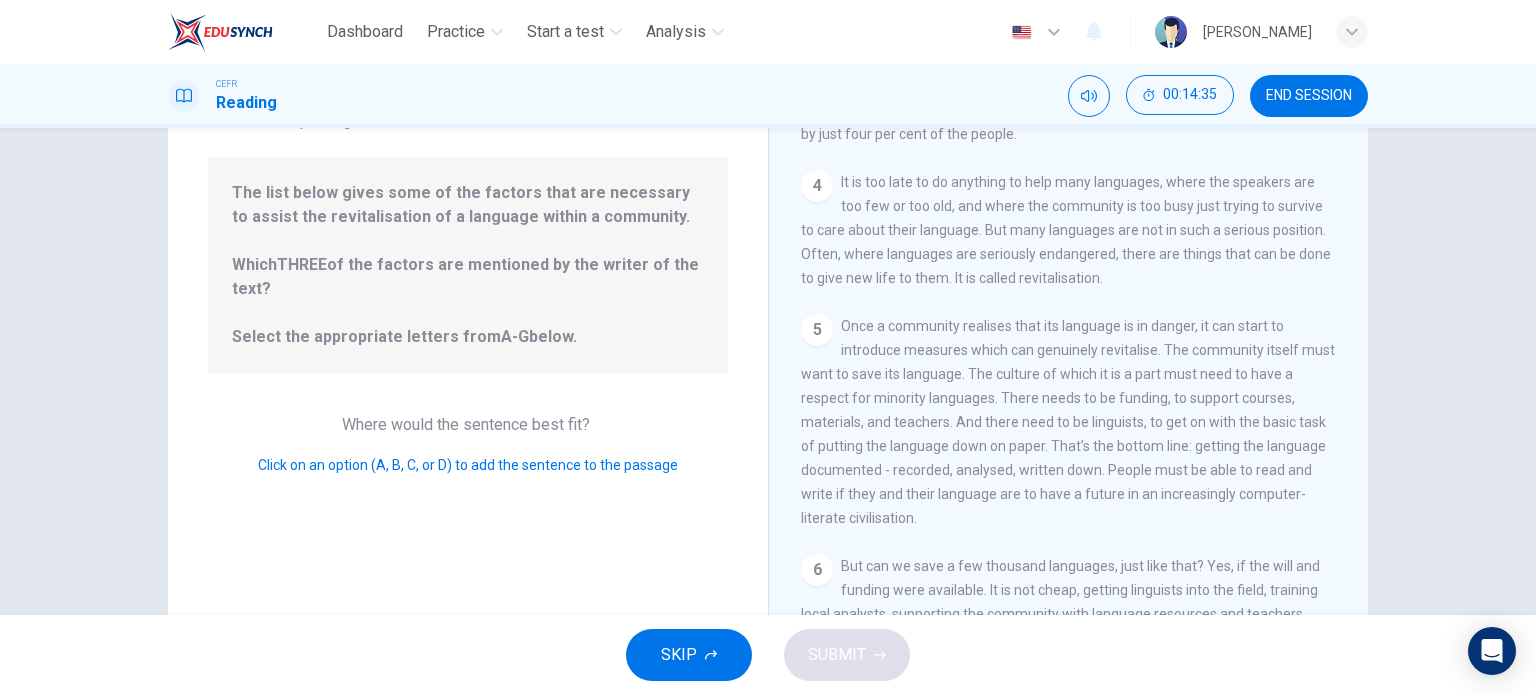 scroll, scrollTop: 373, scrollLeft: 0, axis: vertical 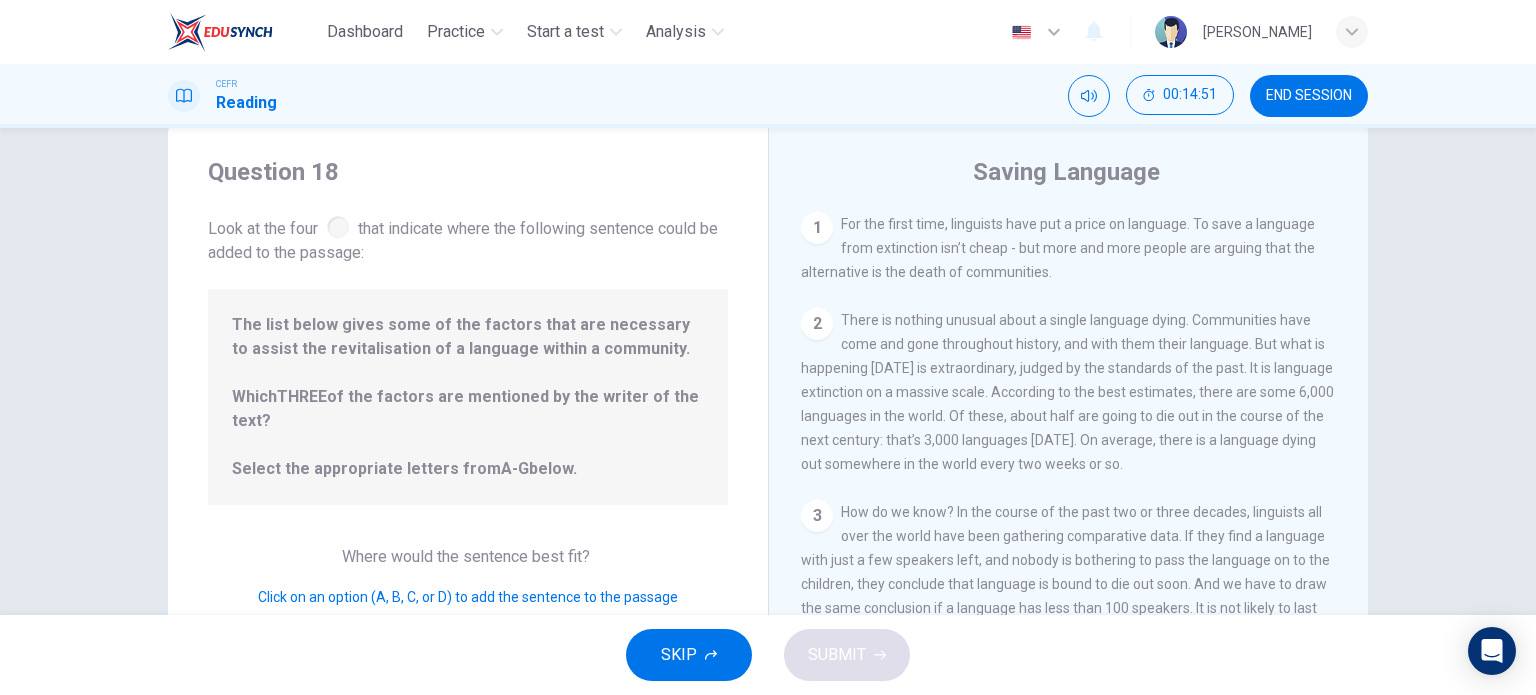 click on "1" at bounding box center (817, 228) 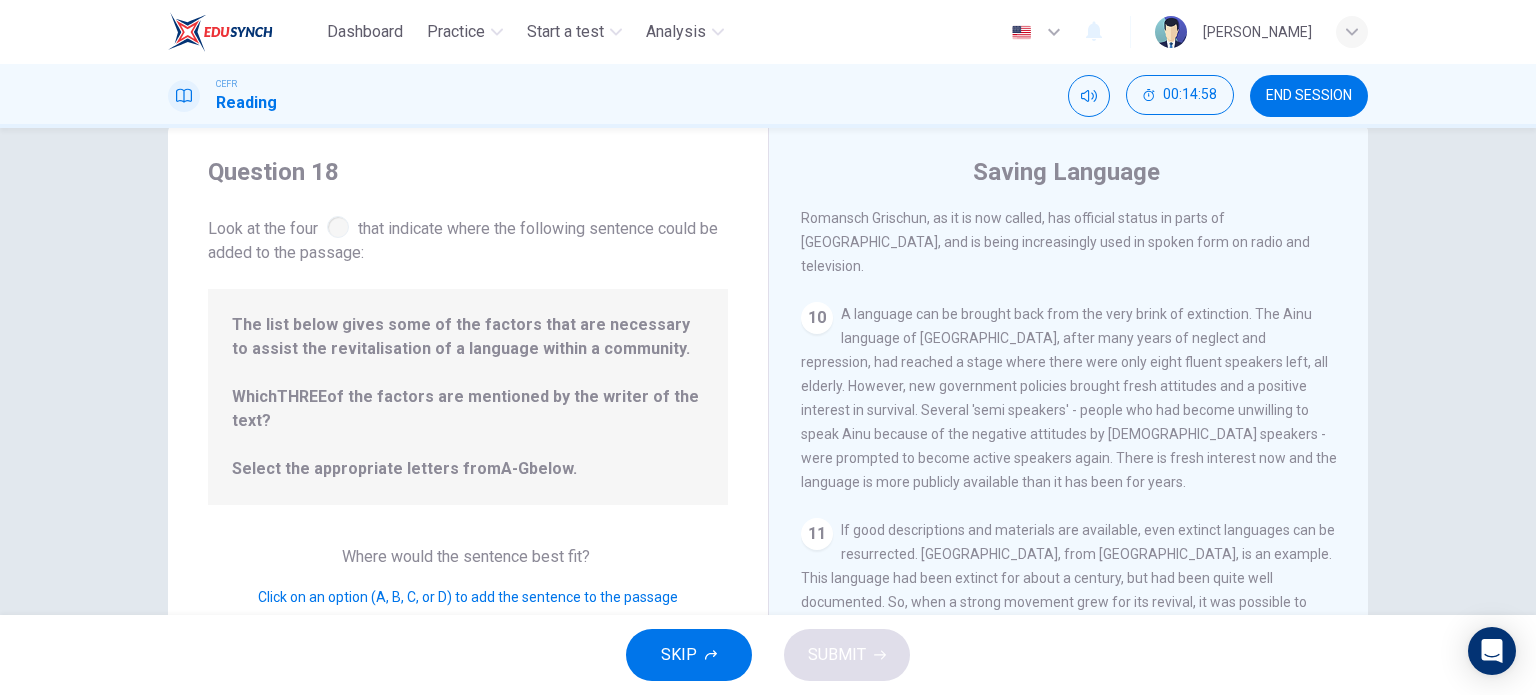 scroll, scrollTop: 1623, scrollLeft: 0, axis: vertical 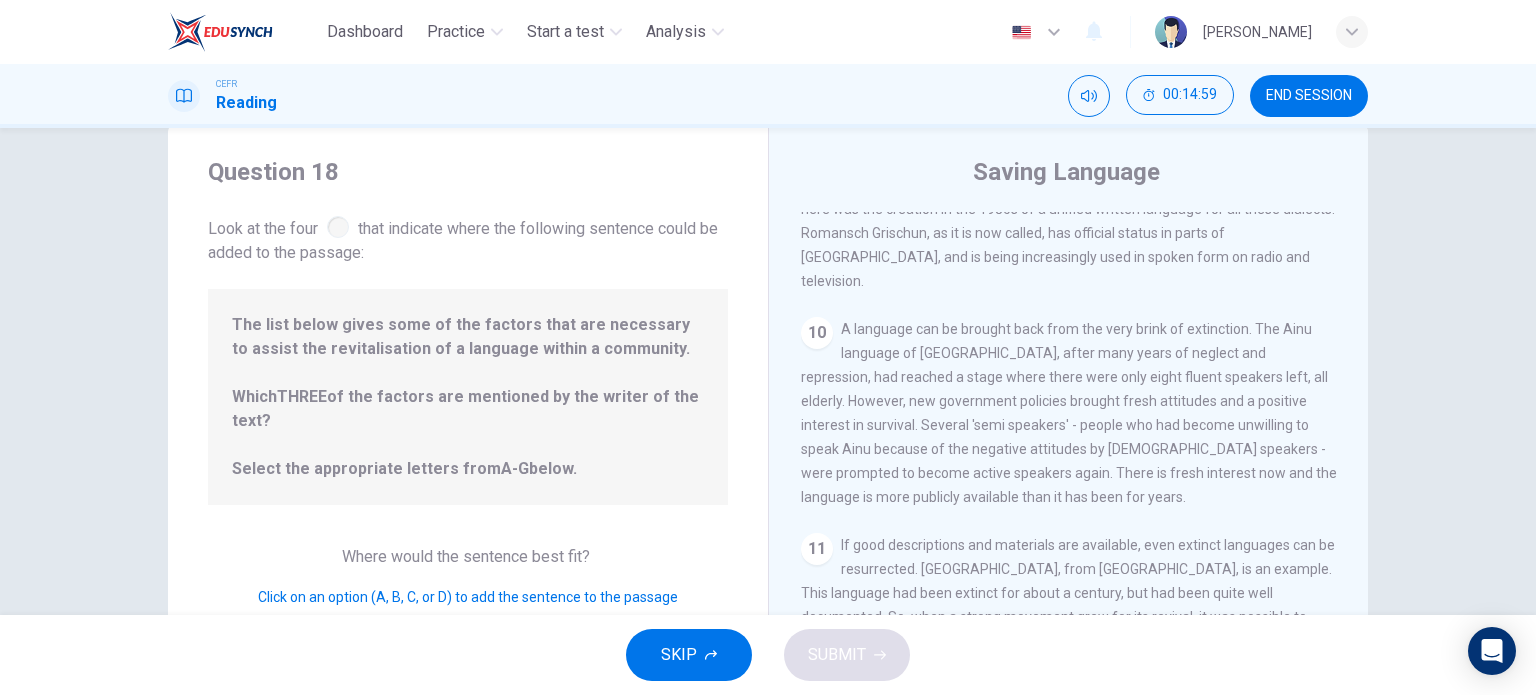 click on "10 A language can be brought back from the very brink of extinction. The Ainu language of [GEOGRAPHIC_DATA], after many years of neglect and repression, had reached a stage where there were only eight fluent speakers left, all elderly. However, new government policies brought fresh attitudes and a positive interest in survival. Several 'semi speakers' - people who had become unwilling to speak Ainu because of the negative attitudes by [DEMOGRAPHIC_DATA] speakers - were prompted to become active speakers again. There is fresh interest now and the language is more publicly available than it has been for years." at bounding box center [1069, 413] 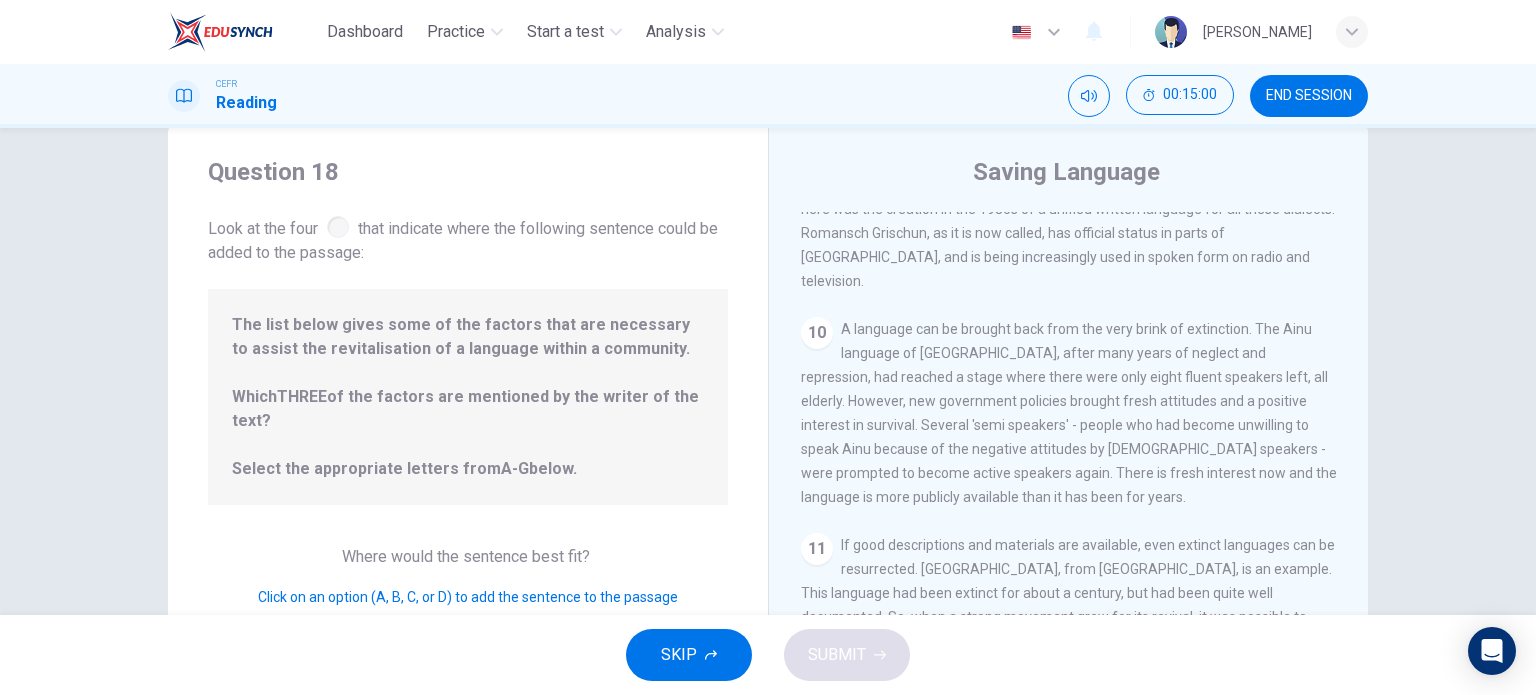 click on "10" at bounding box center (817, 333) 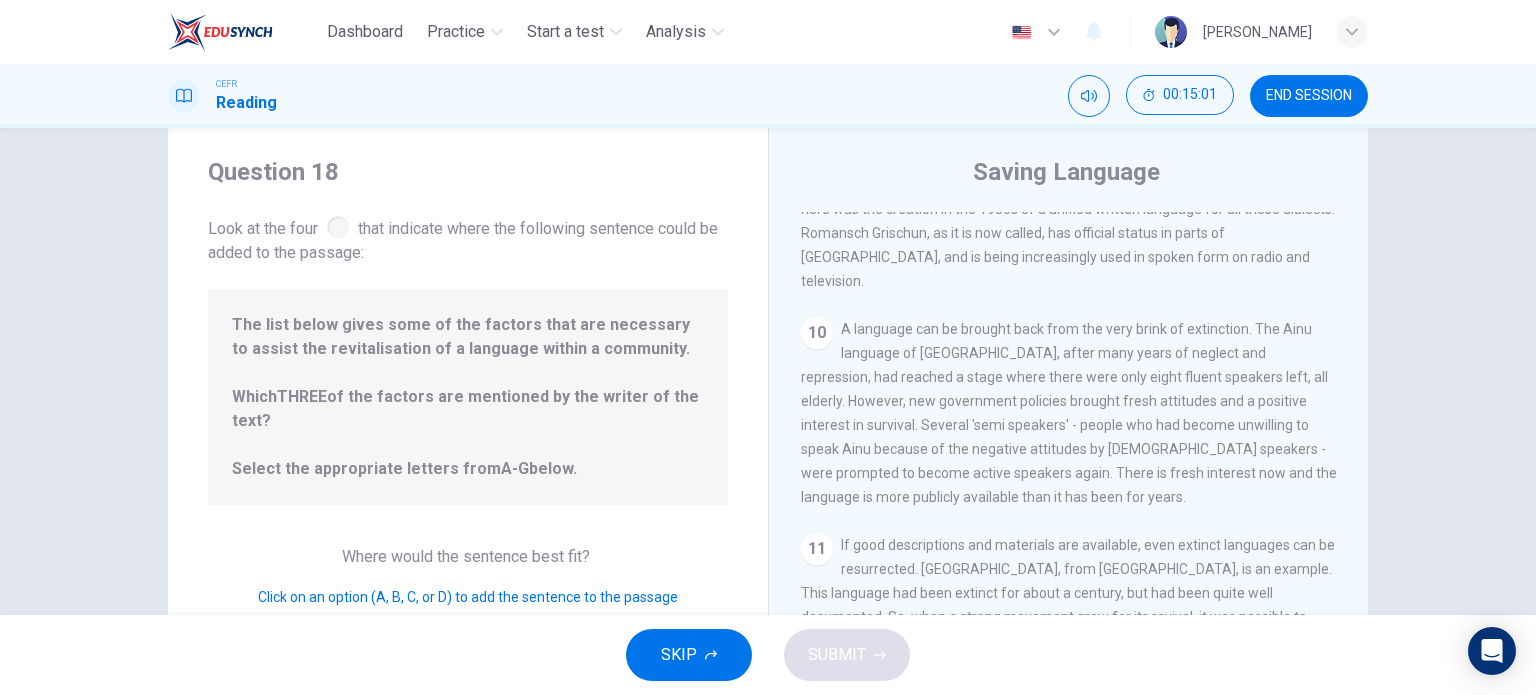 click on "11" at bounding box center (817, 549) 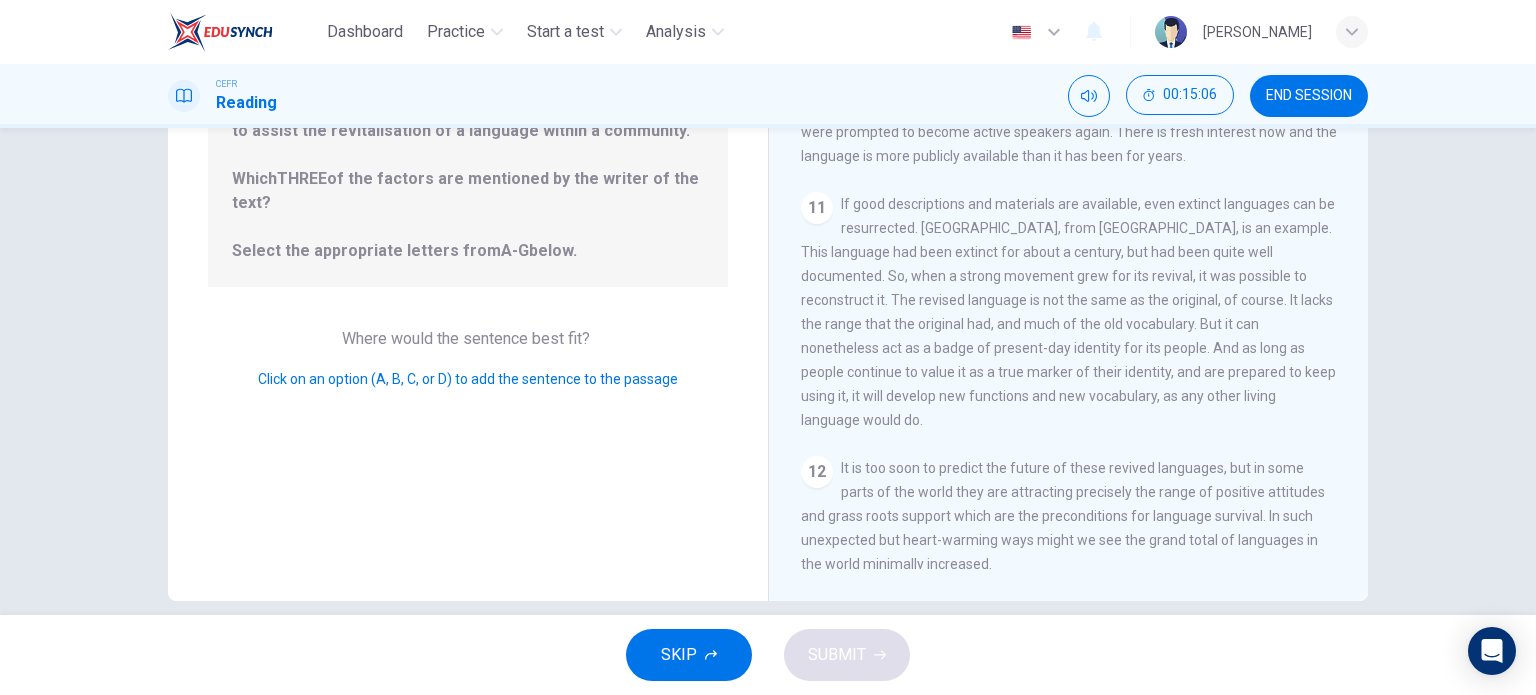 scroll, scrollTop: 179, scrollLeft: 0, axis: vertical 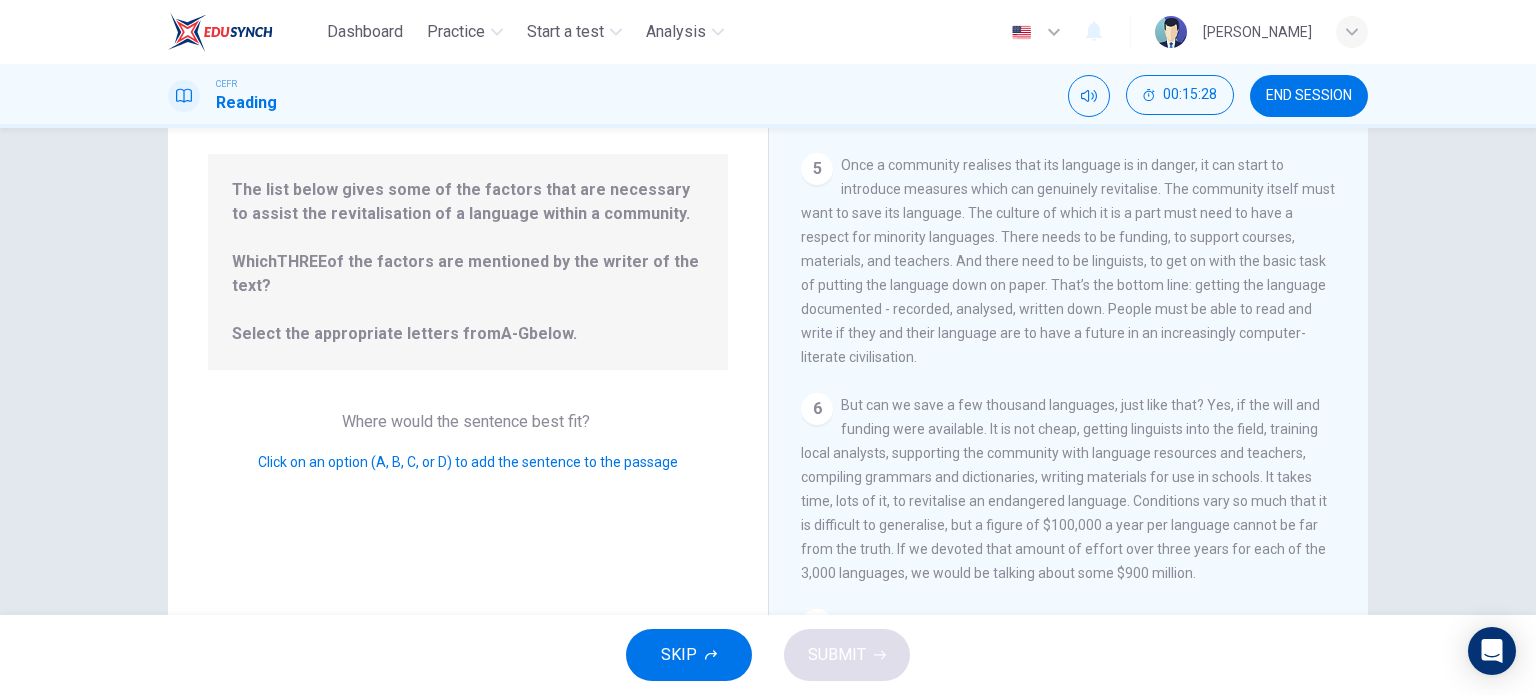 click on "Once a community realises that its language is in danger, it can start to introduce measures which can genuinely revitalise. The community itself must want to save its language. The culture of which it is a part must need to have a respect for minority languages. There needs to be funding, to support courses, materials, and teachers. And there need to be linguists, to get on with the basic task of putting the language down on paper. That’s the bottom line: getting the language documented - recorded, analysed, written down. People must be able to read and write if they and their language are to have a future in an increasingly computer-literate civilisation." at bounding box center [1068, 261] 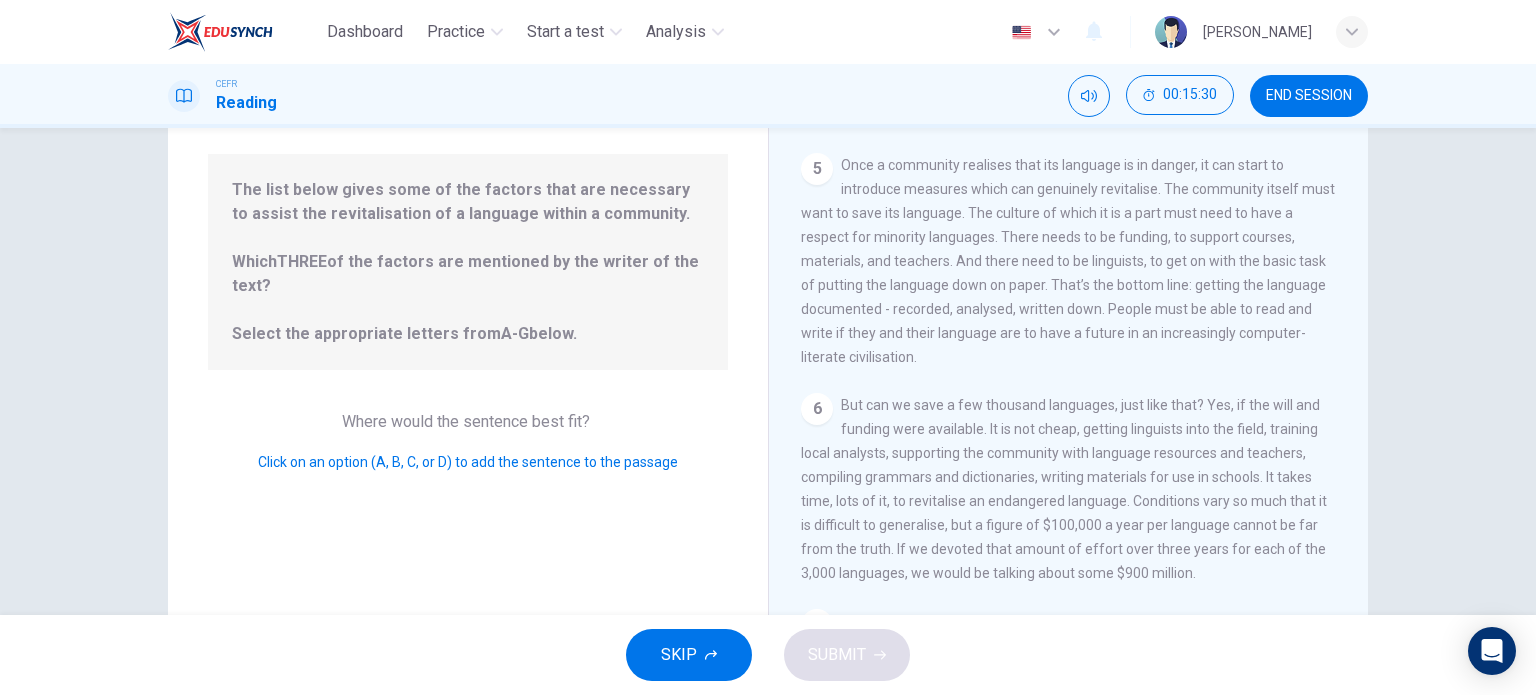 click on "Once a community realises that its language is in danger, it can start to introduce measures which can genuinely revitalise. The community itself must want to save its language. The culture of which it is a part must need to have a respect for minority languages. There needs to be funding, to support courses, materials, and teachers. And there need to be linguists, to get on with the basic task of putting the language down on paper. That’s the bottom line: getting the language documented - recorded, analysed, written down. People must be able to read and write if they and their language are to have a future in an increasingly computer-literate civilisation." at bounding box center (1068, 261) 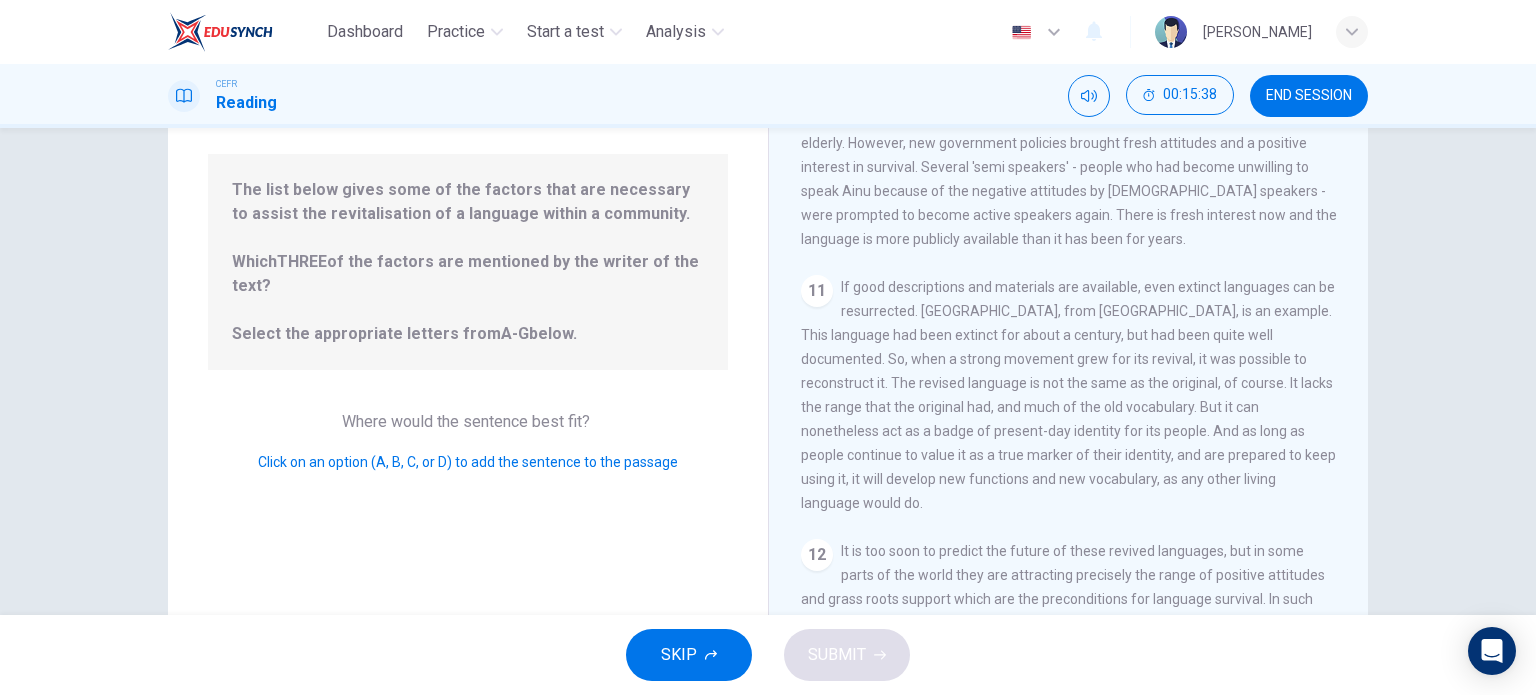 scroll, scrollTop: 1745, scrollLeft: 0, axis: vertical 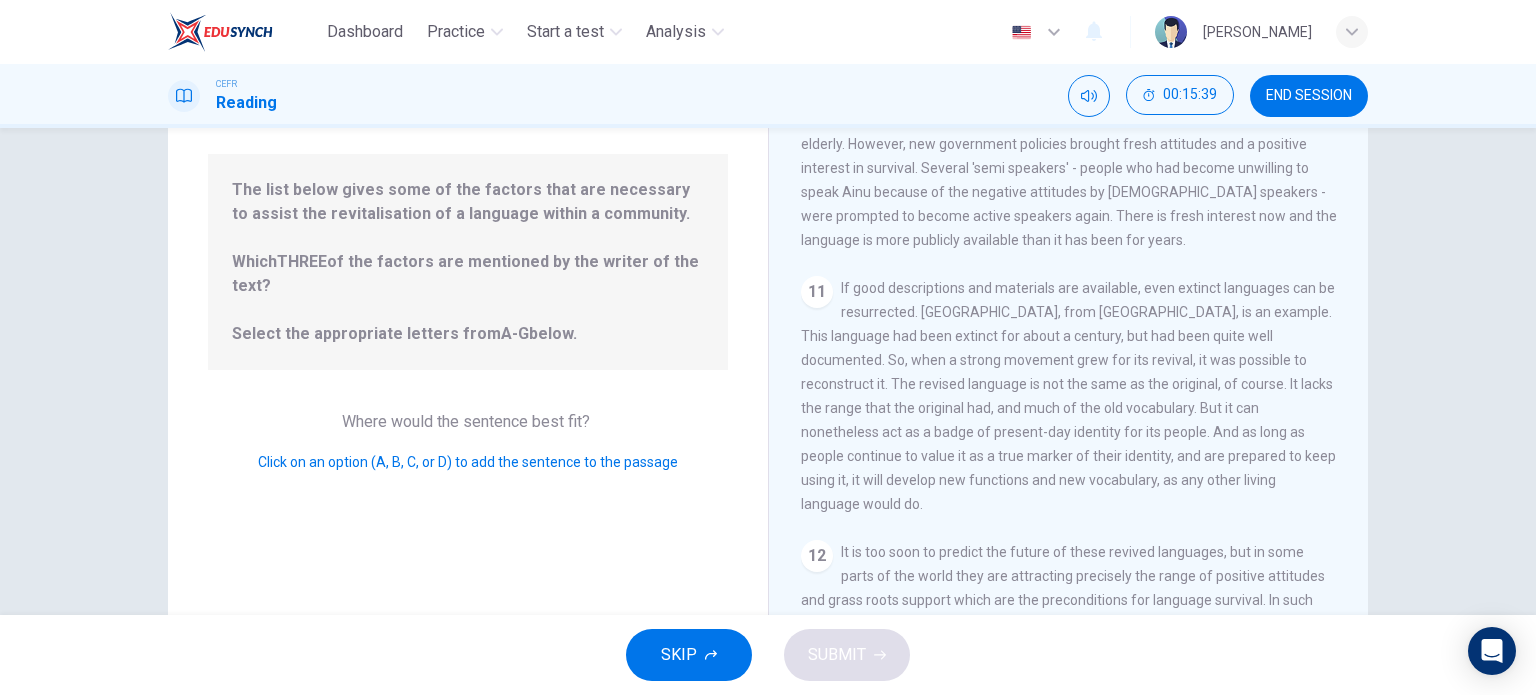 click 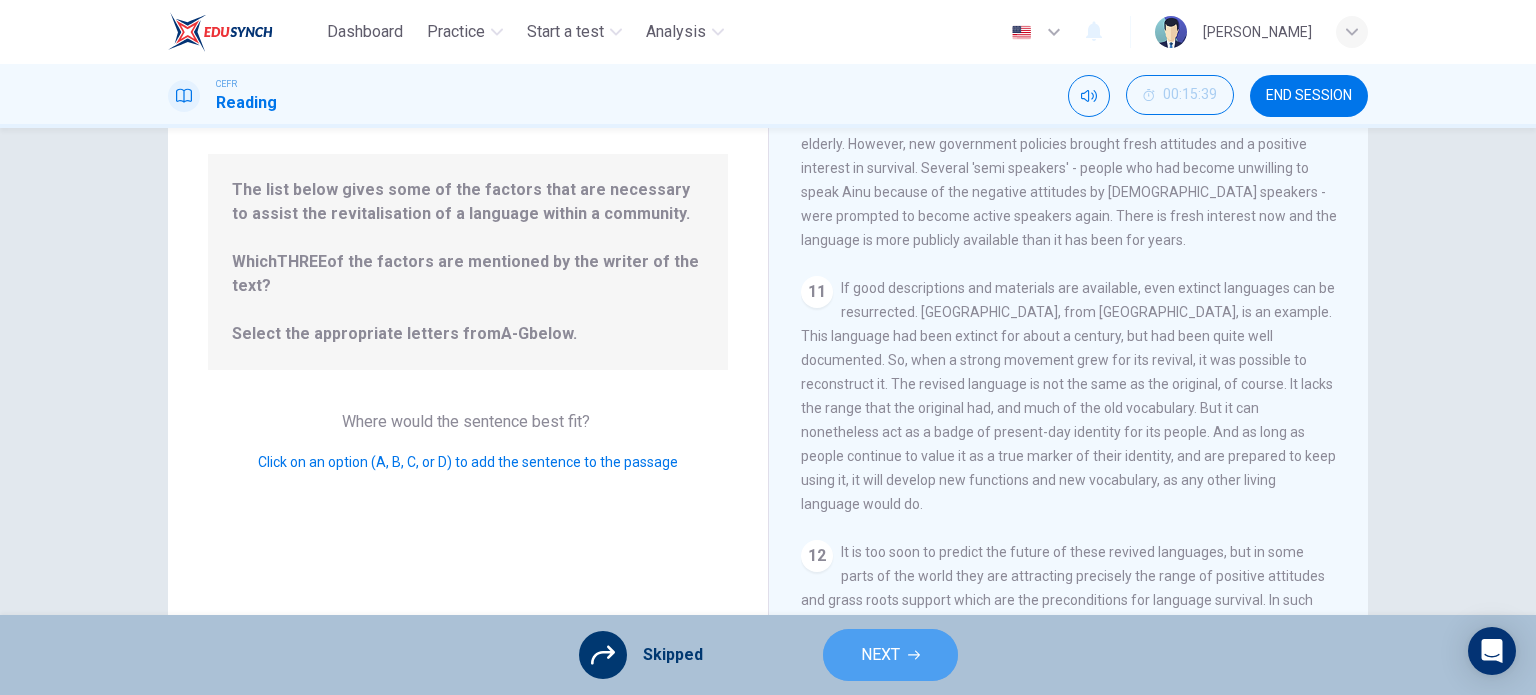 click on "NEXT" at bounding box center (890, 655) 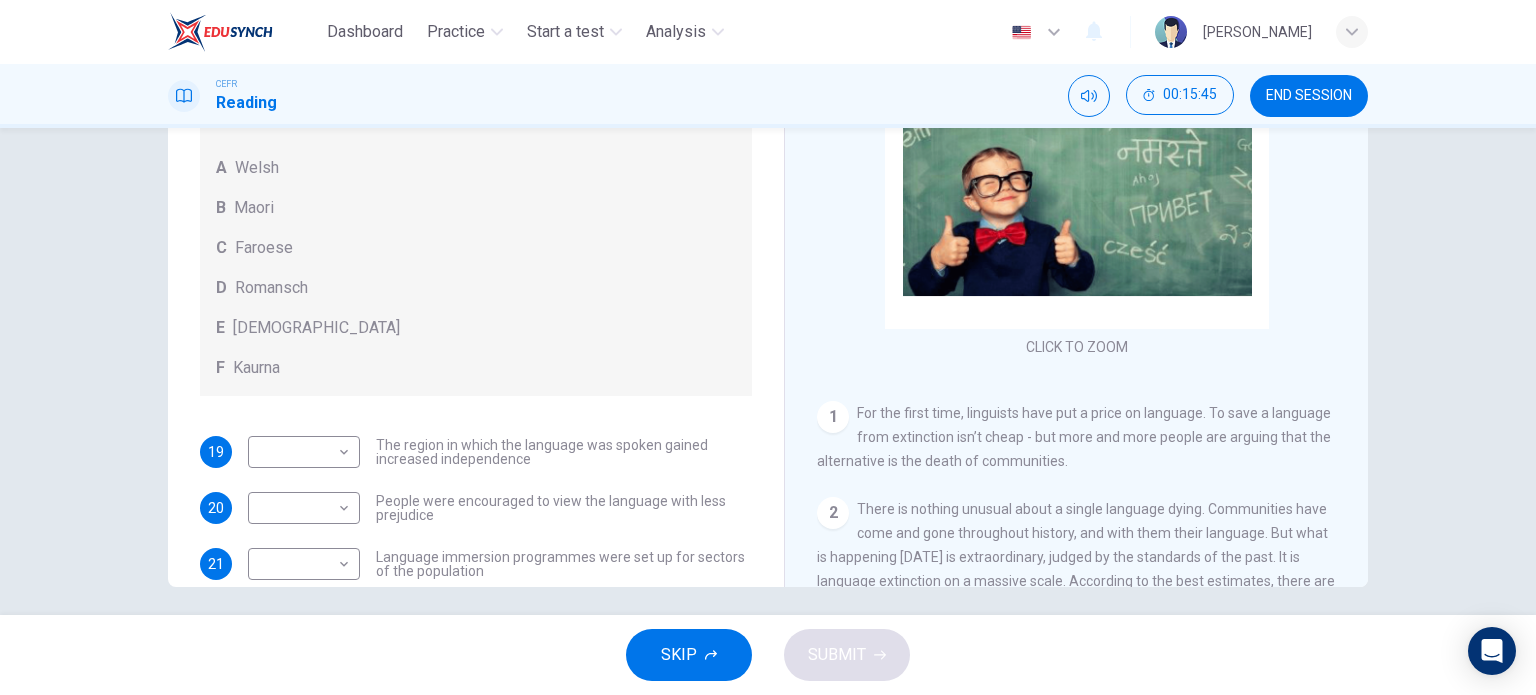 scroll, scrollTop: 288, scrollLeft: 0, axis: vertical 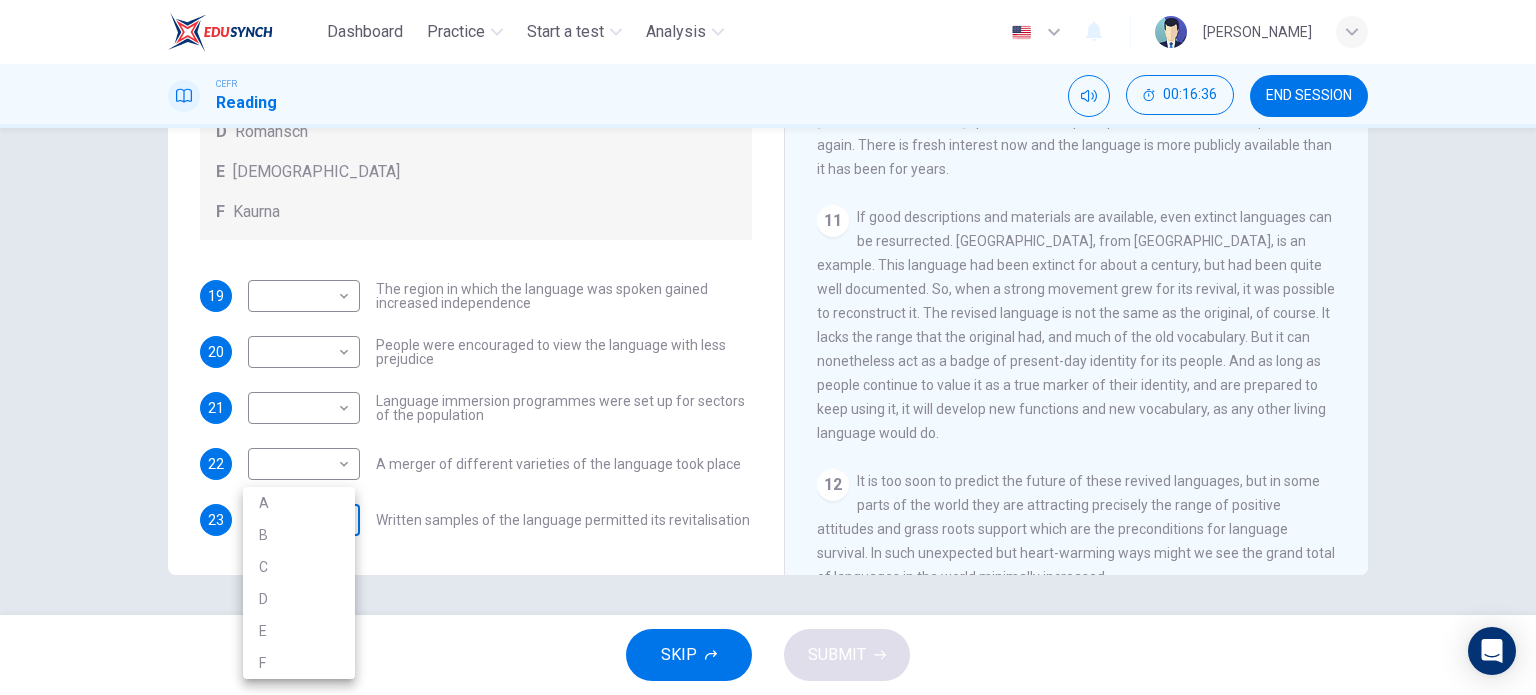 click on "Dashboard Practice Start a test Analysis English en ​ [PERSON_NAME] CEFR Reading 00:16:36 END SESSION Questions 19 - 23 Match the languages  A-F  with the statements below which describe how a language was saved.
Write your answers in the boxes below. A Welsh B Maori C Faroese D Romansch E Ainu F Kaurna 19 ​ ​ The region in which the language was spoken gained increased independence 20 ​ ​ People were encouraged to view the language with less prejudice 21 ​ ​ Language immersion programmes were set up for sectors of the population 22 ​ ​ A merger of different varieties of the language took place 23 ​ ​ Written samples of the language permitted its revitalisation Saving Language CLICK TO ZOOM Click to Zoom 1 For the first time, linguists have put a price on language. To save a language from extinction isn’t cheap - but more and more people are arguing that the alternative is the death of communities. 2 3 4 5 6 7 8 9 10 11 12 SKIP SUBMIT
Dashboard Practice Start a test" at bounding box center (768, 347) 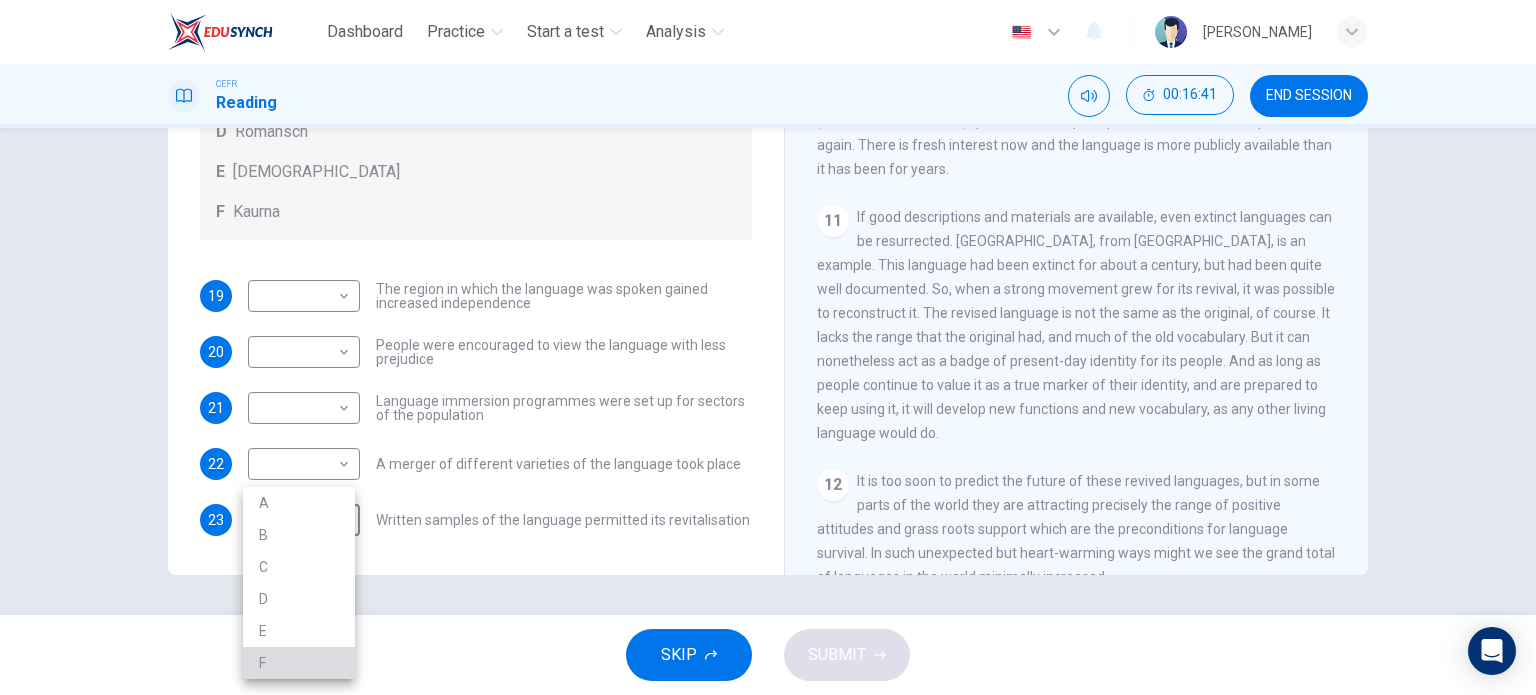 click on "F" at bounding box center [299, 663] 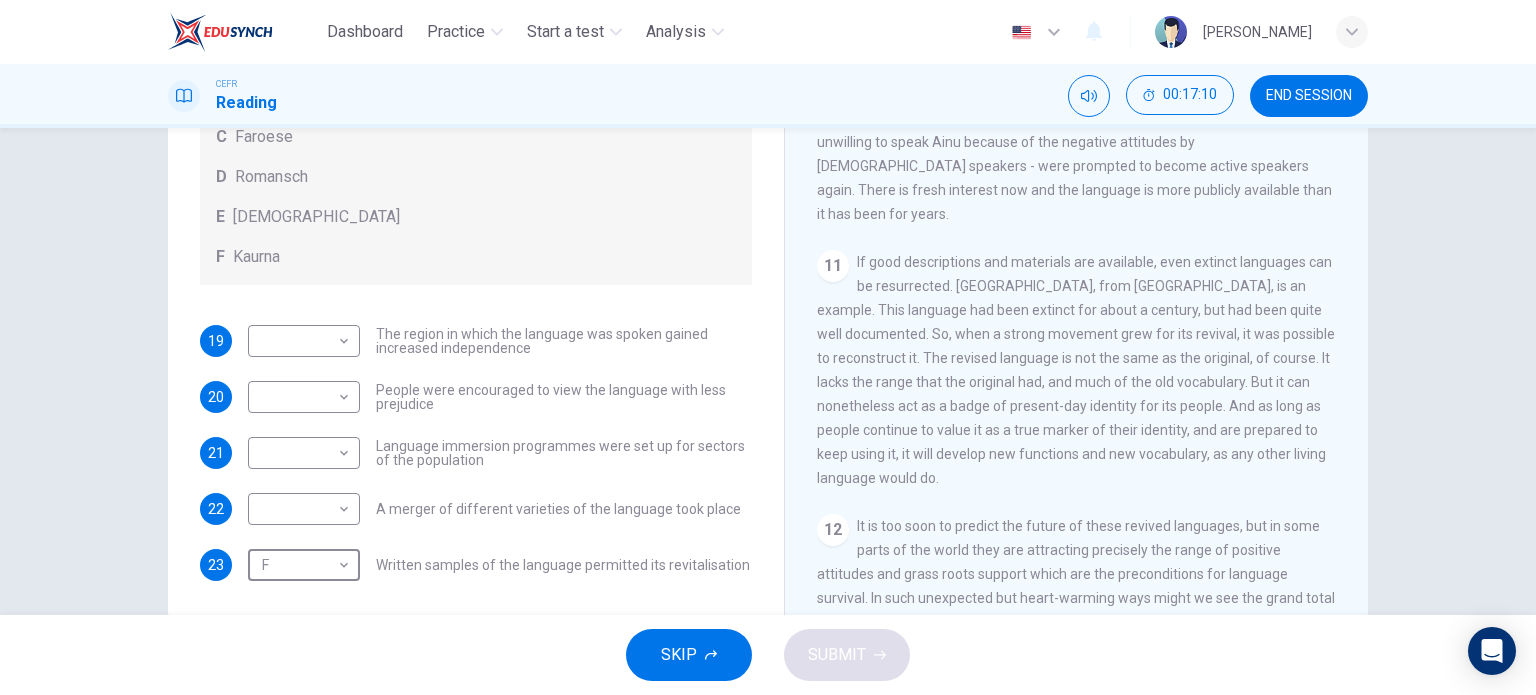 scroll, scrollTop: 255, scrollLeft: 0, axis: vertical 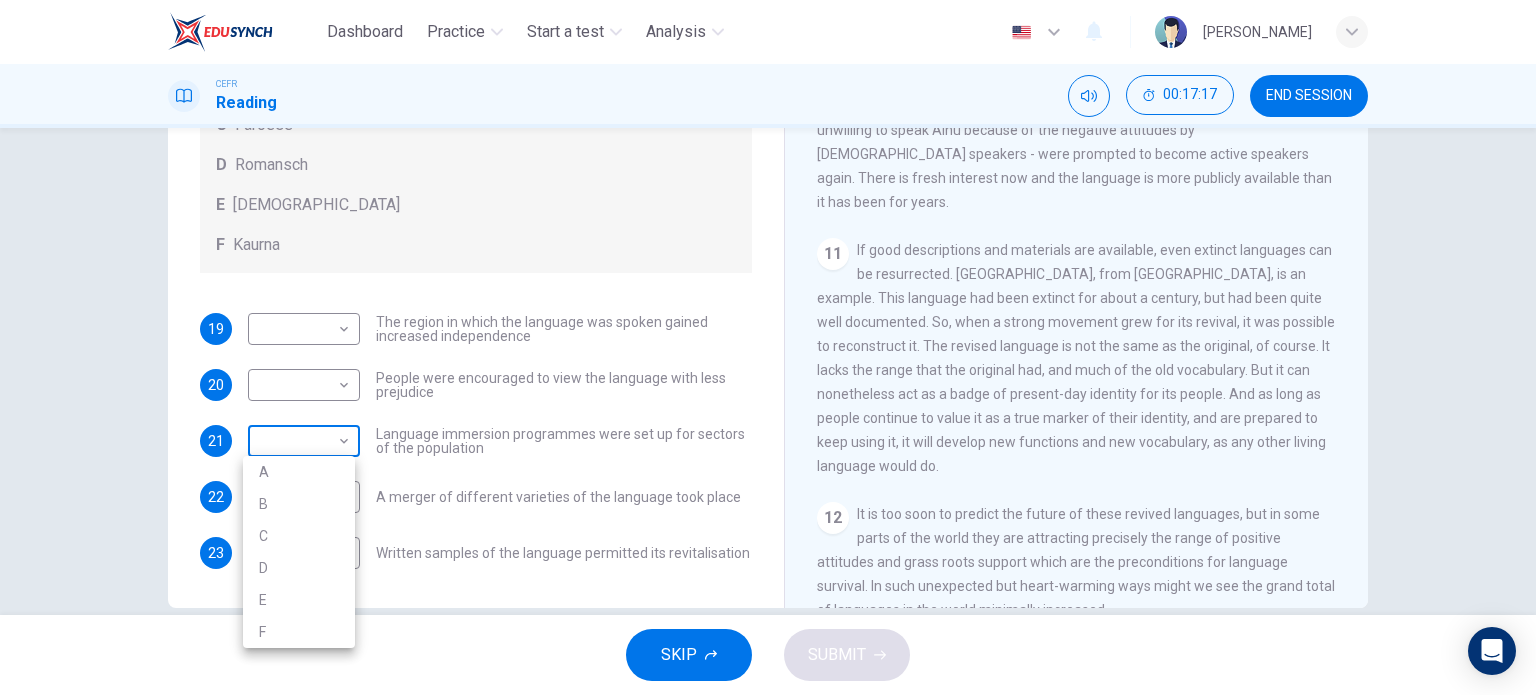 click on "Dashboard Practice Start a test Analysis English en ​ [PERSON_NAME] CEFR Reading 00:17:17 END SESSION Questions 19 - 23 Match the languages  A-F  with the statements below which describe how a language was saved.
Write your answers in the boxes below. A Welsh B Maori C Faroese D Romansch E Ainu F Kaurna 19 ​ ​ The region in which the language was spoken gained increased independence 20 ​ ​ People were encouraged to view the language with less prejudice 21 ​ ​ Language immersion programmes were set up for sectors of the population 22 ​ ​ A merger of different varieties of the language took place 23 F F ​ Written samples of the language permitted its revitalisation Saving Language CLICK TO ZOOM Click to Zoom 1 For the first time, linguists have put a price on language. To save a language from extinction isn’t cheap - but more and more people are arguing that the alternative is the death of communities. 2 3 4 5 6 7 8 9 10 11 12 SKIP SUBMIT
Dashboard Practice Start a test" at bounding box center [768, 347] 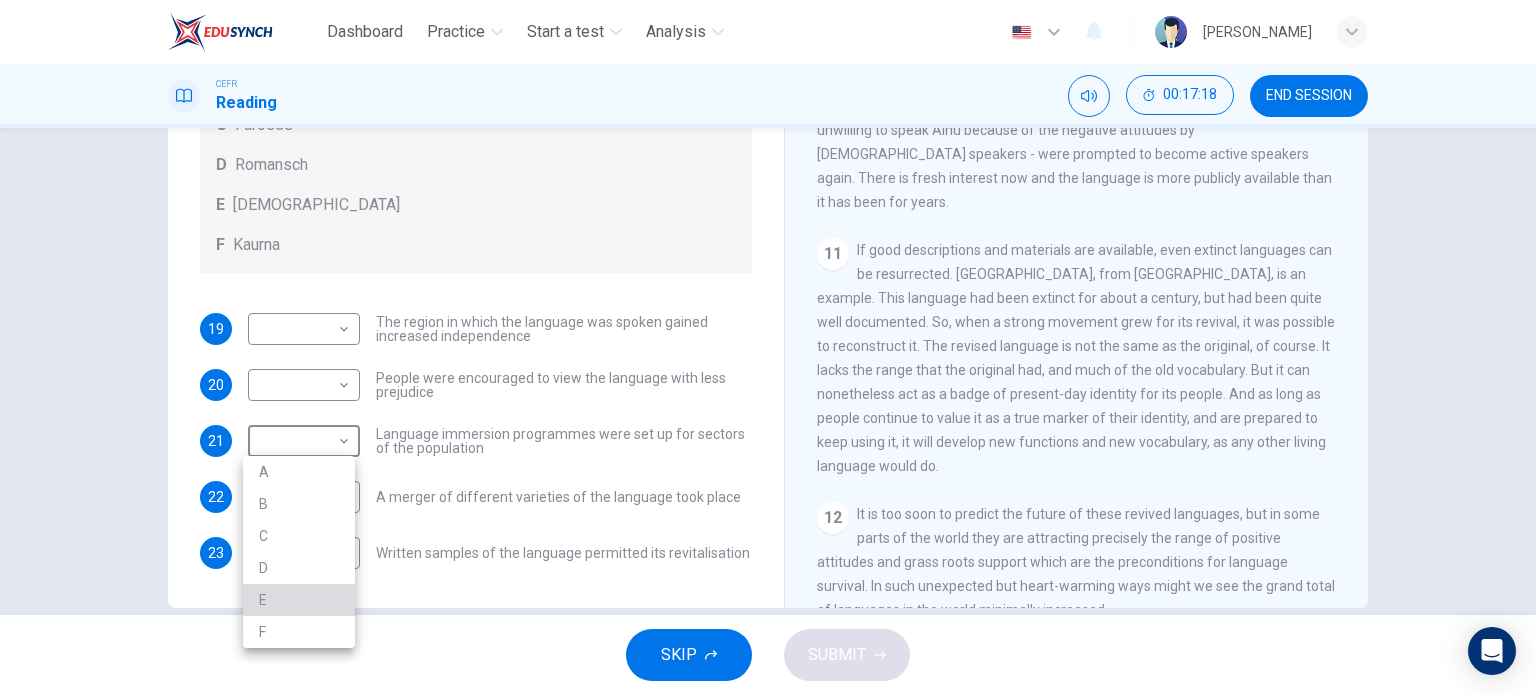 click on "E" at bounding box center [299, 600] 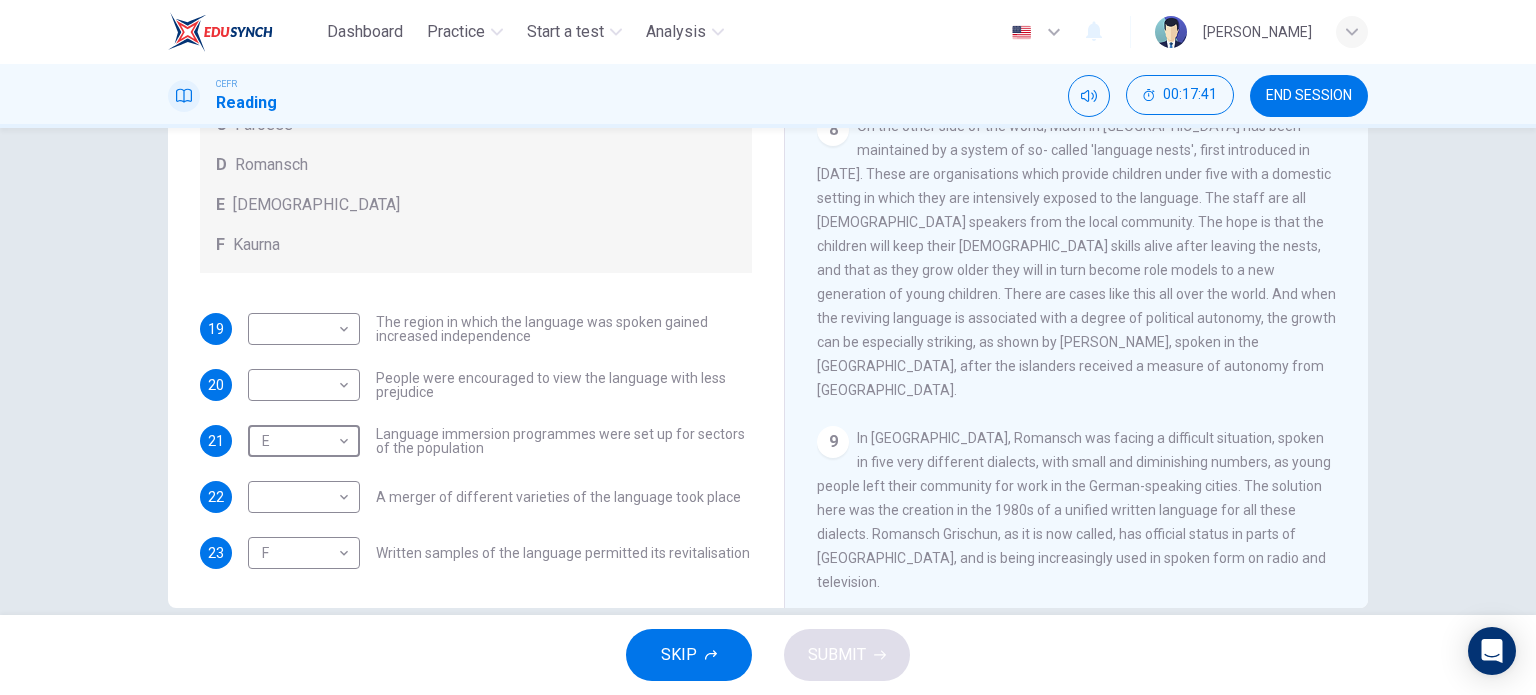 scroll, scrollTop: 1528, scrollLeft: 0, axis: vertical 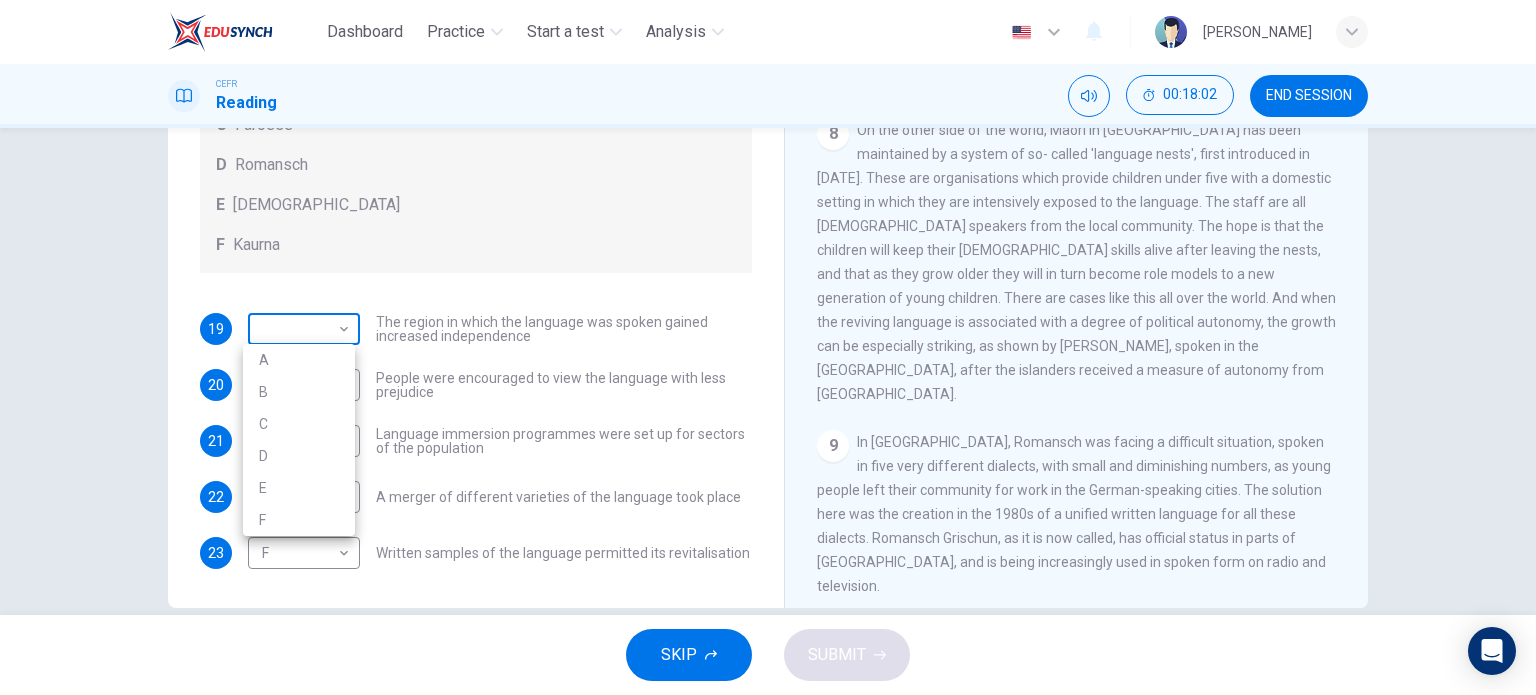 click on "Dashboard Practice Start a test Analysis English en ​ [PERSON_NAME] CEFR Reading 00:18:02 END SESSION Questions 19 - 23 Match the languages  A-F  with the statements below which describe how a language was saved.
Write your answers in the boxes below. A Welsh B Maori C Faroese D Romansch E Ainu F Kaurna 19 ​ ​ The region in which the language was spoken gained increased independence 20 ​ ​ People were encouraged to view the language with less prejudice 21 E E ​ Language immersion programmes were set up for sectors of the population 22 ​ ​ A merger of different varieties of the language took place 23 F F ​ Written samples of the language permitted its revitalisation Saving Language CLICK TO ZOOM Click to Zoom 1 For the first time, linguists have put a price on language. To save a language from extinction isn’t cheap - but more and more people are arguing that the alternative is the death of communities. 2 3 4 5 6 7 8 9 10 11 12 SKIP SUBMIT
Dashboard Practice Start a test" at bounding box center (768, 347) 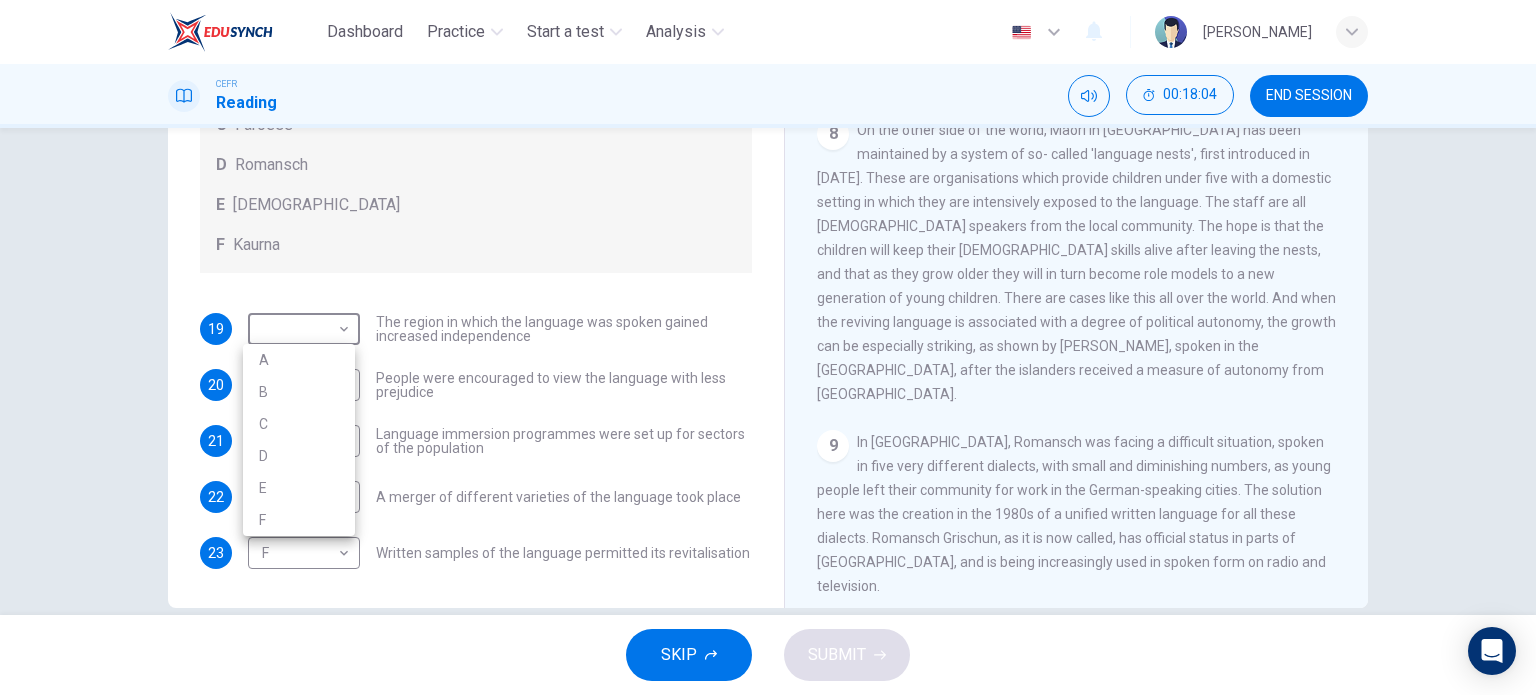 click at bounding box center (768, 347) 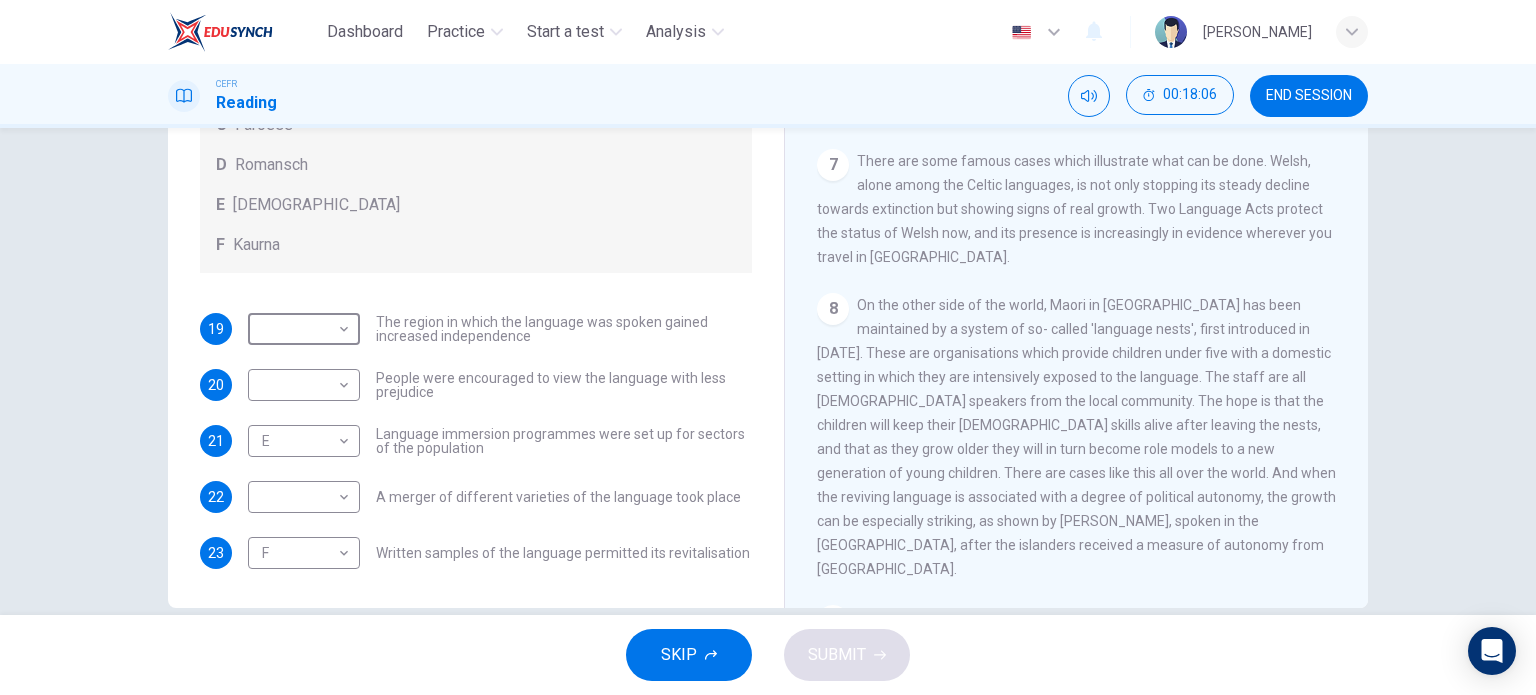 scroll, scrollTop: 1324, scrollLeft: 0, axis: vertical 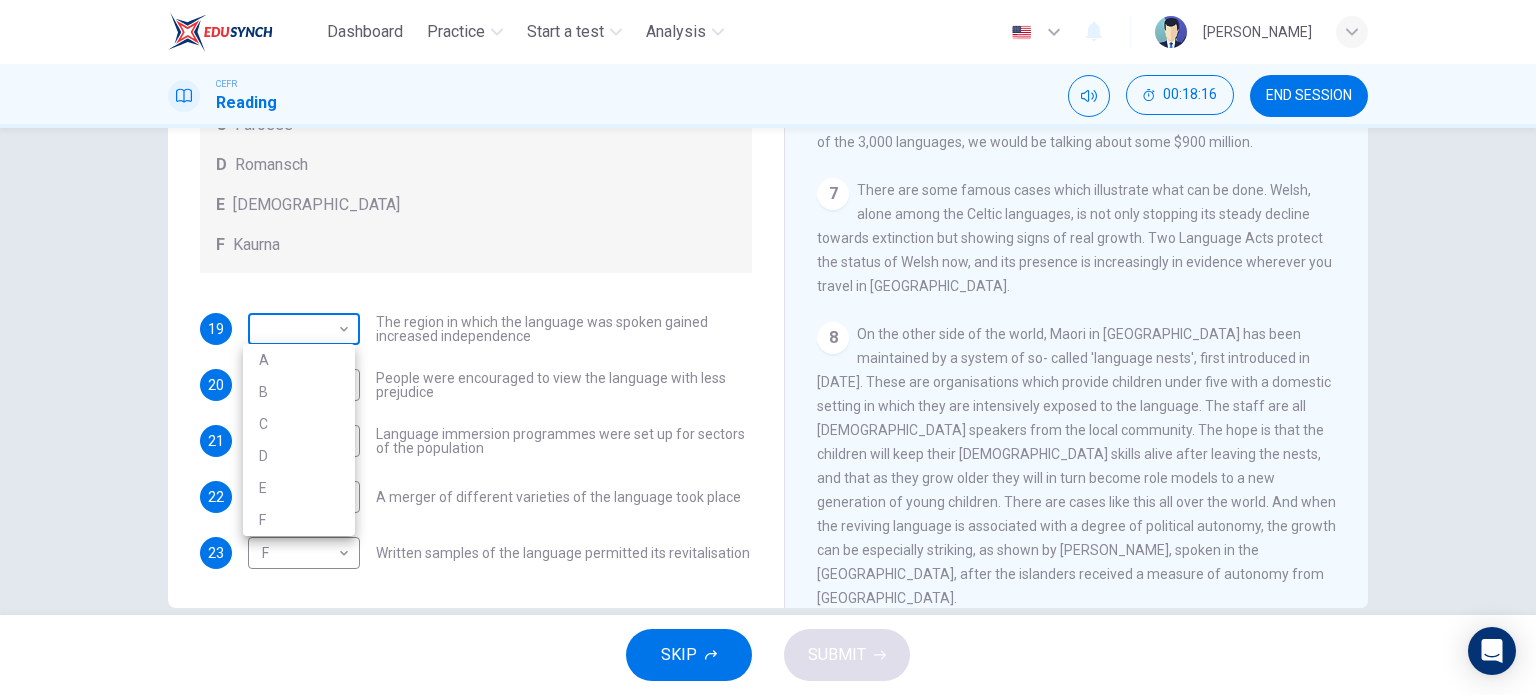 click on "Dashboard Practice Start a test Analysis English en ​ [PERSON_NAME] CEFR Reading 00:18:16 END SESSION Questions 19 - 23 Match the languages  A-F  with the statements below which describe how a language was saved.
Write your answers in the boxes below. A Welsh B Maori C Faroese D Romansch E Ainu F Kaurna 19 ​ ​ The region in which the language was spoken gained increased independence 20 ​ ​ People were encouraged to view the language with less prejudice 21 E E ​ Language immersion programmes were set up for sectors of the population 22 ​ ​ A merger of different varieties of the language took place 23 F F ​ Written samples of the language permitted its revitalisation Saving Language CLICK TO ZOOM Click to Zoom 1 For the first time, linguists have put a price on language. To save a language from extinction isn’t cheap - but more and more people are arguing that the alternative is the death of communities. 2 3 4 5 6 7 8 9 10 11 12 SKIP SUBMIT
Dashboard Practice Start a test" at bounding box center [768, 347] 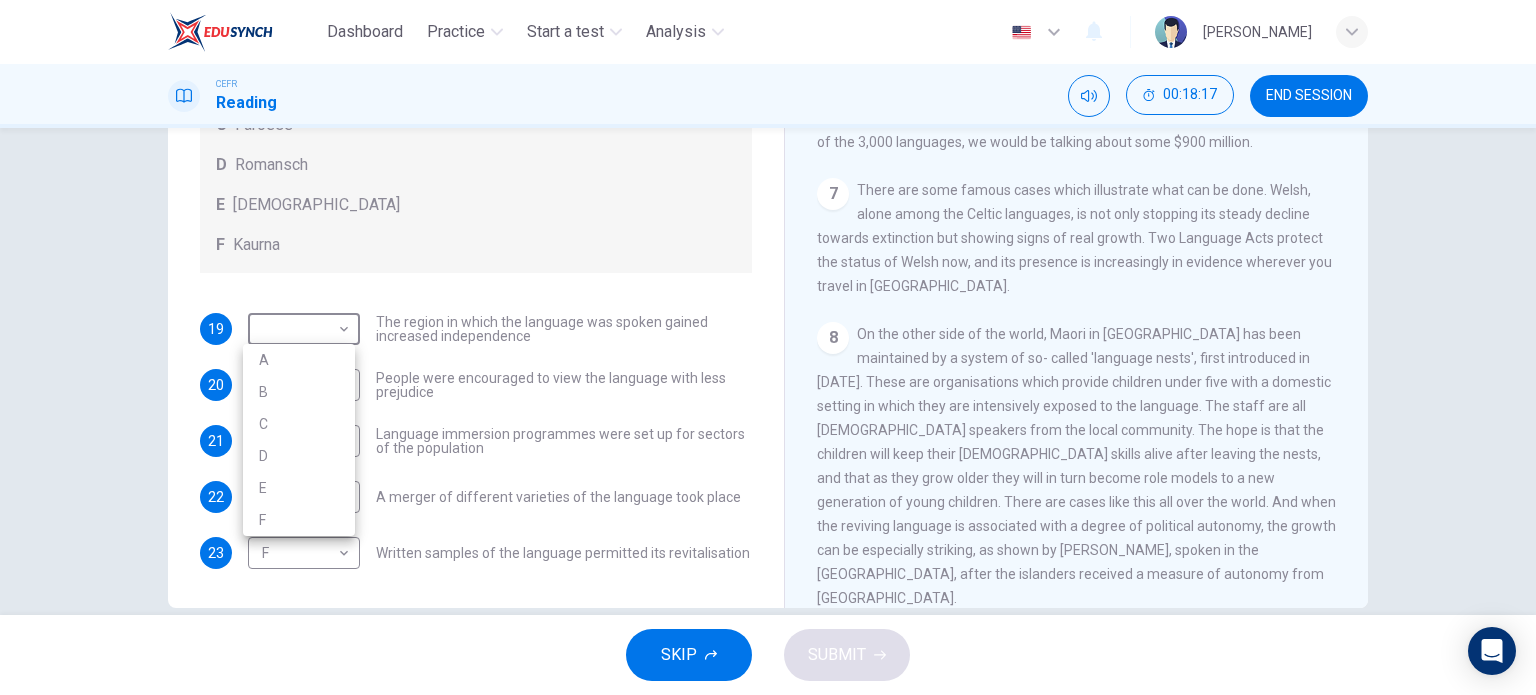 click at bounding box center (768, 347) 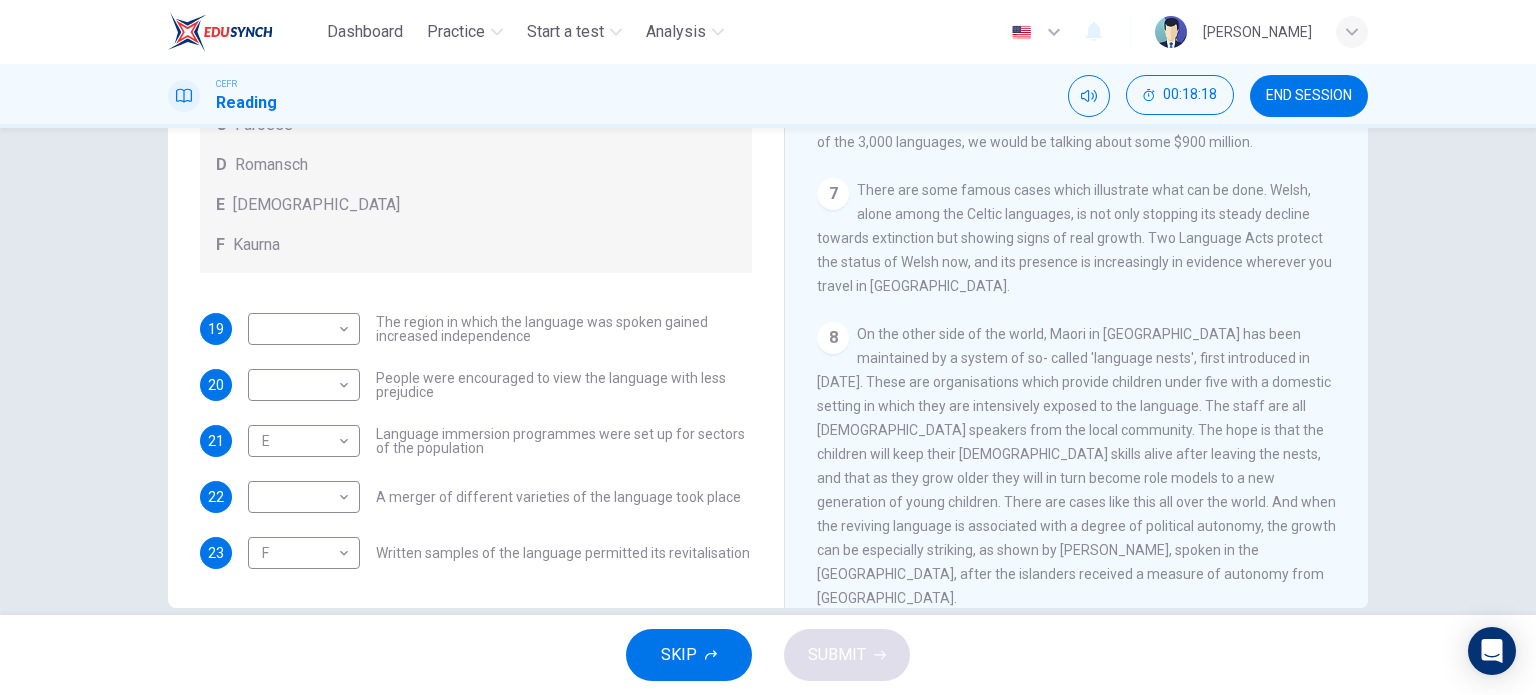 click on "Questions 19 - 23 Match the languages  A-F  with the statements below which describe how a language was saved.
Write your answers in the boxes below. A Welsh B Maori C Faroese D Romansch E Ainu F Kaurna 19 ​ ​ The region in which the language was spoken gained increased independence 20 ​ ​ People were encouraged to view the language with less prejudice 21 E E ​ Language immersion programmes were set up for sectors of the population 22 ​ ​ A merger of different varieties of the language took place 23 F F ​ Written samples of the language permitted its revitalisation" at bounding box center [476, 189] 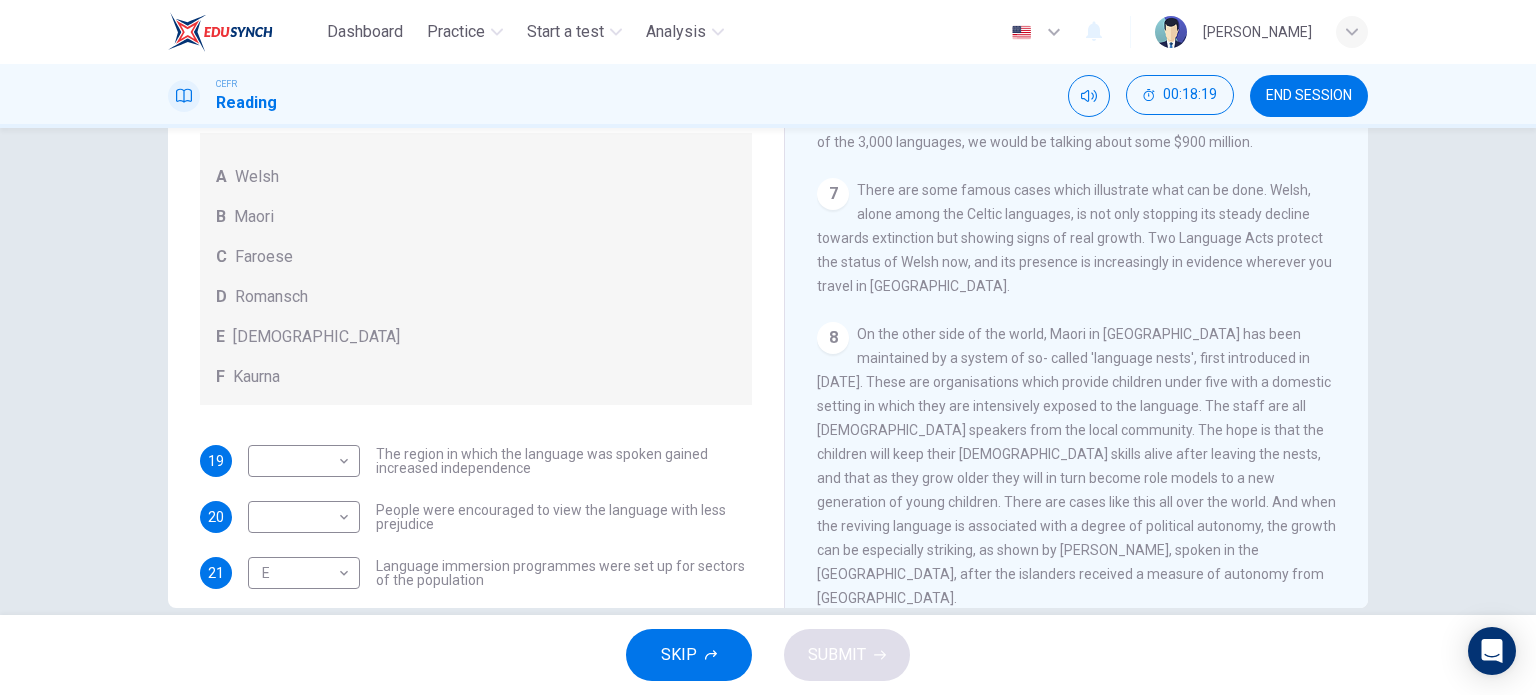 scroll, scrollTop: 0, scrollLeft: 0, axis: both 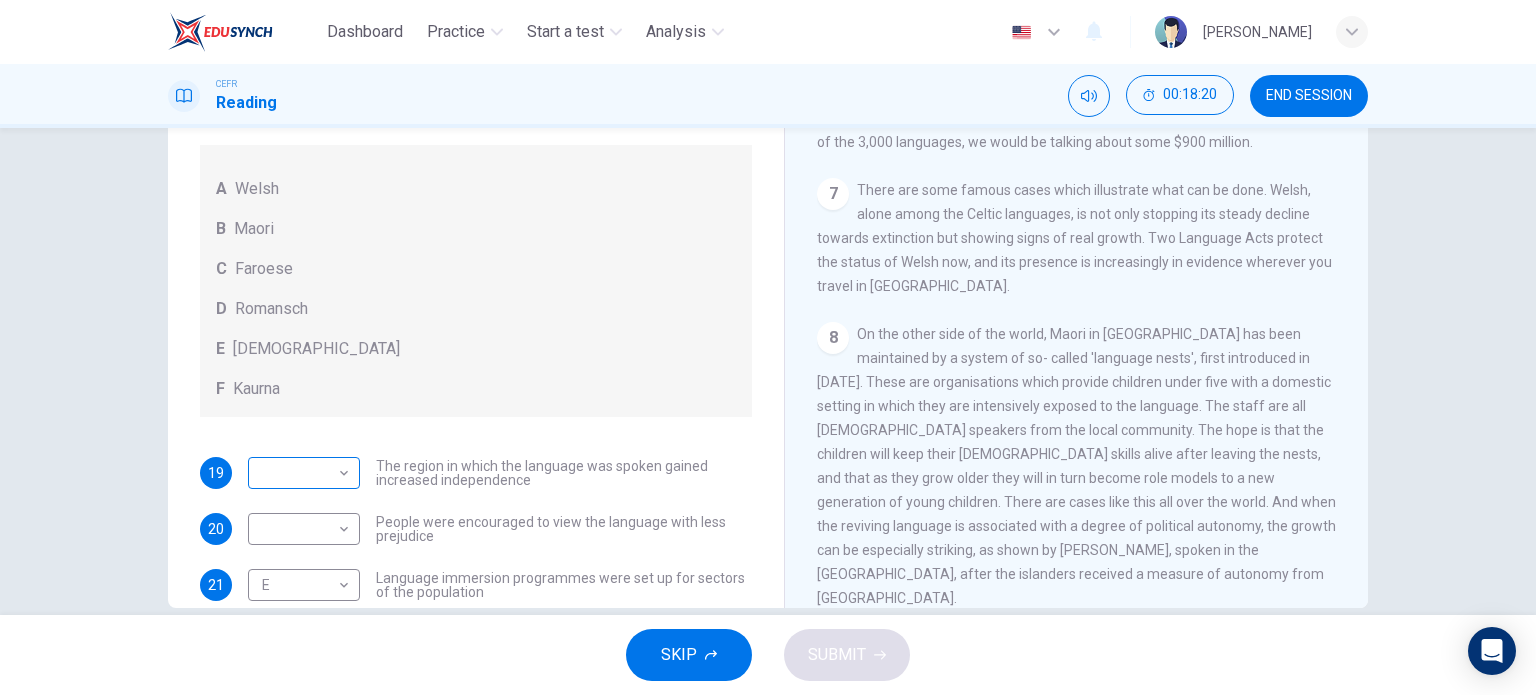 click on "Dashboard Practice Start a test Analysis English en ​ [PERSON_NAME] CEFR Reading 00:18:20 END SESSION Questions 19 - 23 Match the languages  A-F  with the statements below which describe how a language was saved.
Write your answers in the boxes below. A Welsh B Maori C Faroese D Romansch E Ainu F Kaurna 19 ​ ​ The region in which the language was spoken gained increased independence 20 ​ ​ People were encouraged to view the language with less prejudice 21 E E ​ Language immersion programmes were set up for sectors of the population 22 ​ ​ A merger of different varieties of the language took place 23 F F ​ Written samples of the language permitted its revitalisation Saving Language CLICK TO ZOOM Click to Zoom 1 For the first time, linguists have put a price on language. To save a language from extinction isn’t cheap - but more and more people are arguing that the alternative is the death of communities. 2 3 4 5 6 7 8 9 10 11 12 SKIP SUBMIT
Dashboard Practice Start a test" at bounding box center (768, 347) 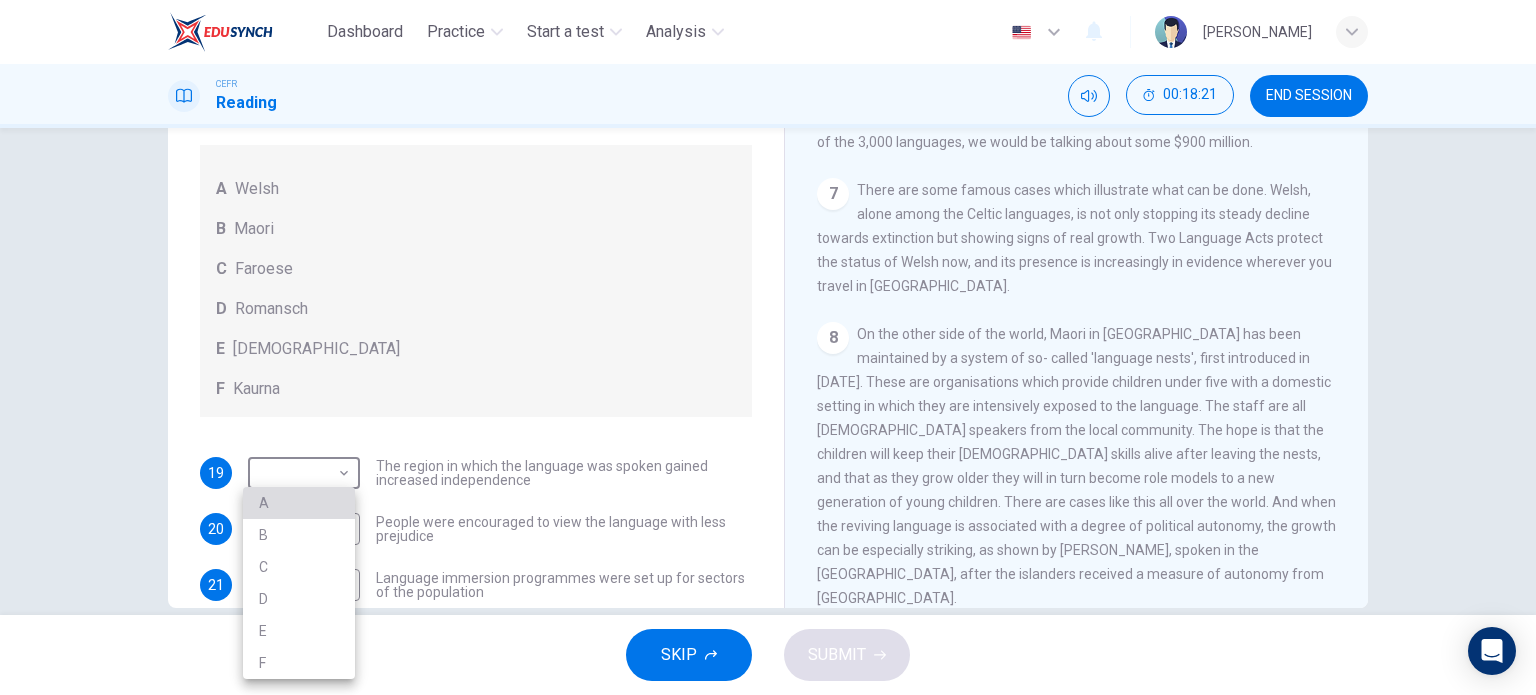click on "A" at bounding box center (299, 503) 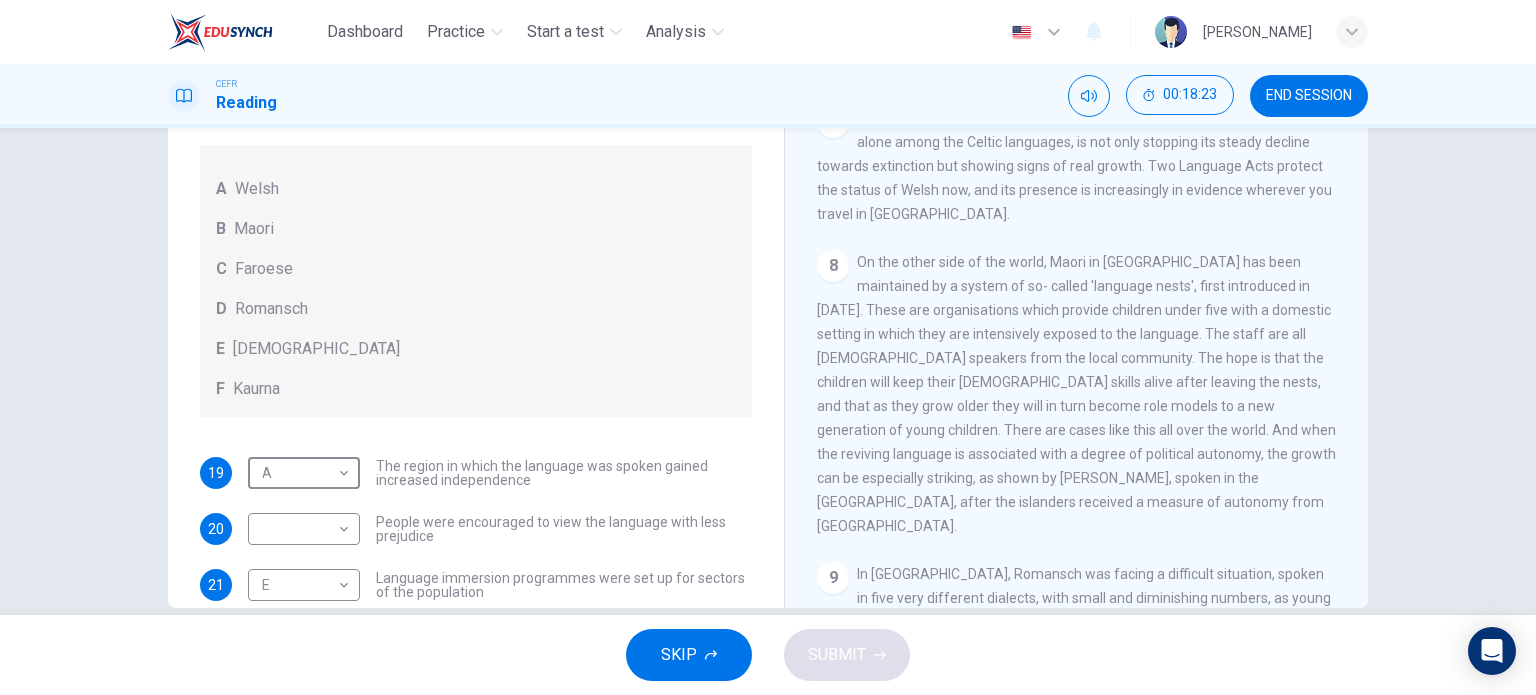 scroll, scrollTop: 1404, scrollLeft: 0, axis: vertical 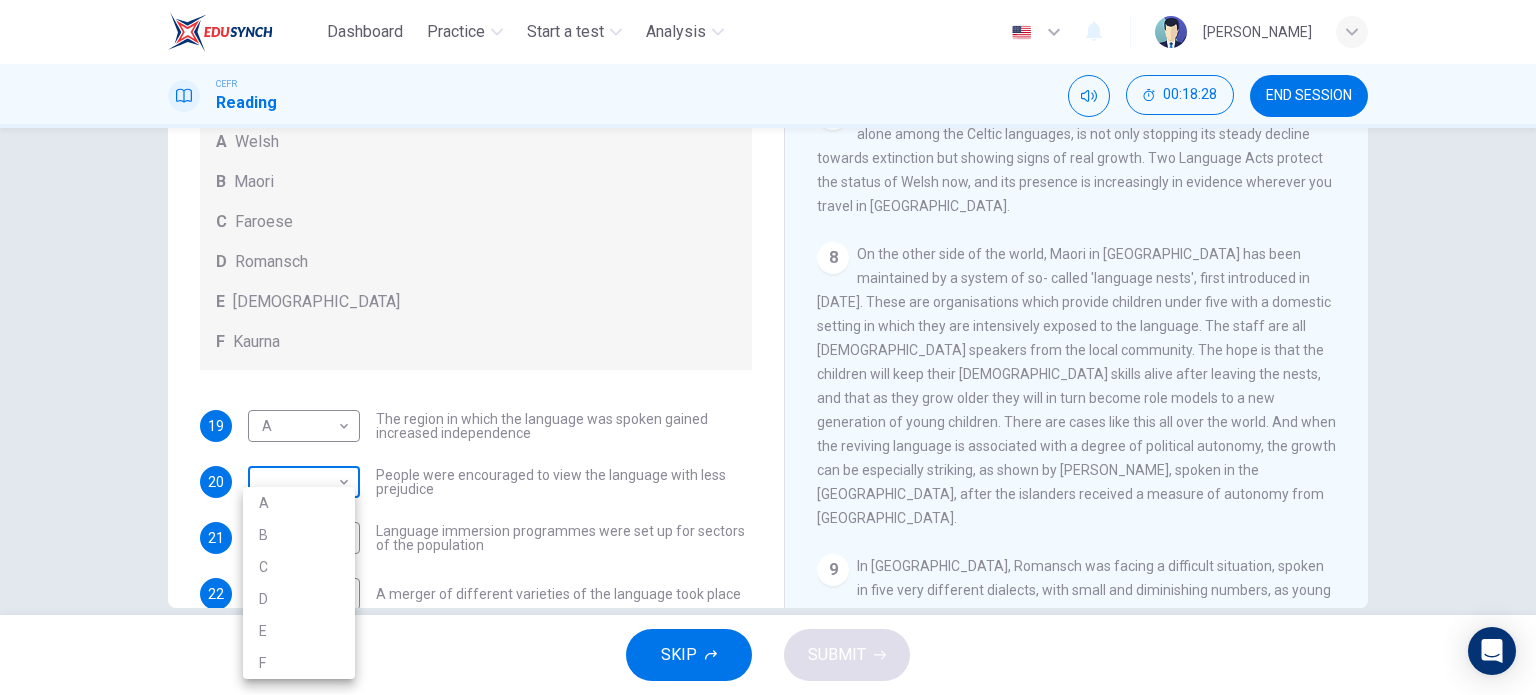 click on "Dashboard Practice Start a test Analysis English en ​ [PERSON_NAME] CEFR Reading 00:18:28 END SESSION Questions 19 - 23 Match the languages  A-F  with the statements below which describe how a language was saved.
Write your answers in the boxes below. A Welsh B Maori C Faroese D Romansch E Ainu F Kaurna 19 A A ​ The region in which the language was spoken gained increased independence 20 ​ ​ People were encouraged to view the language with less prejudice 21 E E ​ Language immersion programmes were set up for sectors of the population 22 ​ ​ A merger of different varieties of the language took place 23 F F ​ Written samples of the language permitted its revitalisation Saving Language CLICK TO ZOOM Click to Zoom 1 For the first time, linguists have put a price on language. To save a language from extinction isn’t cheap - but more and more people are arguing that the alternative is the death of communities. 2 3 4 5 6 7 8 9 10 11 12 SKIP SUBMIT
Dashboard Practice Start a test" at bounding box center [768, 347] 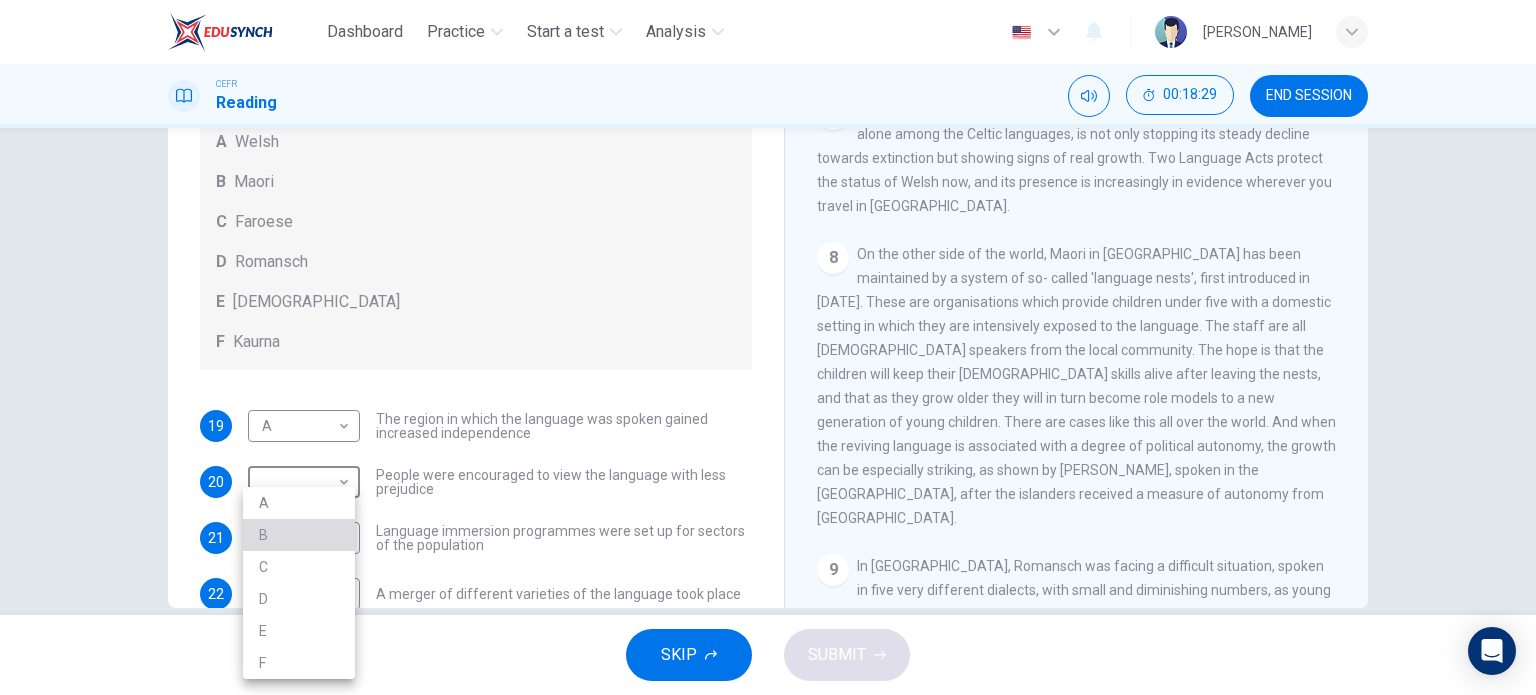 click on "B" at bounding box center [299, 535] 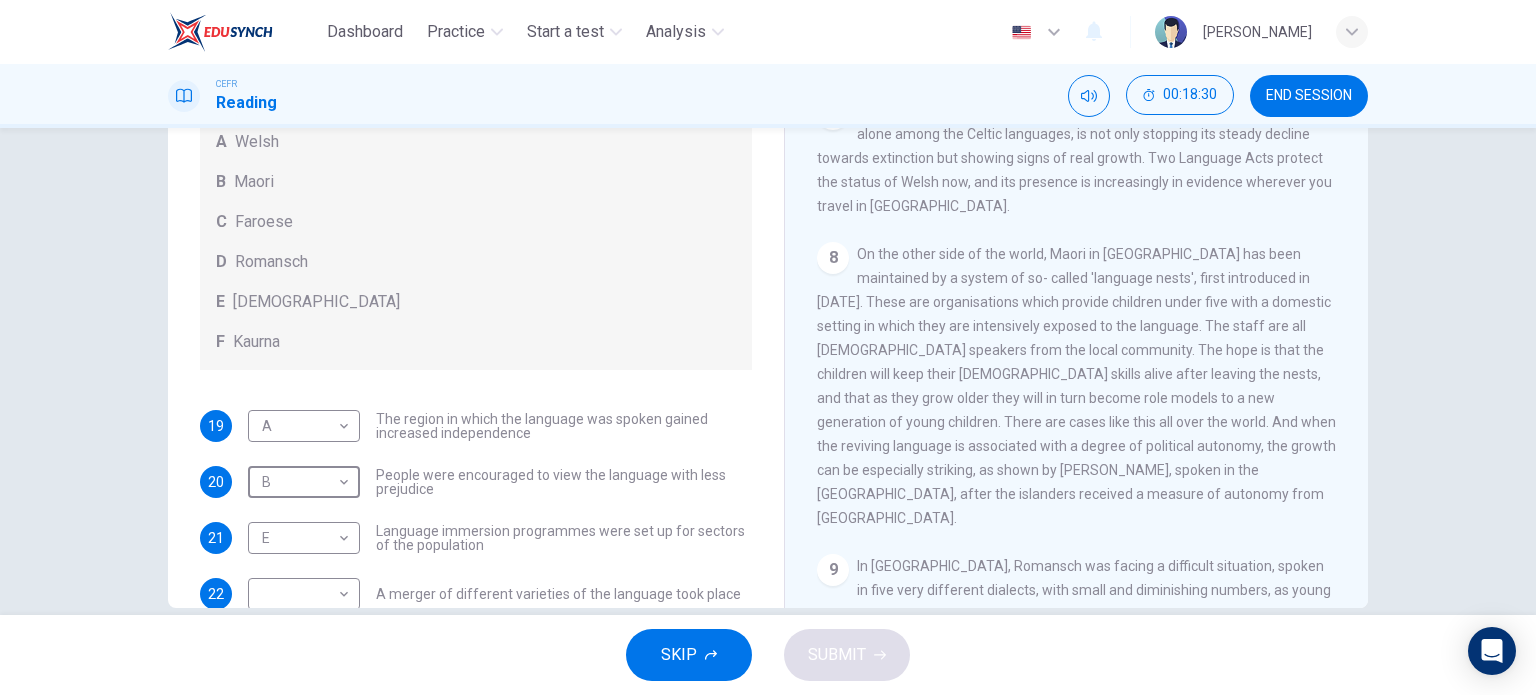 scroll, scrollTop: 144, scrollLeft: 0, axis: vertical 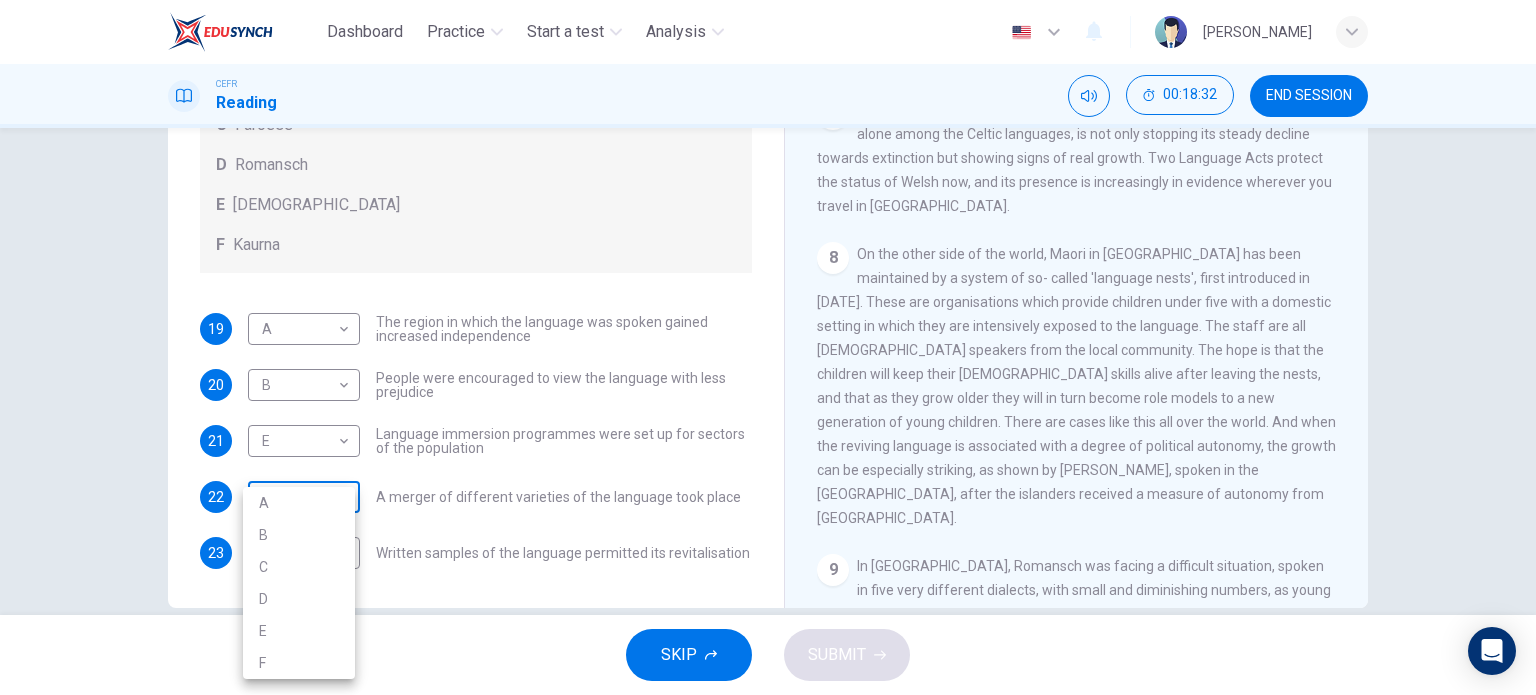 click on "Dashboard Practice Start a test Analysis English en ​ [PERSON_NAME] CEFR Reading 00:18:32 END SESSION Questions 19 - 23 Match the languages  A-F  with the statements below which describe how a language was saved.
Write your answers in the boxes below. A Welsh B Maori C Faroese D Romansch E Ainu F Kaurna 19 A A ​ The region in which the language was spoken gained increased independence 20 B B ​ People were encouraged to view the language with less prejudice 21 E E ​ Language immersion programmes were set up for sectors of the population 22 ​ ​ A merger of different varieties of the language took place 23 F F ​ Written samples of the language permitted its revitalisation Saving Language CLICK TO ZOOM Click to Zoom 1 For the first time, linguists have put a price on language. To save a language from extinction isn’t cheap - but more and more people are arguing that the alternative is the death of communities. 2 3 4 5 6 7 8 9 10 11 12 SKIP SUBMIT
Dashboard Practice Start a test" at bounding box center (768, 347) 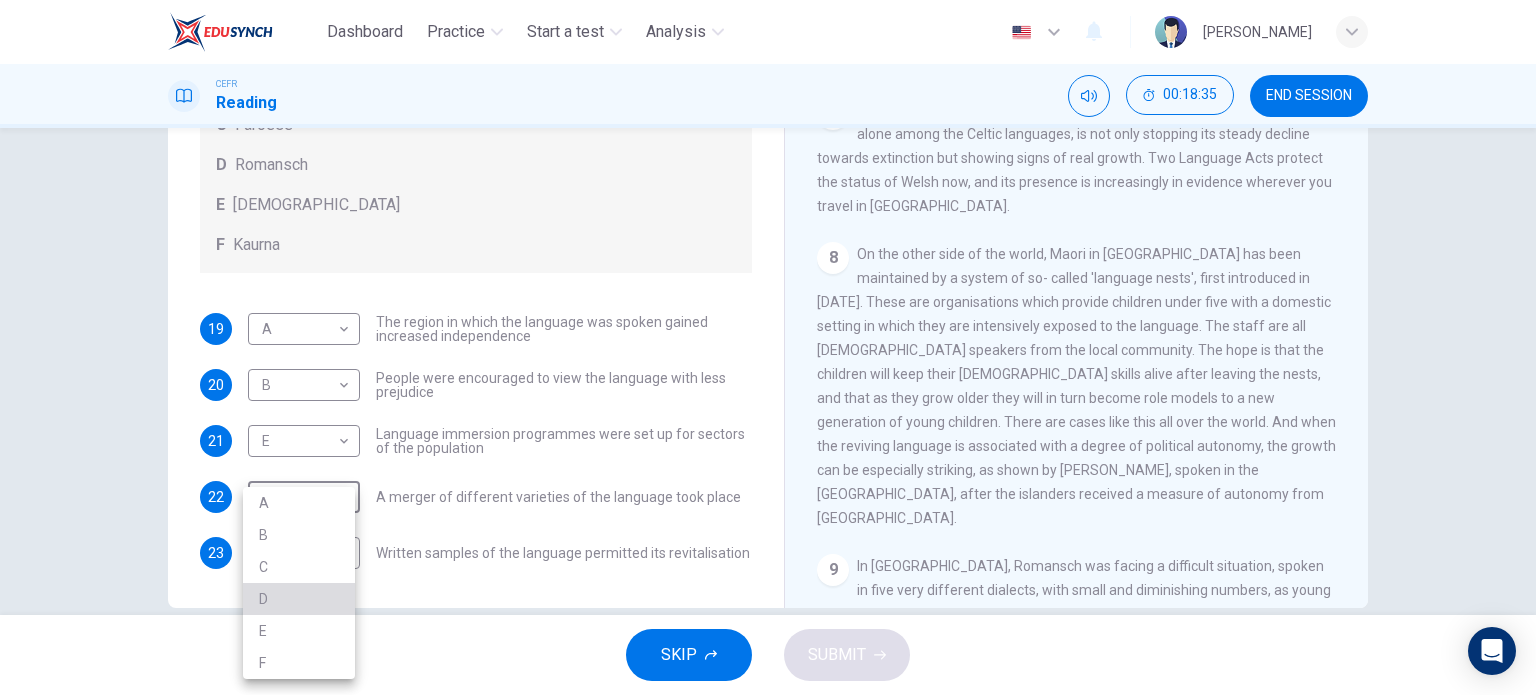 click on "D" at bounding box center [299, 599] 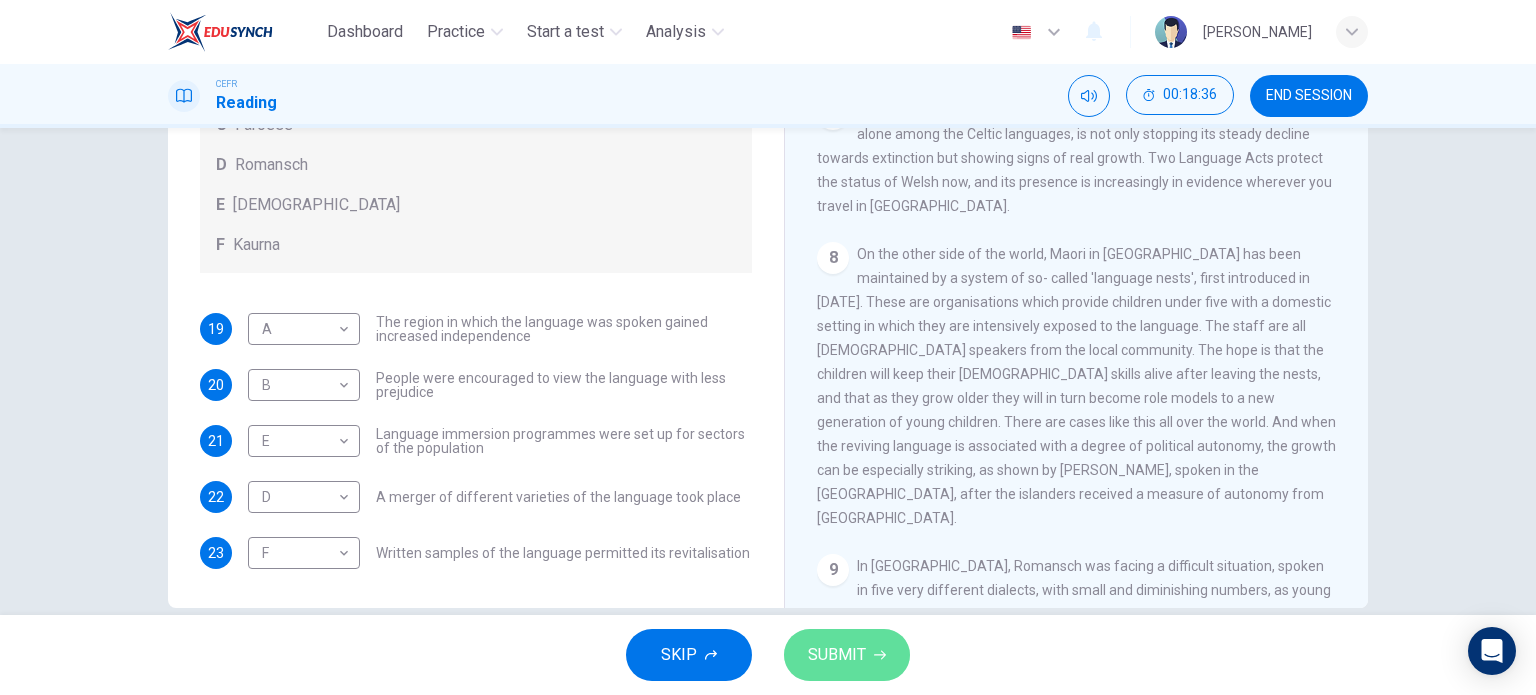 click on "SUBMIT" at bounding box center (847, 655) 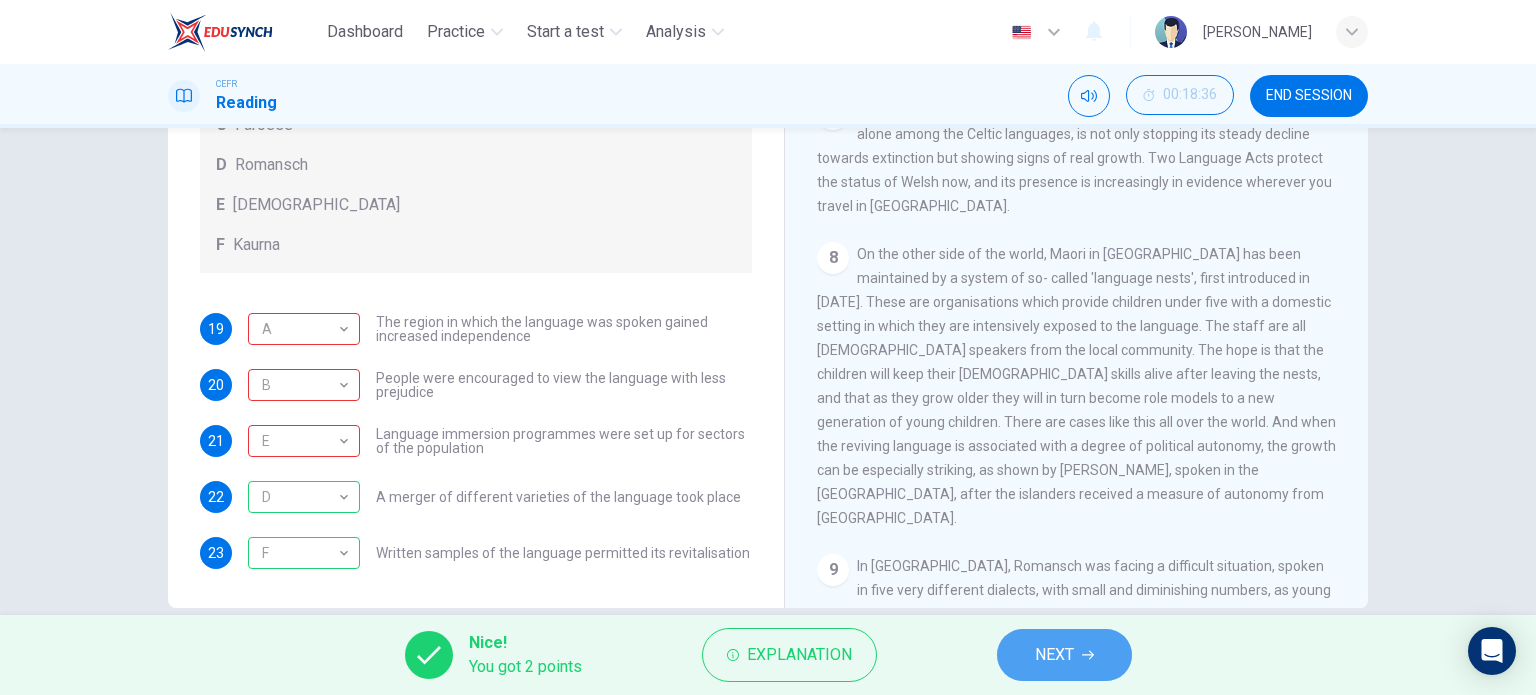 click on "NEXT" at bounding box center (1064, 655) 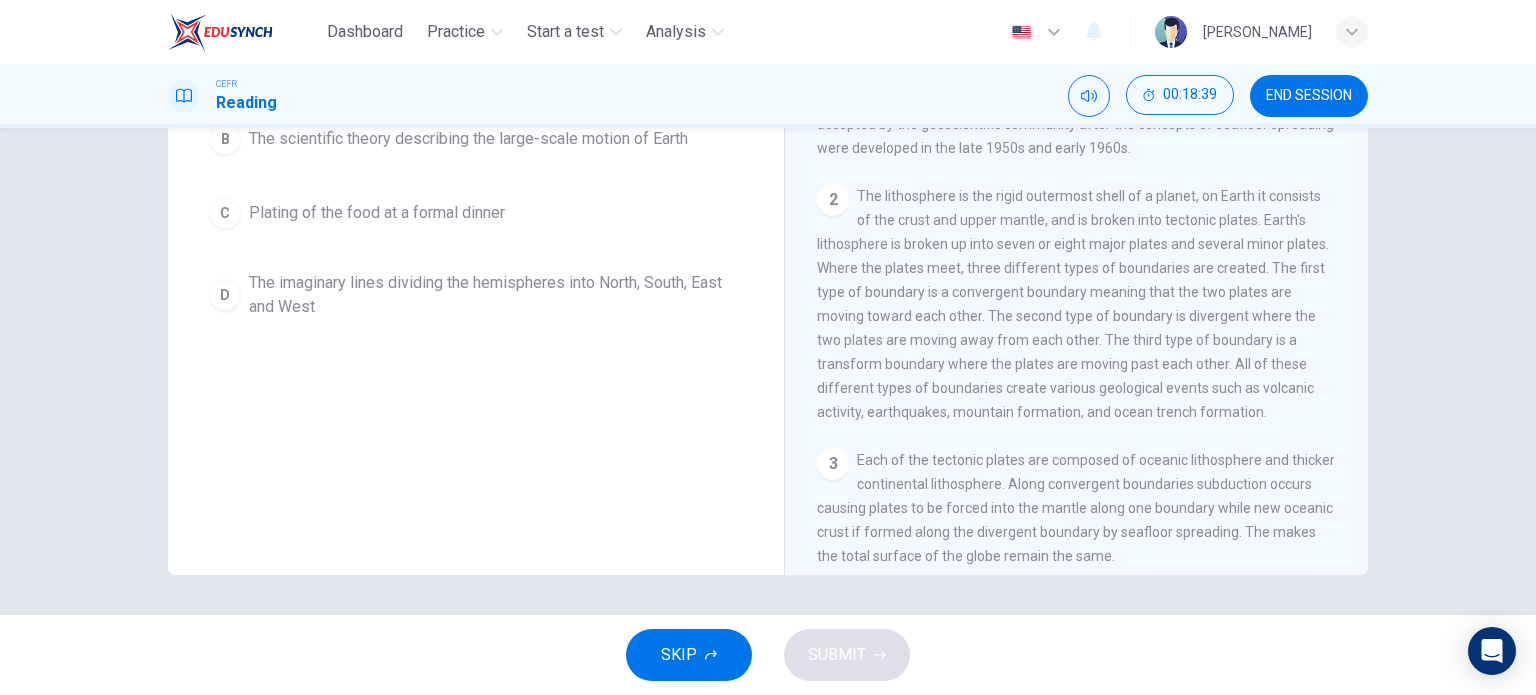 scroll, scrollTop: 0, scrollLeft: 0, axis: both 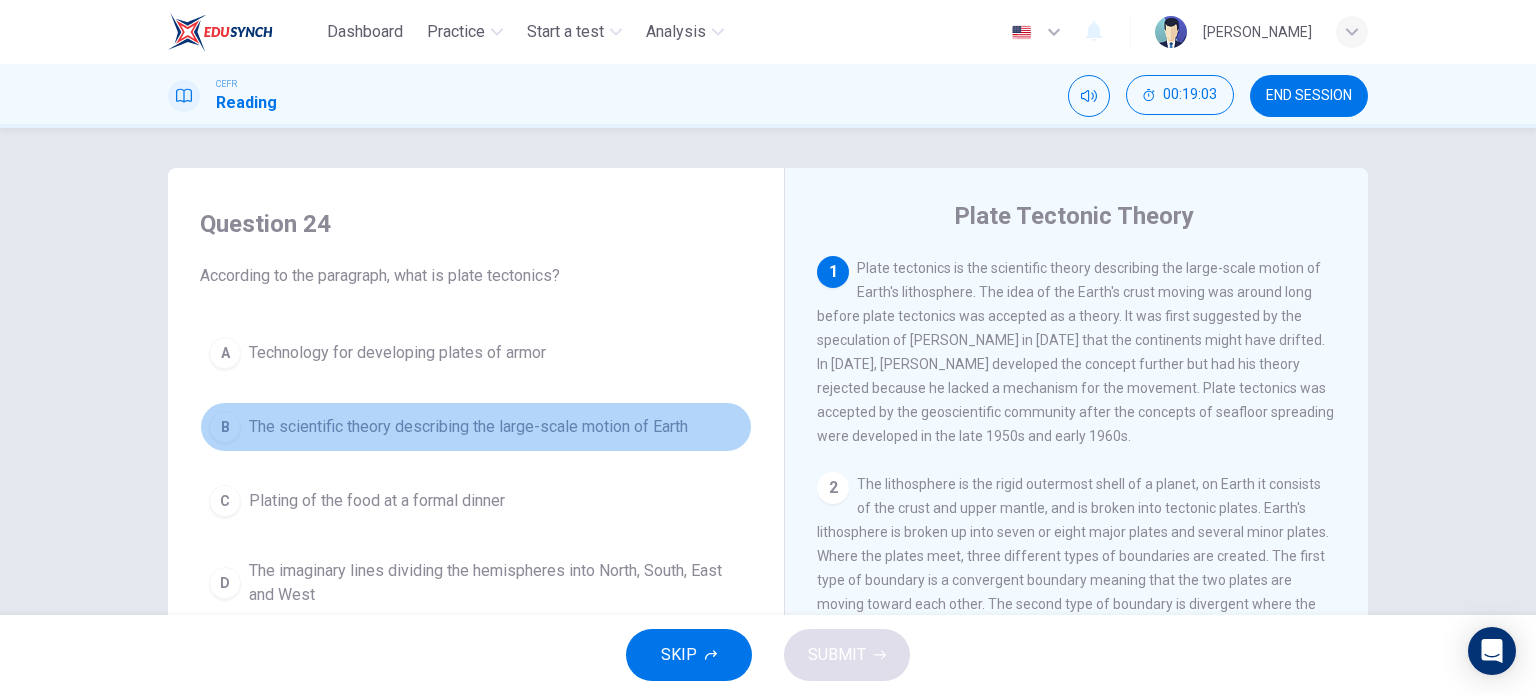 click on "The scientific theory describing the large-scale motion of Earth" at bounding box center (468, 427) 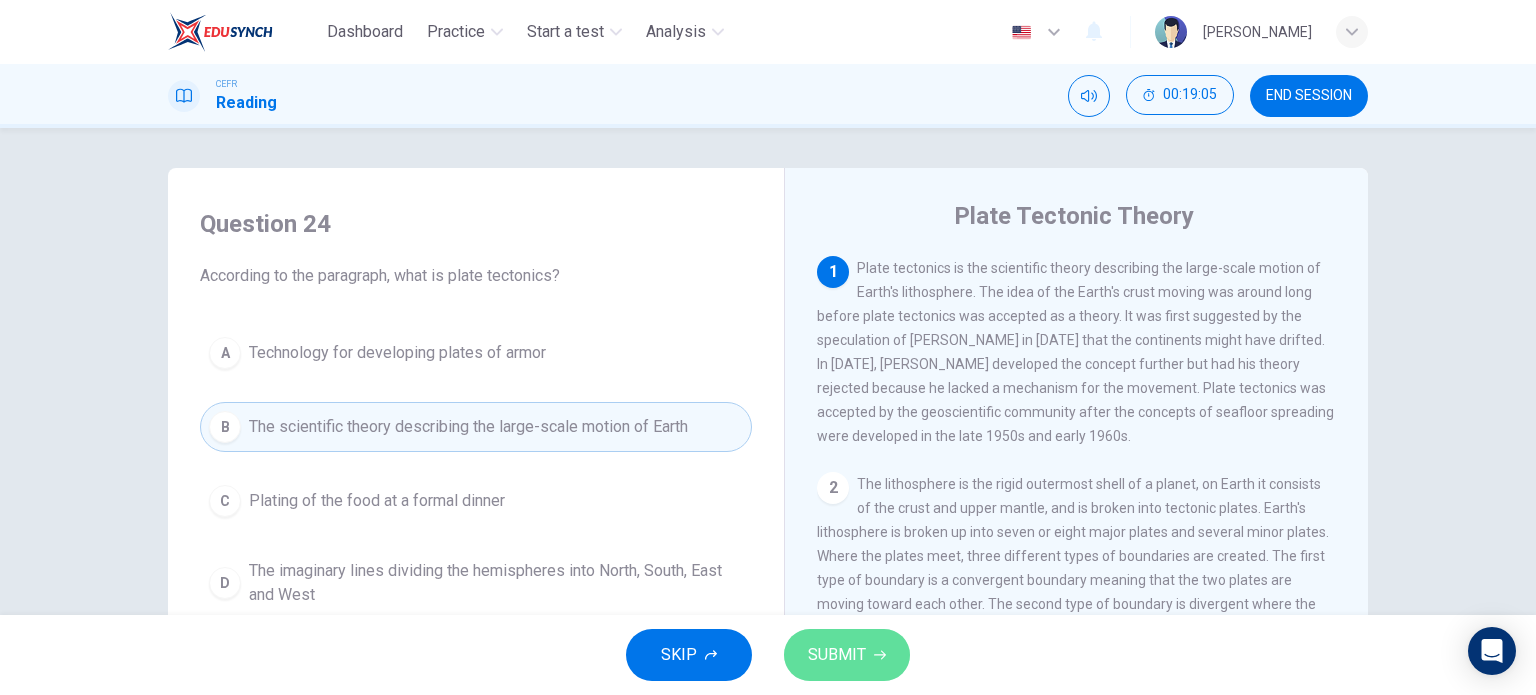 click on "SUBMIT" at bounding box center [837, 655] 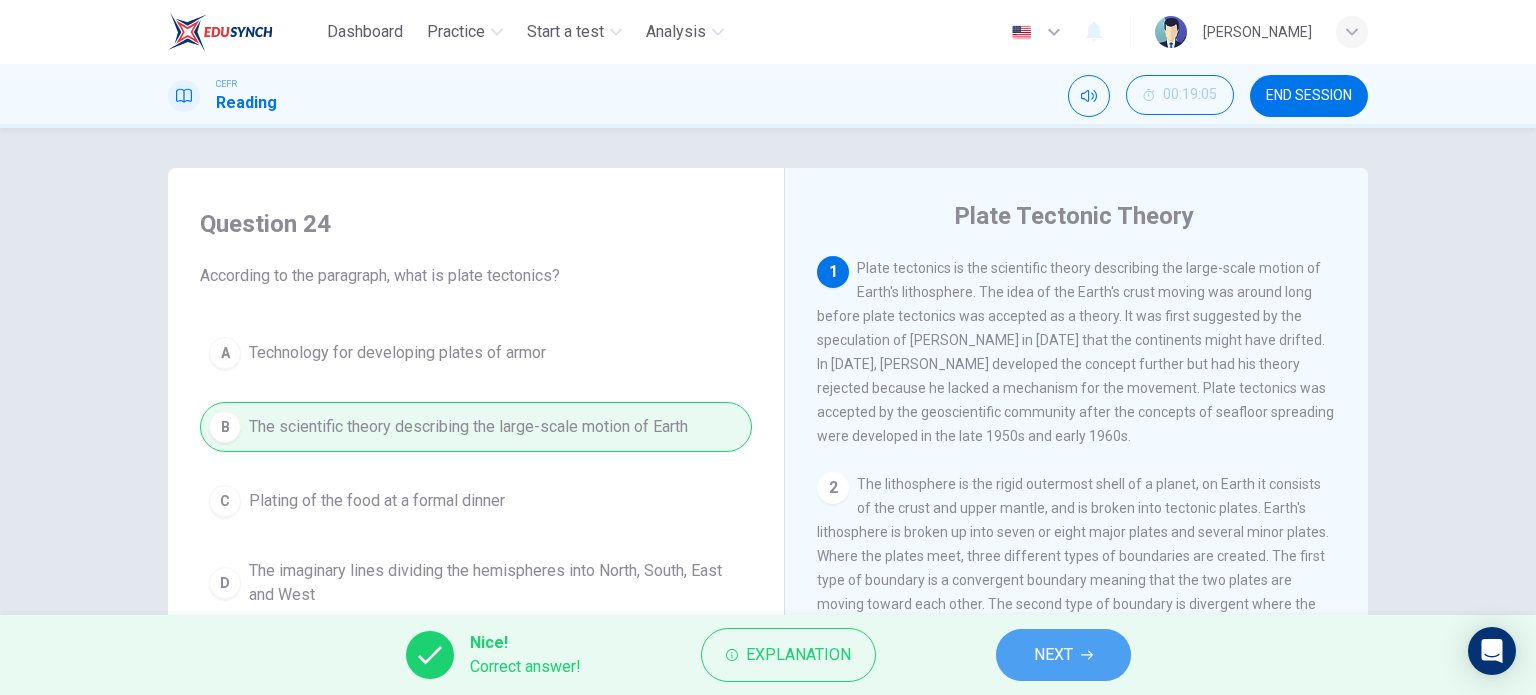 click on "NEXT" at bounding box center [1063, 655] 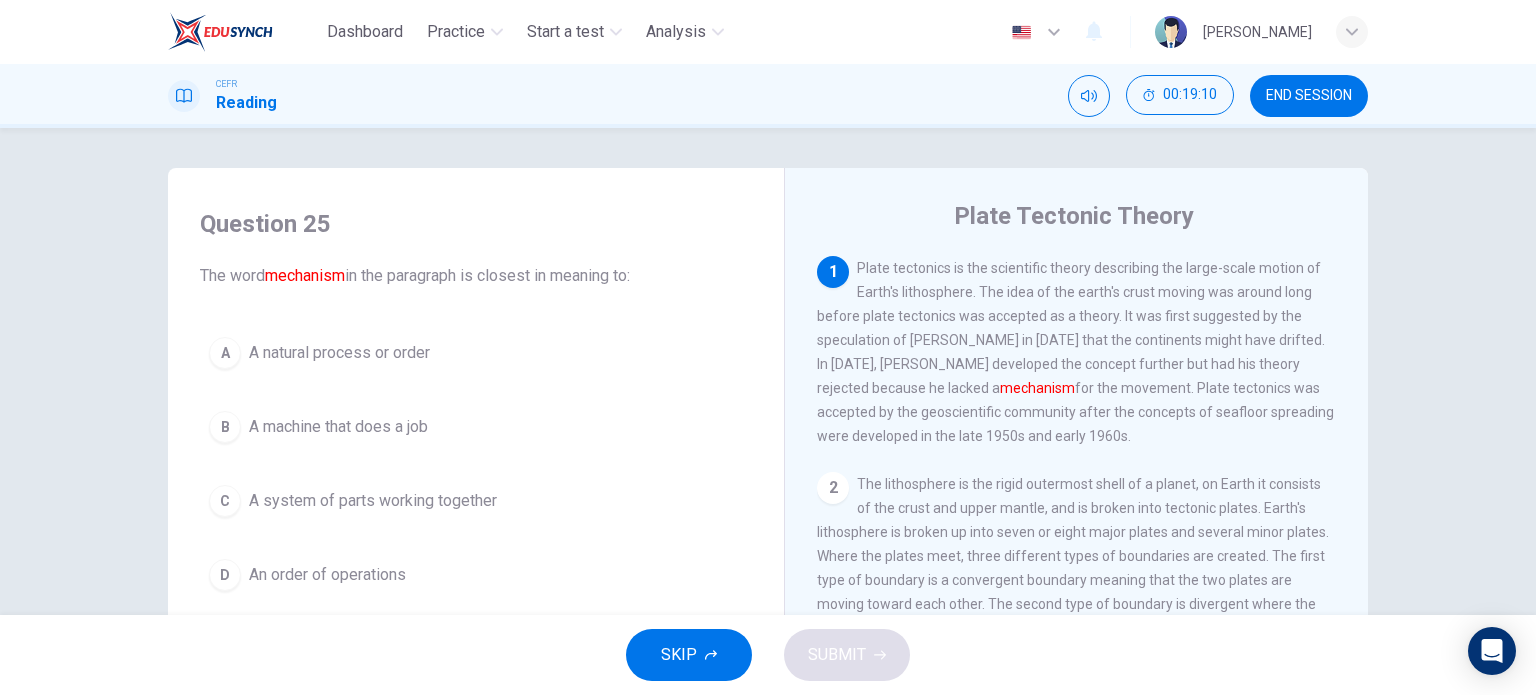 scroll, scrollTop: 76, scrollLeft: 0, axis: vertical 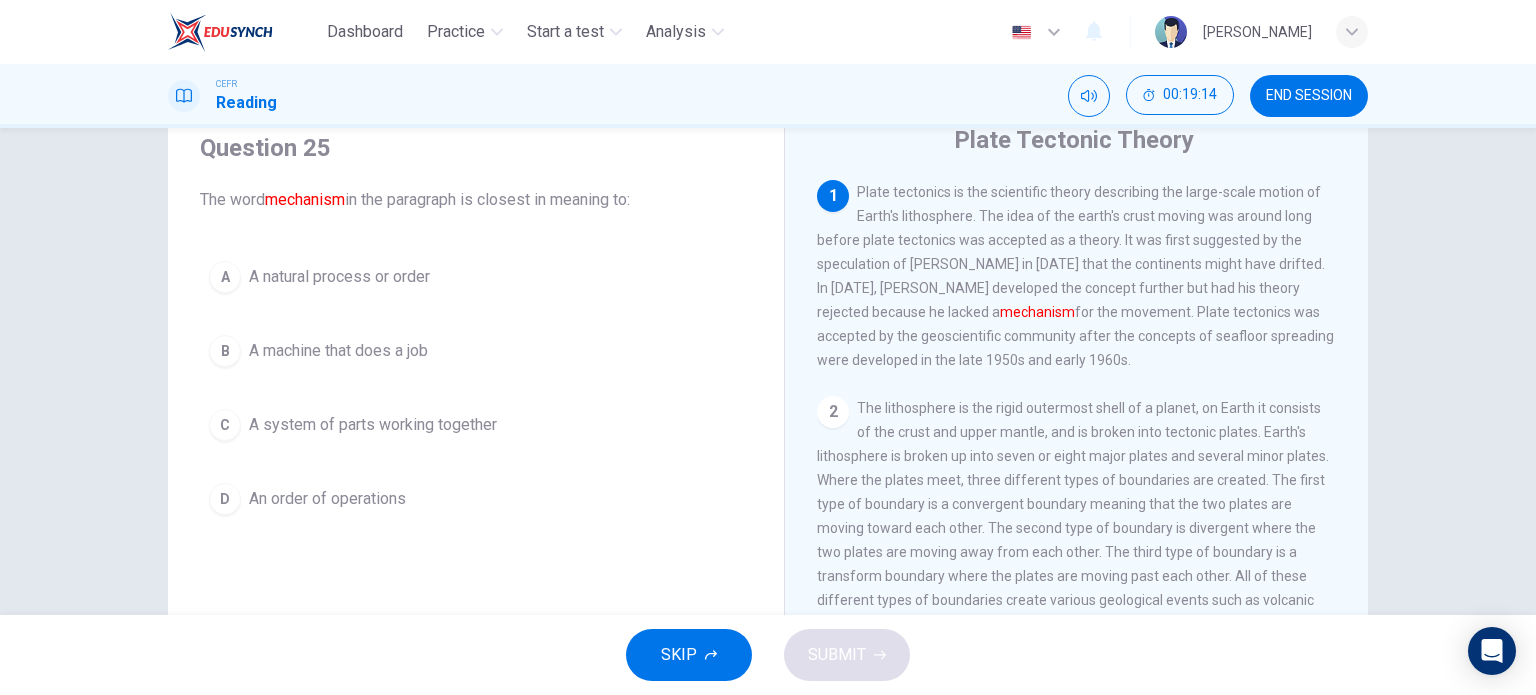 click on "A natural process or order" at bounding box center (339, 277) 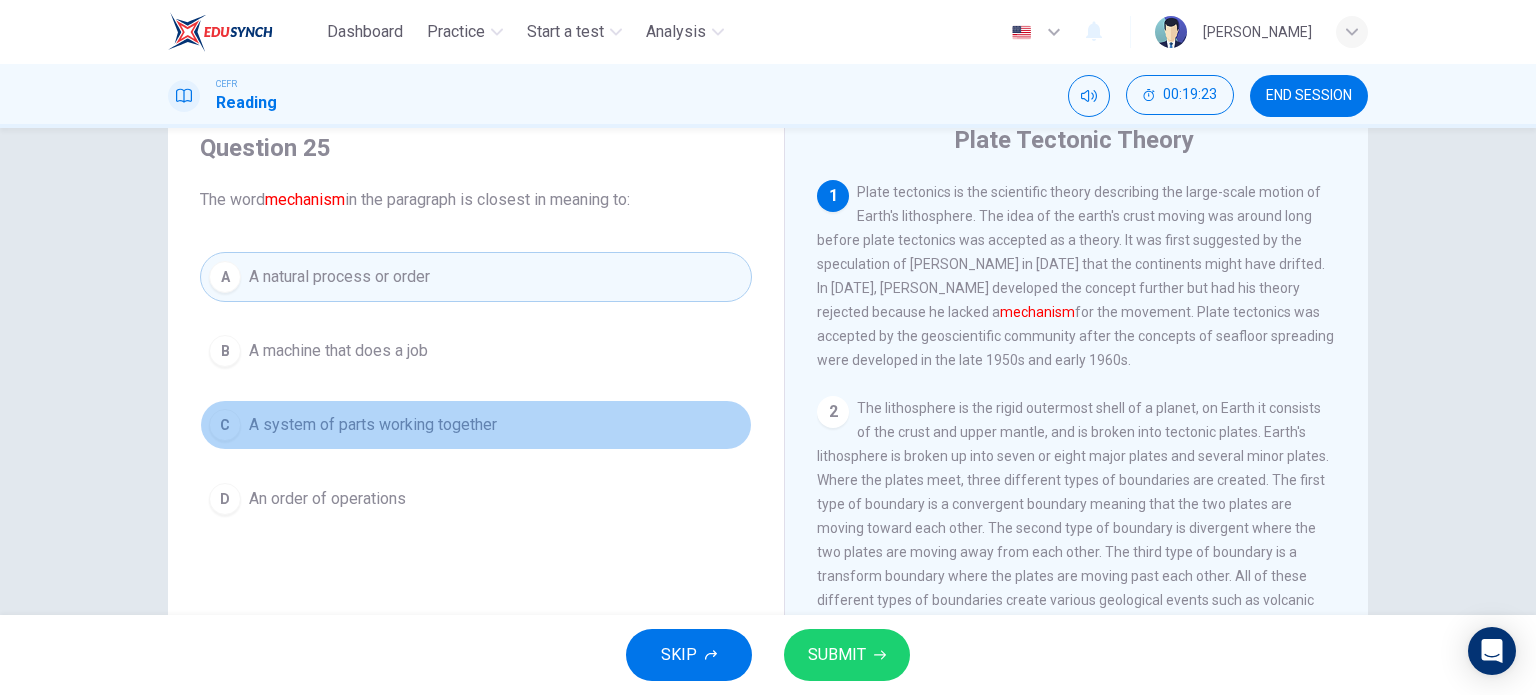 click on "A system of parts working together" at bounding box center (373, 425) 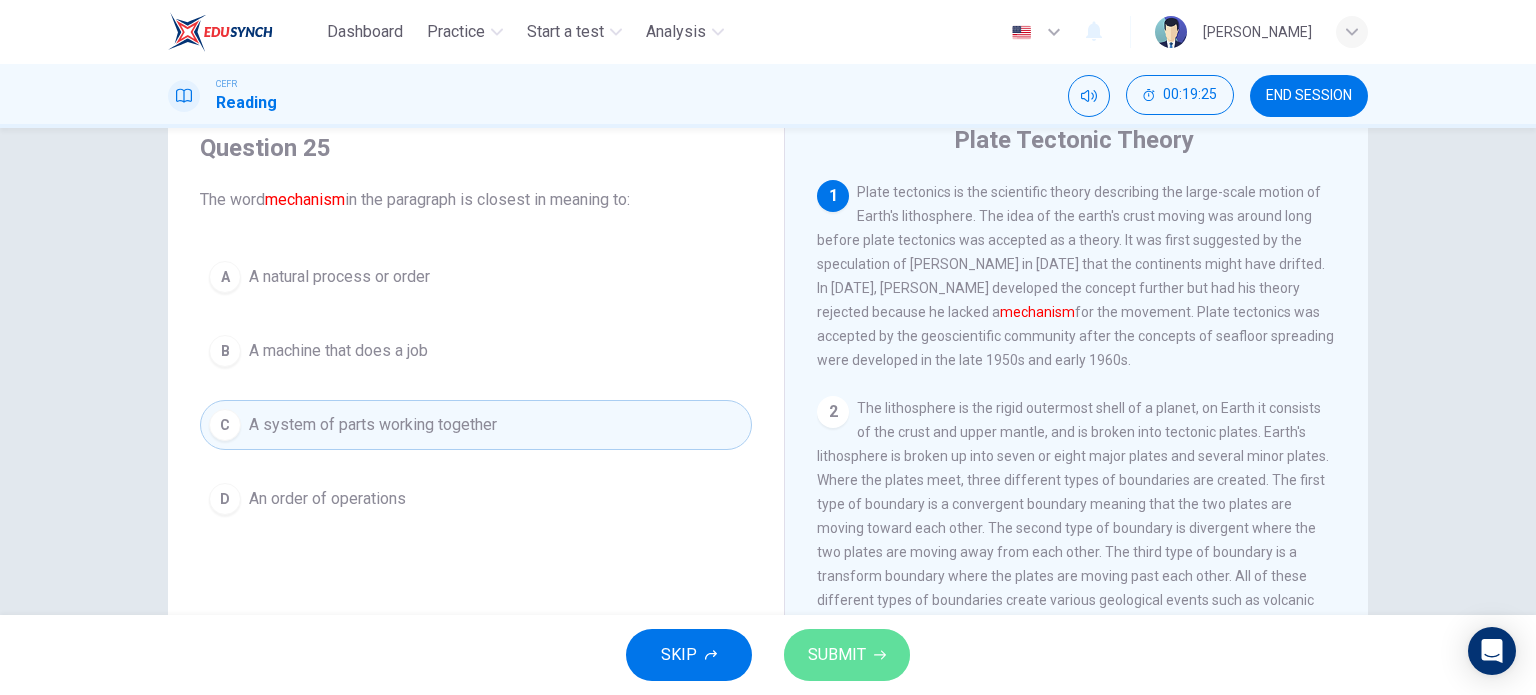 click 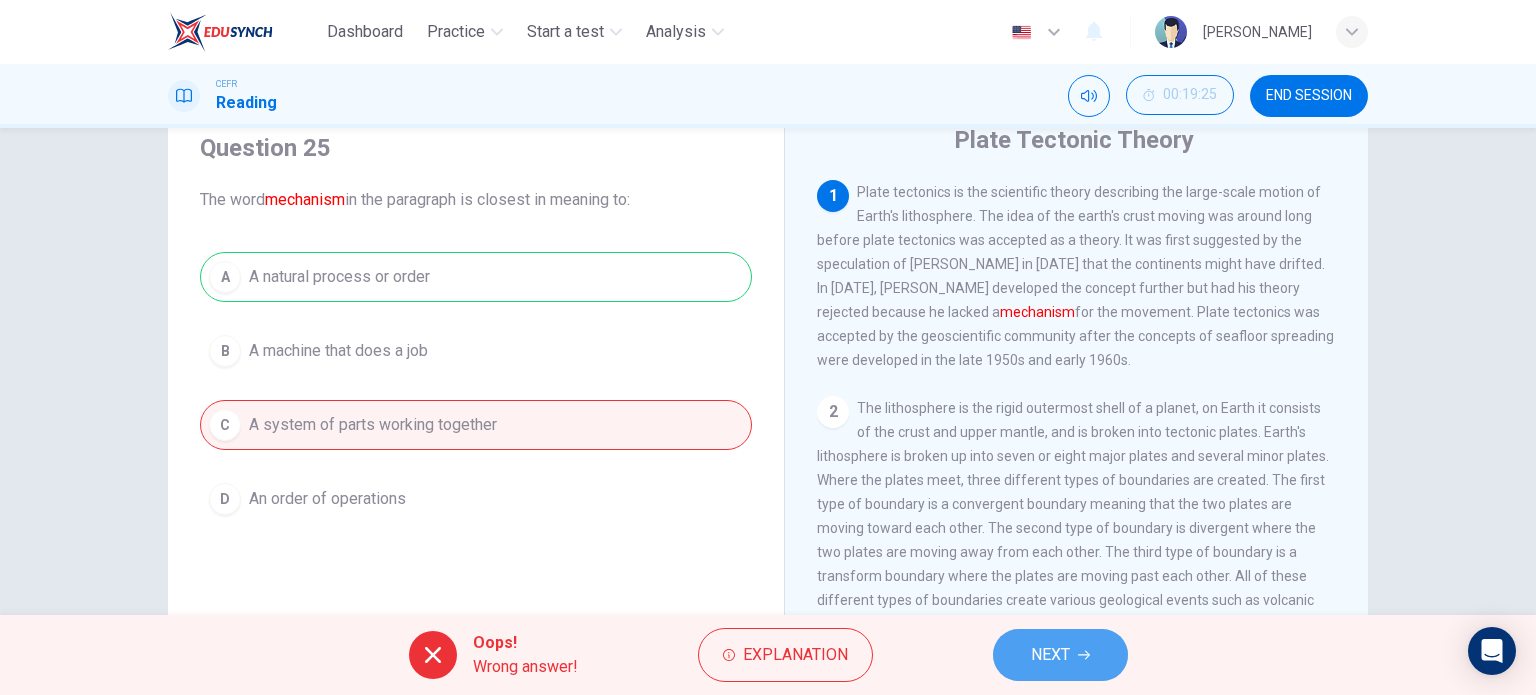 click on "NEXT" at bounding box center (1050, 655) 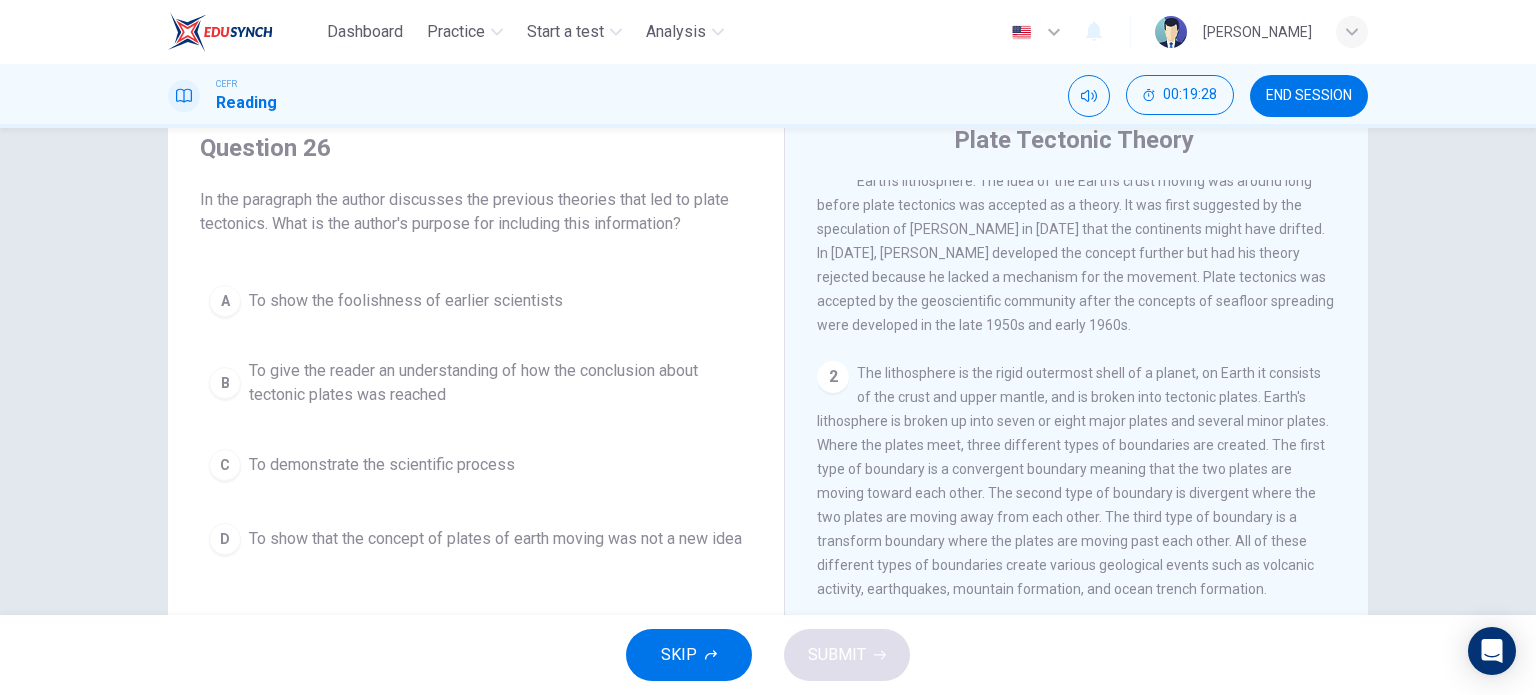 scroll, scrollTop: 0, scrollLeft: 0, axis: both 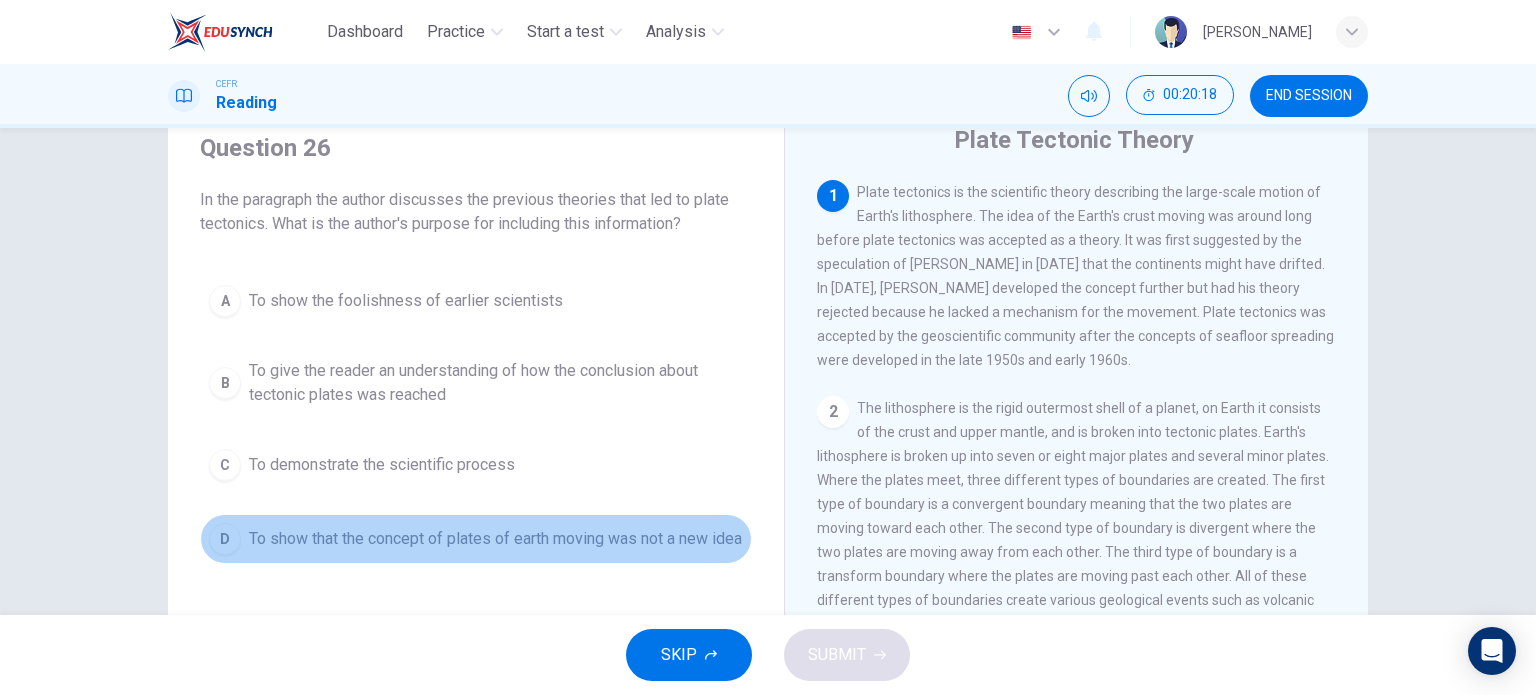click on "D" at bounding box center (225, 539) 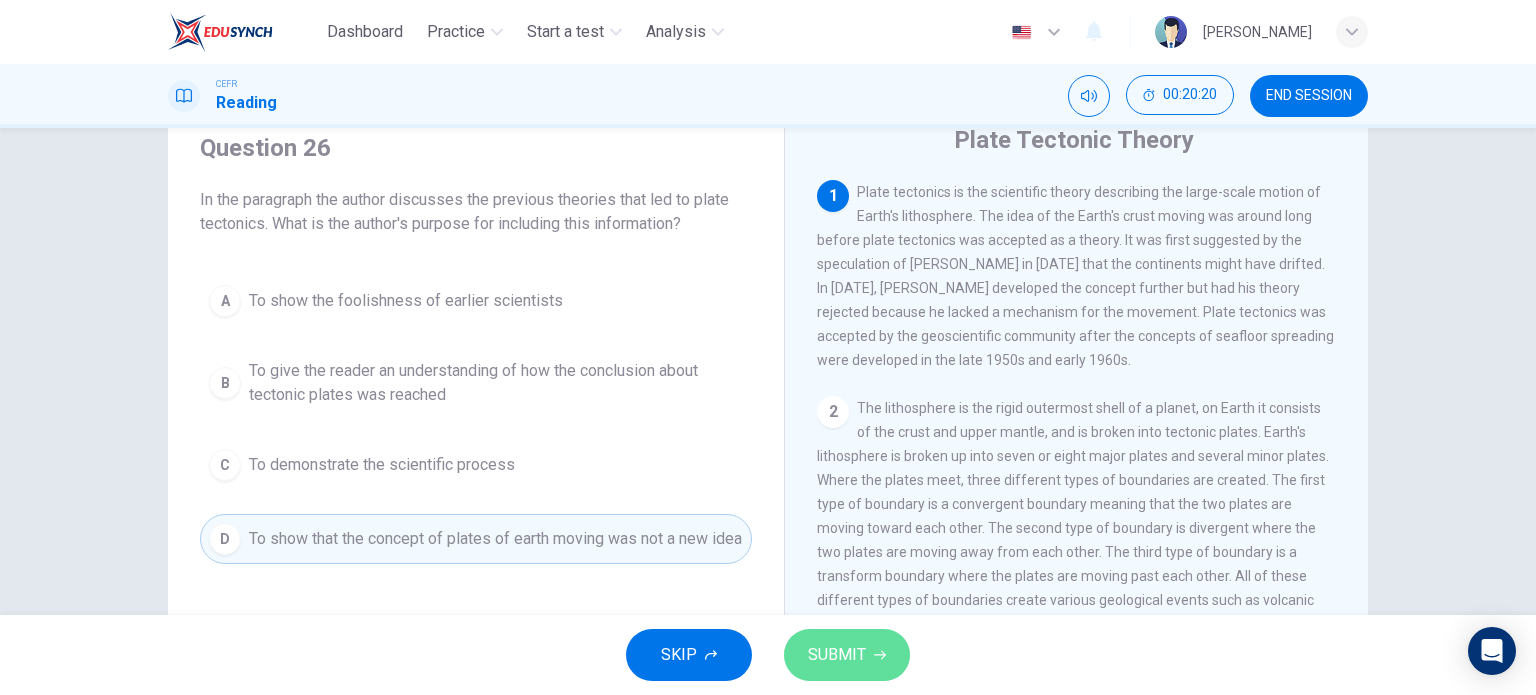 click on "SUBMIT" at bounding box center [847, 655] 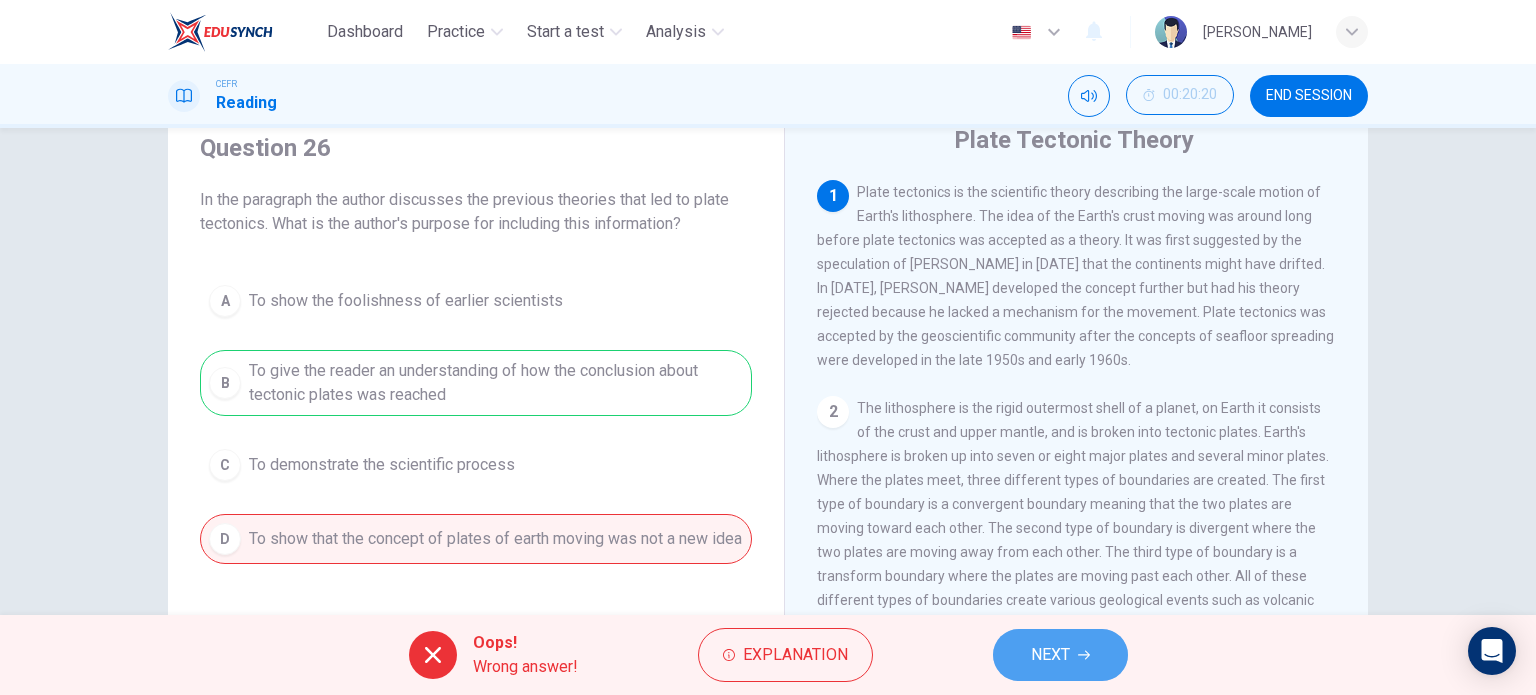 click on "NEXT" at bounding box center (1050, 655) 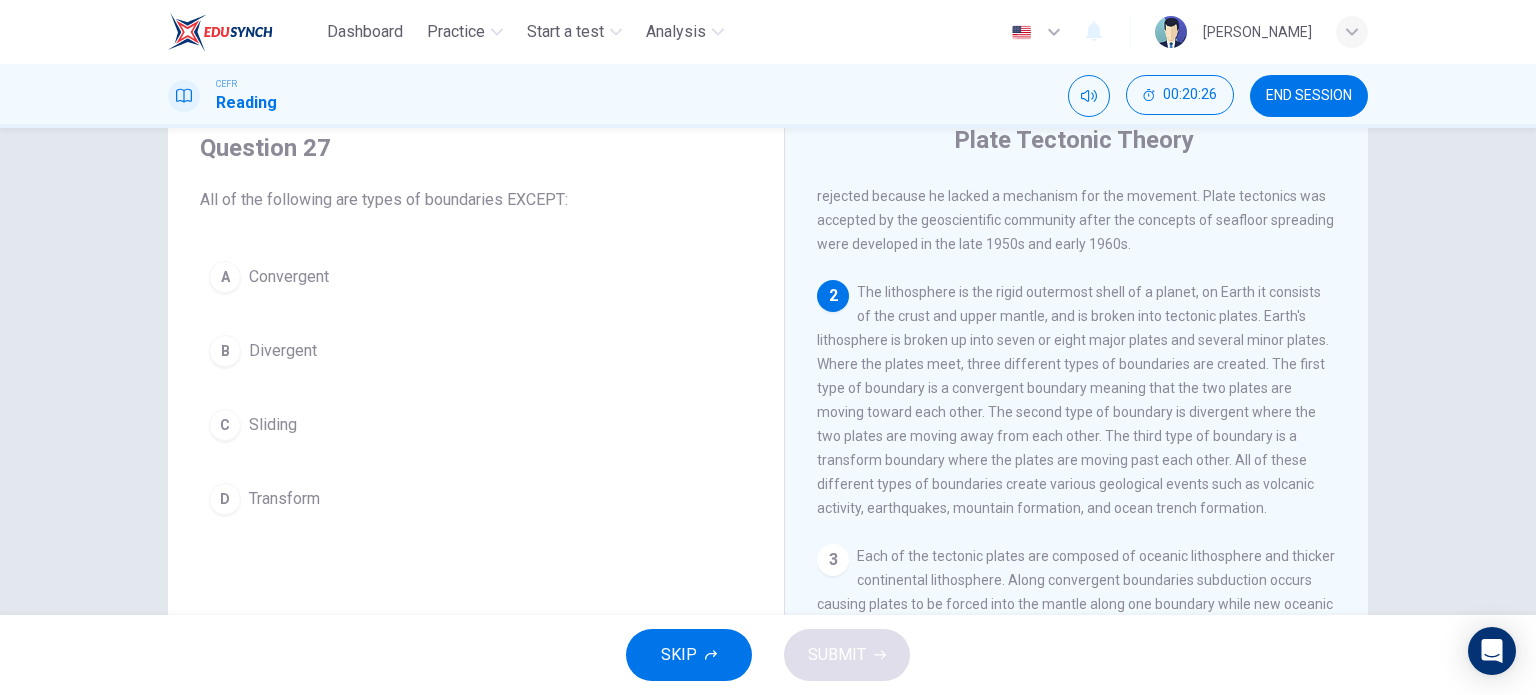 scroll, scrollTop: 118, scrollLeft: 0, axis: vertical 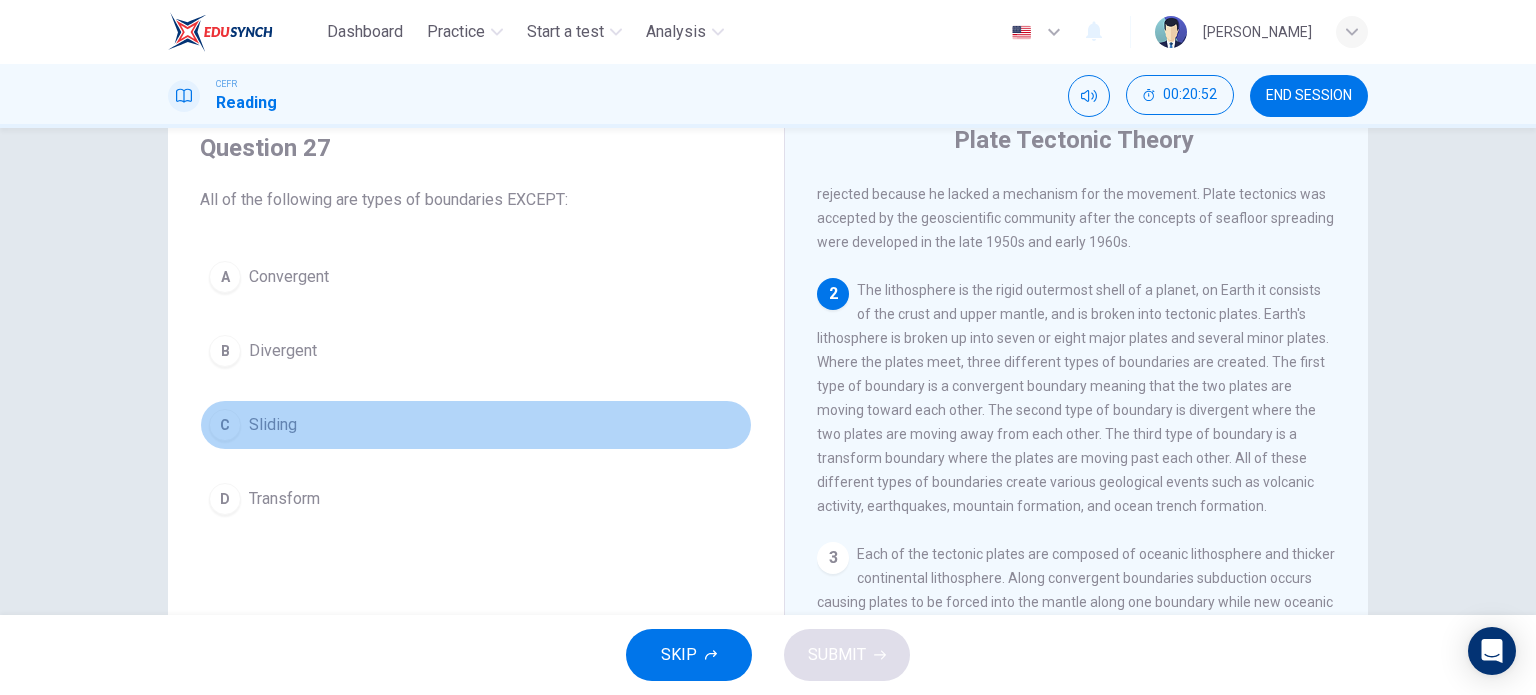 click on "C Sliding" at bounding box center [476, 425] 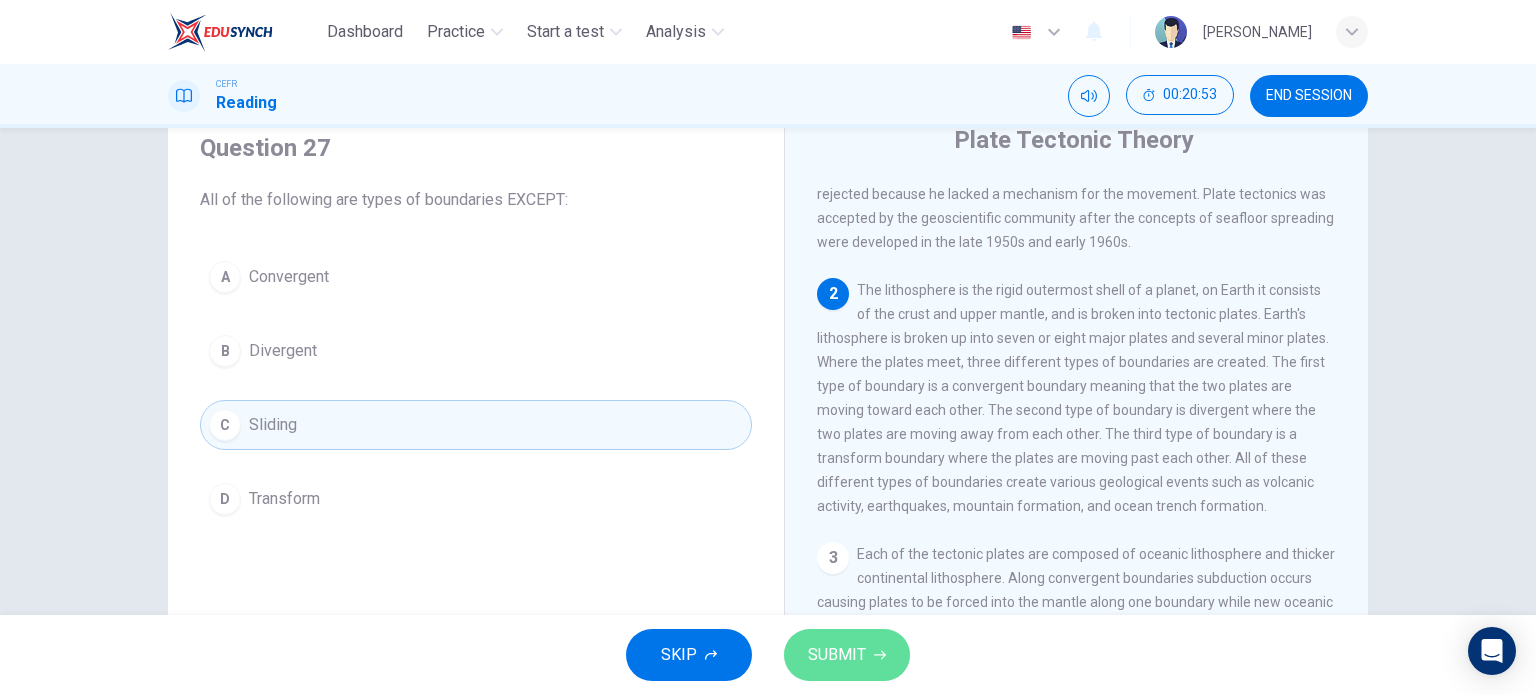 click on "SUBMIT" at bounding box center (837, 655) 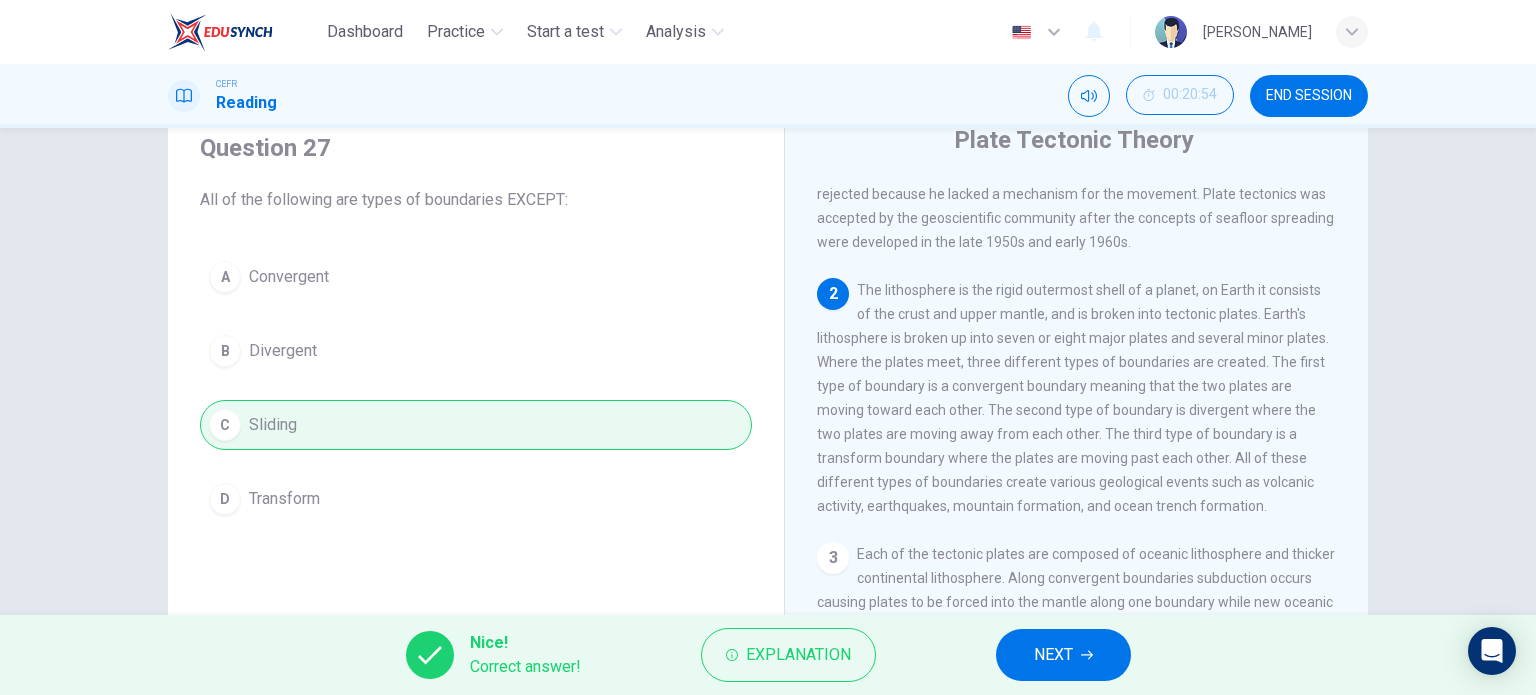 click on "NEXT" at bounding box center [1053, 655] 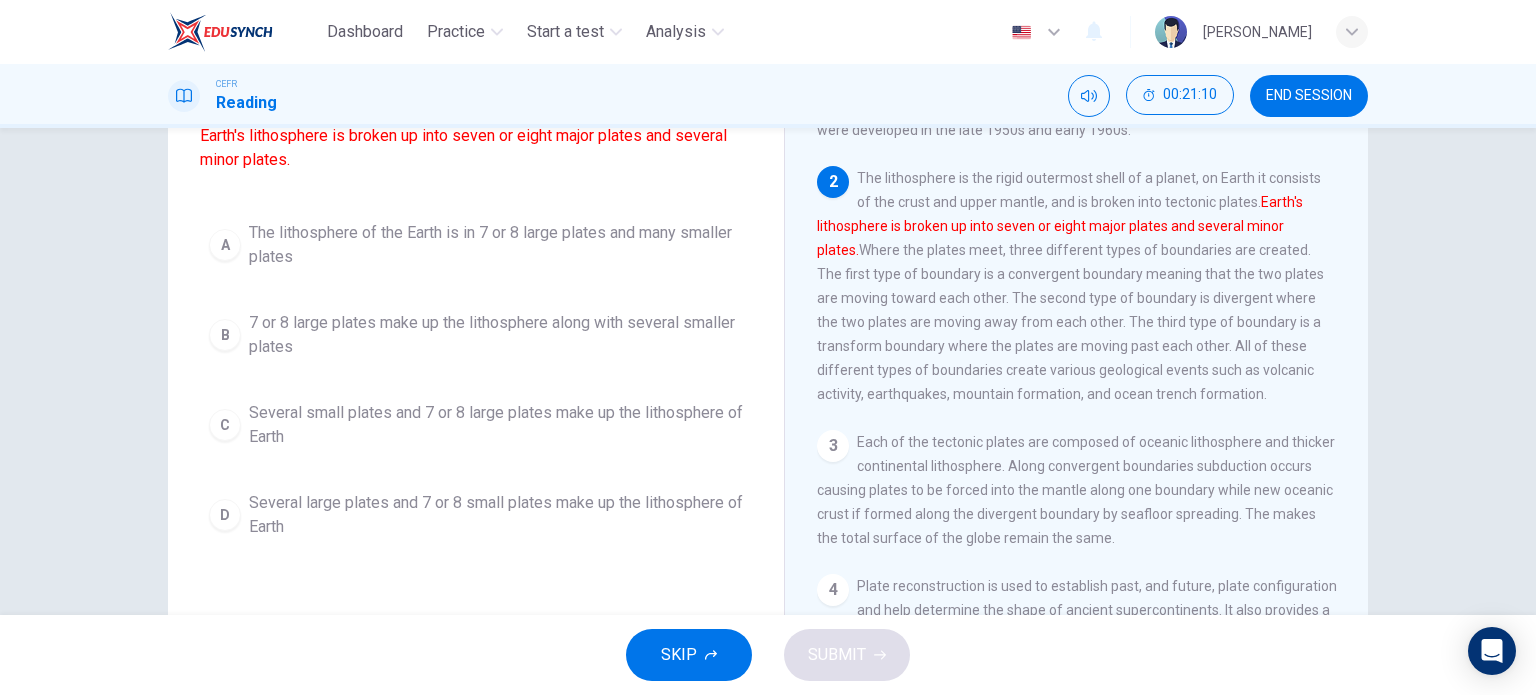 scroll, scrollTop: 200, scrollLeft: 0, axis: vertical 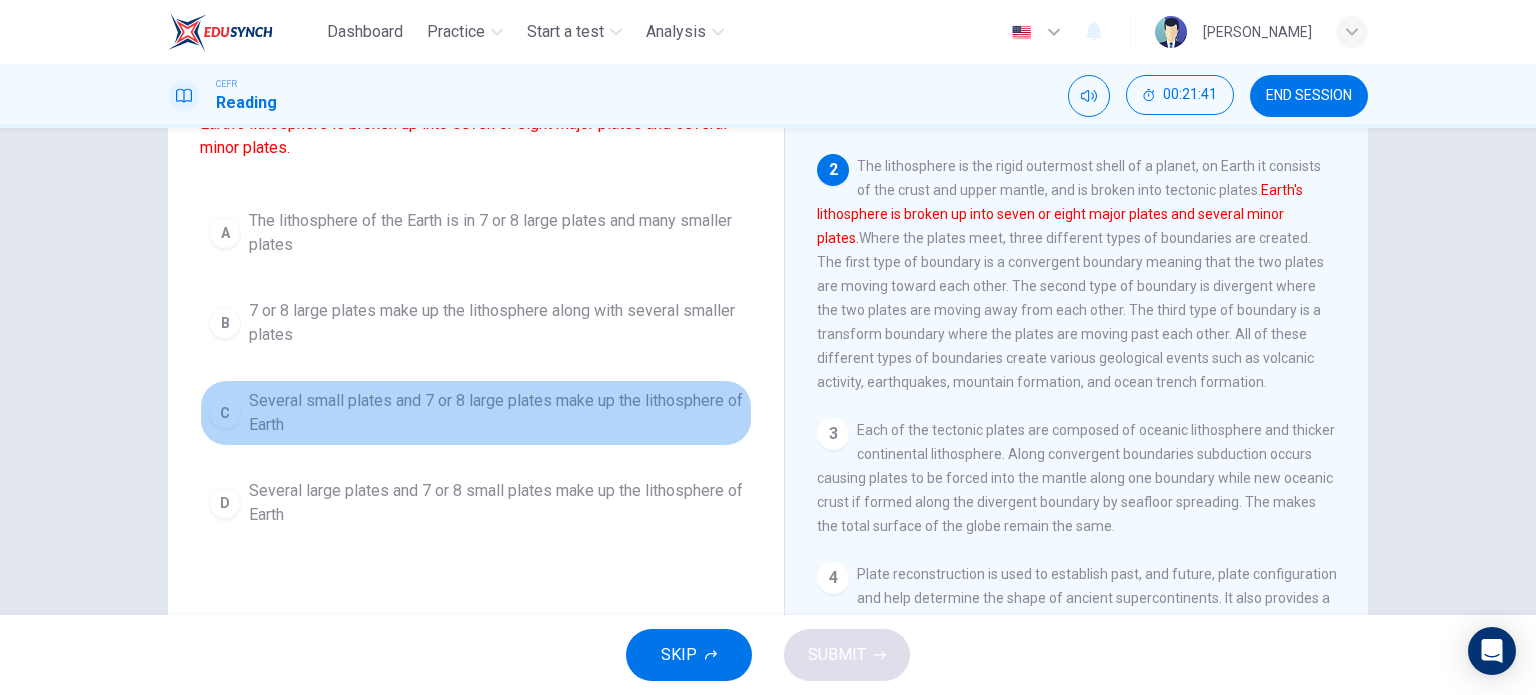 click on "Several small plates and 7 or 8 large plates make up the lithosphere of Earth" at bounding box center [496, 413] 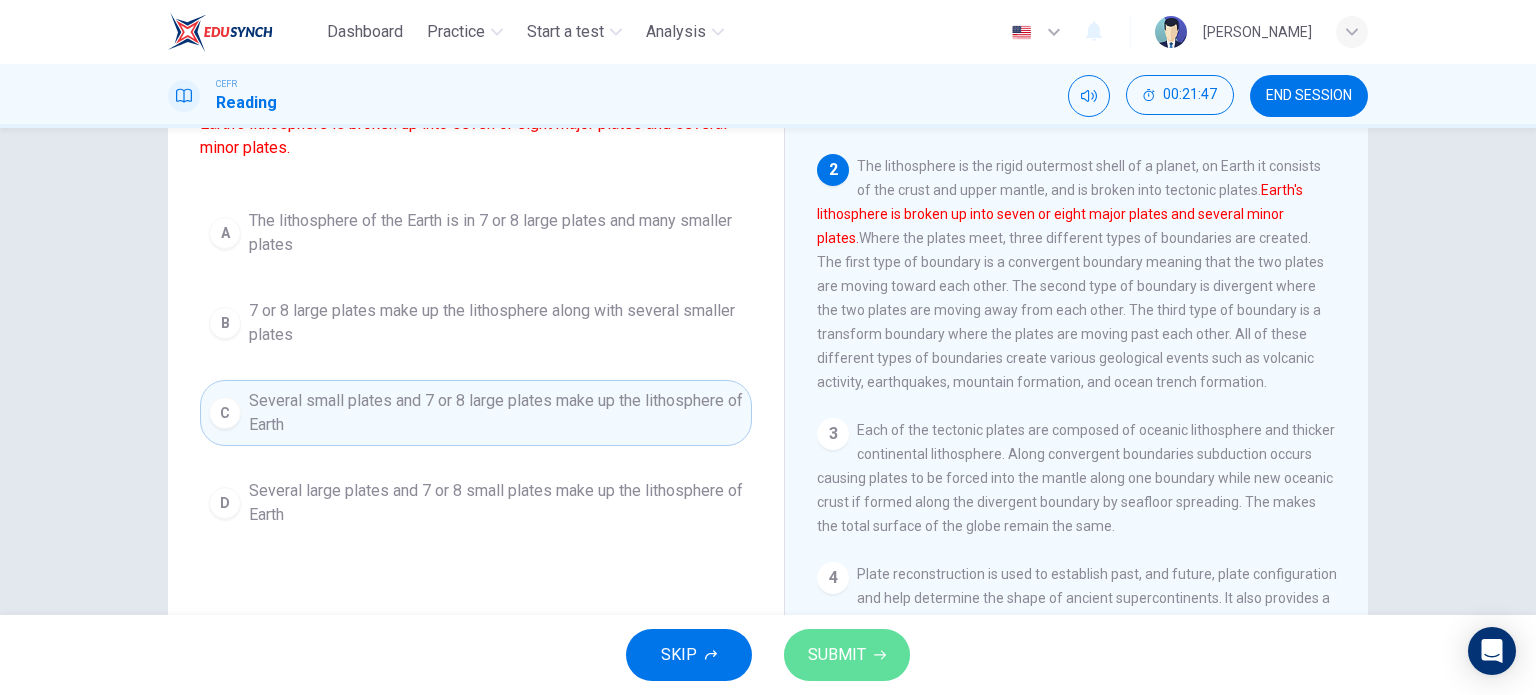 click on "SUBMIT" at bounding box center (847, 655) 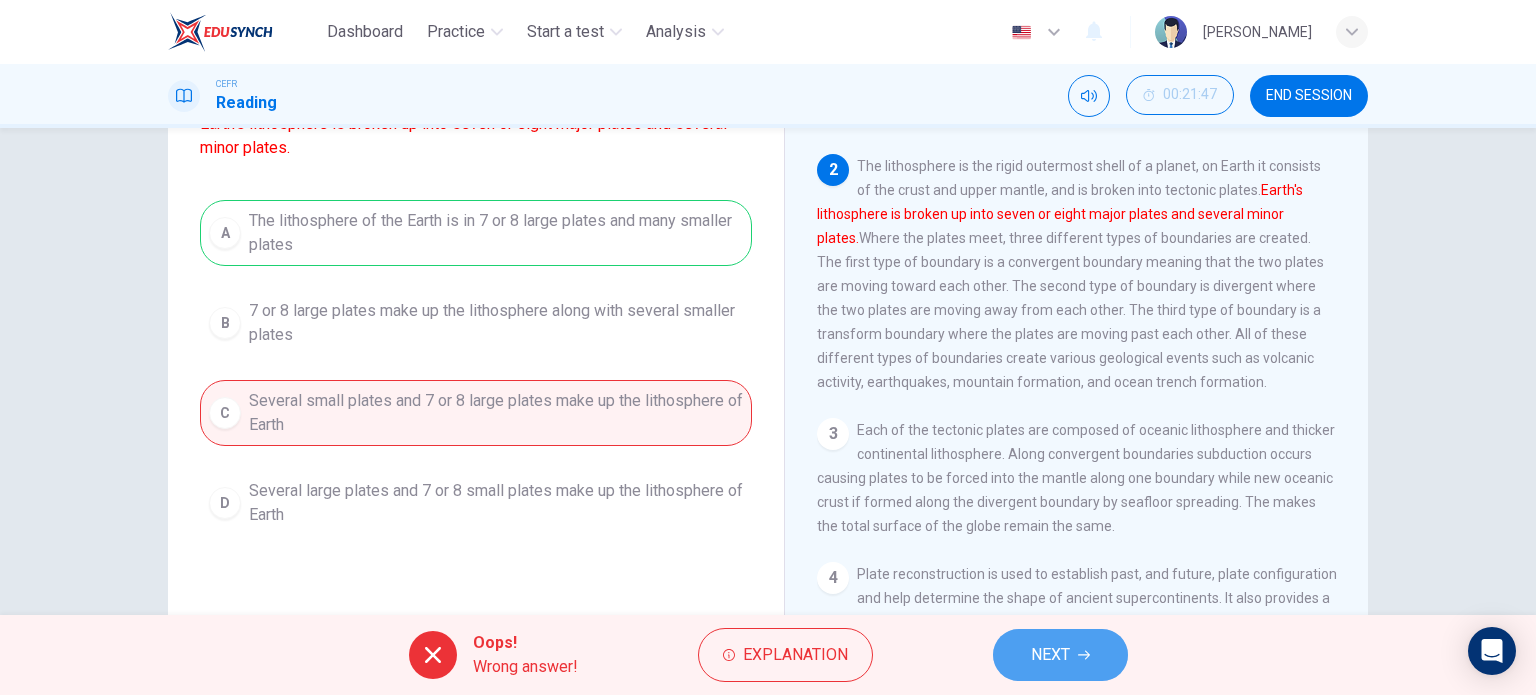 click on "NEXT" at bounding box center (1050, 655) 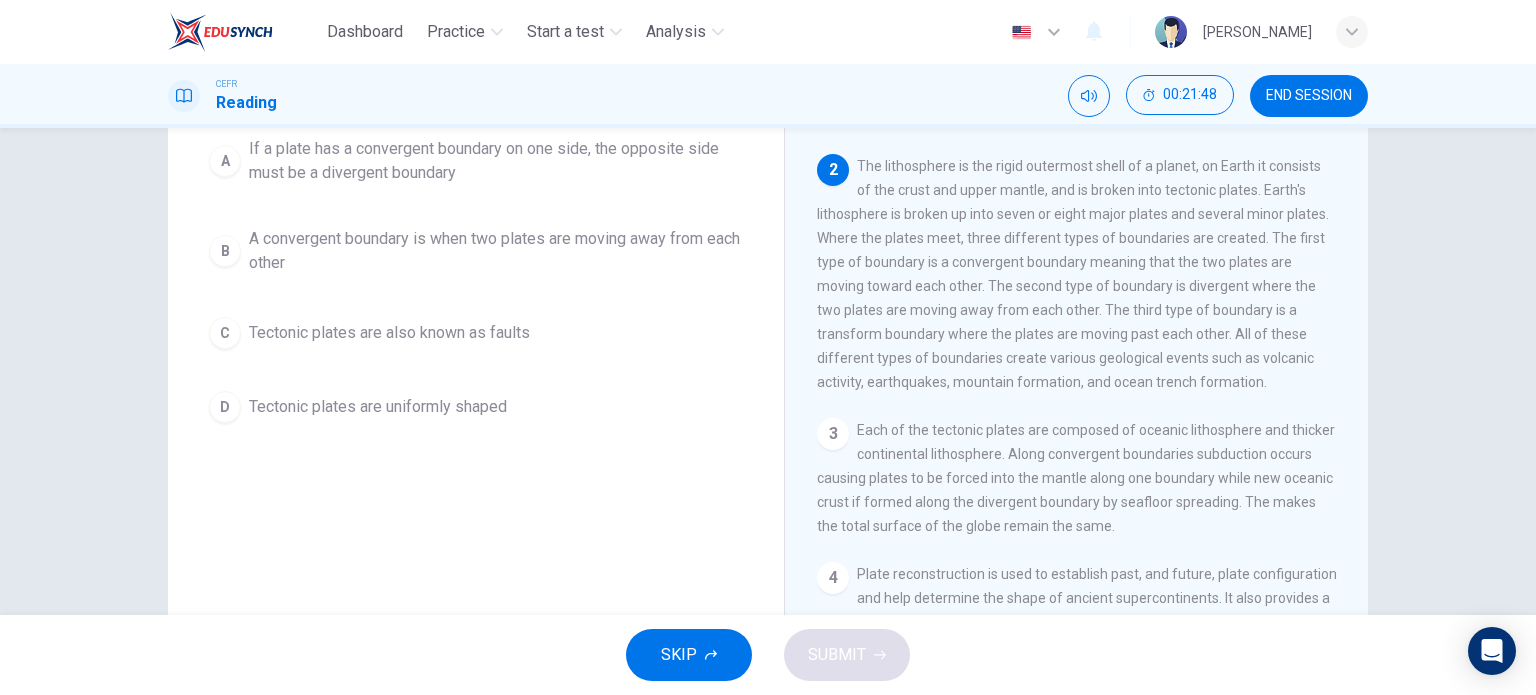 scroll, scrollTop: 0, scrollLeft: 0, axis: both 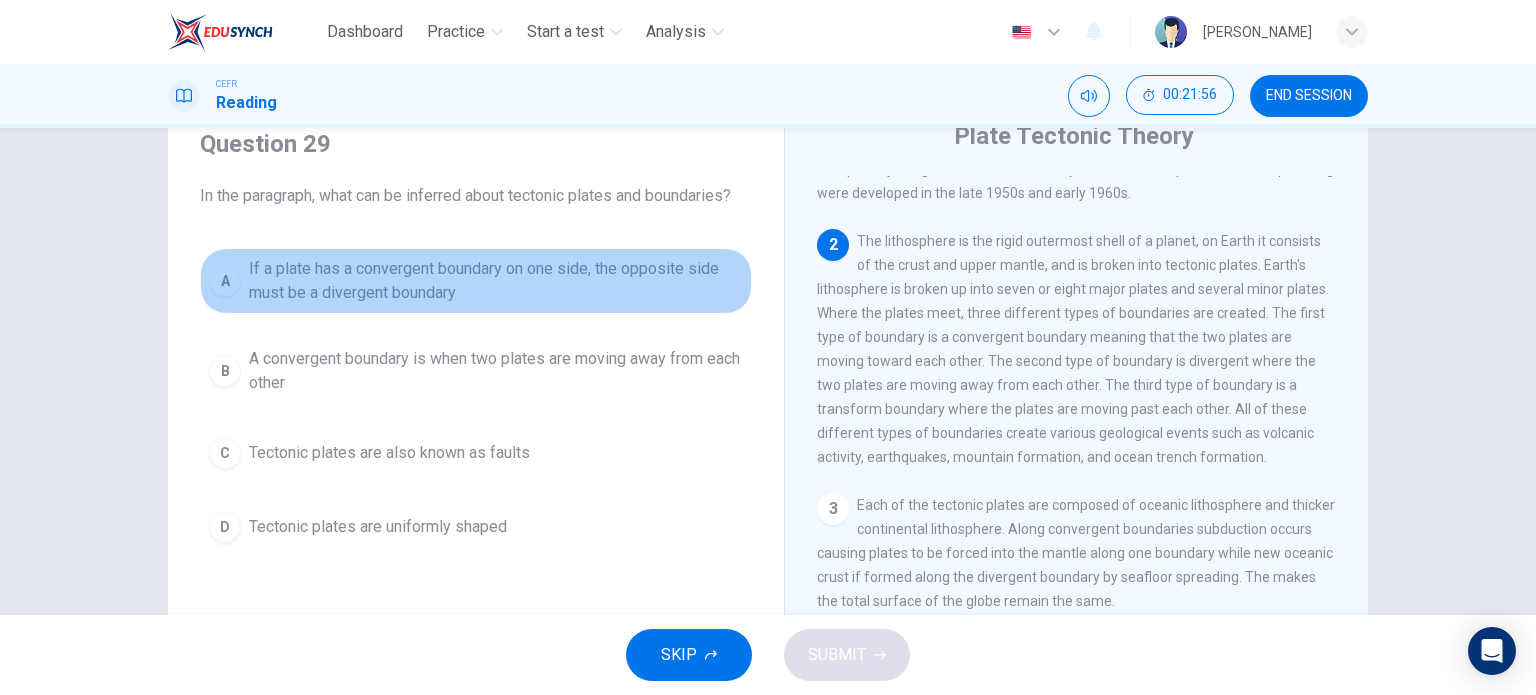 click on "If a plate has a convergent boundary on one side, the opposite side must be a divergent boundary" at bounding box center [496, 281] 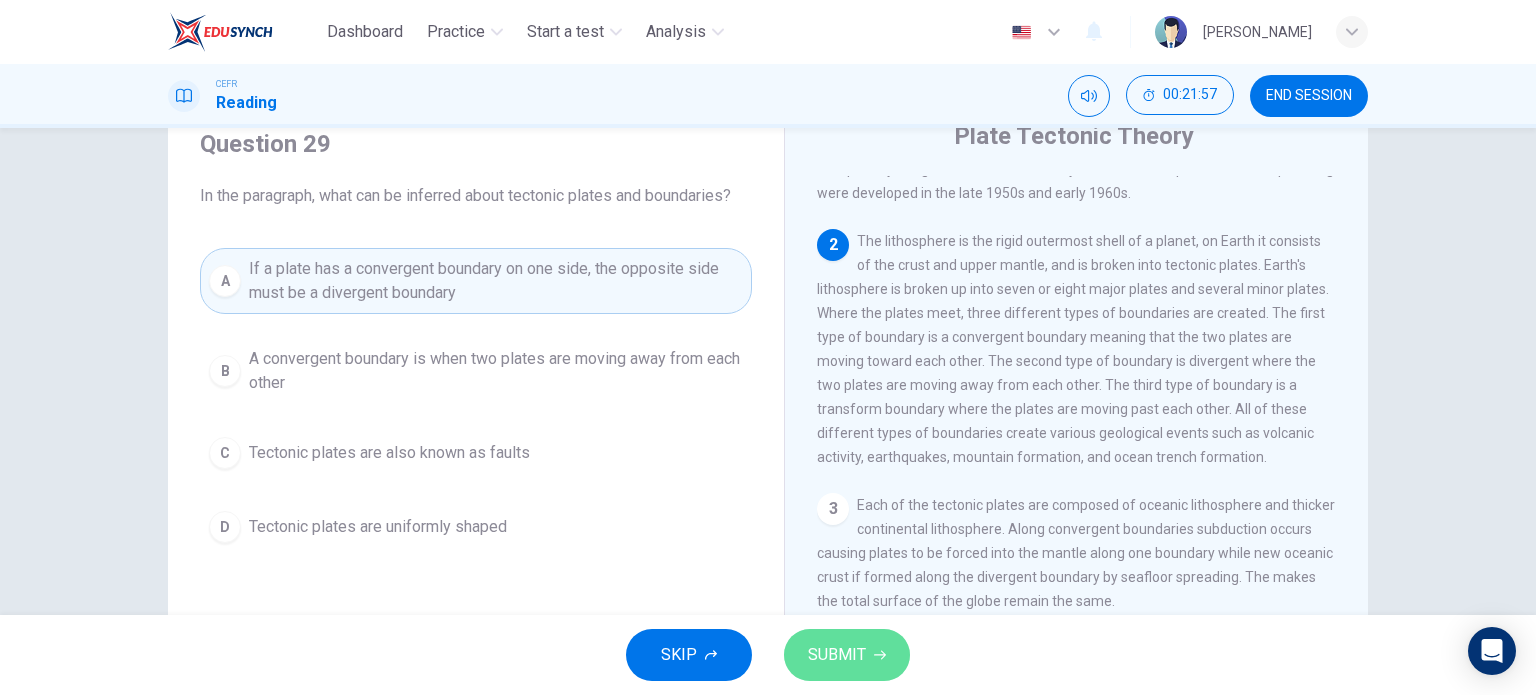 click on "SUBMIT" at bounding box center (847, 655) 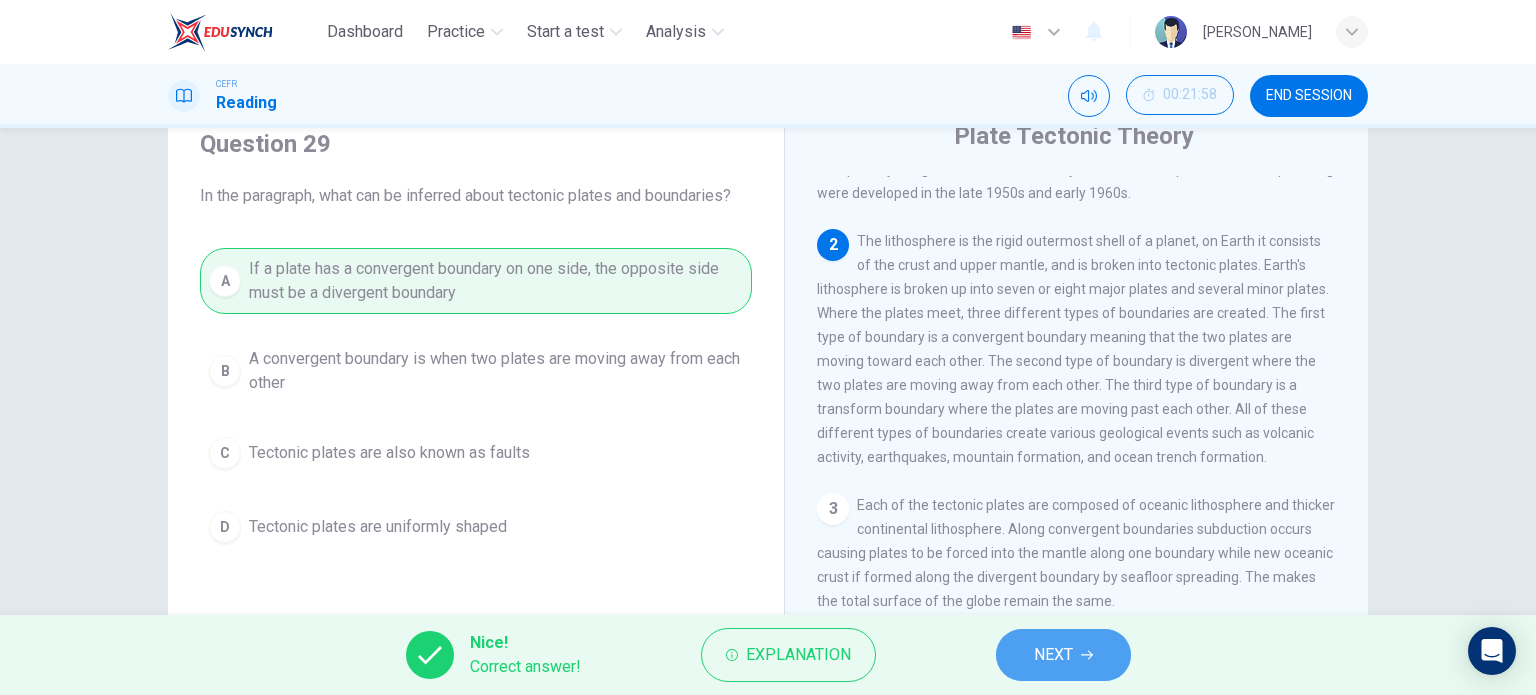 click on "NEXT" at bounding box center (1053, 655) 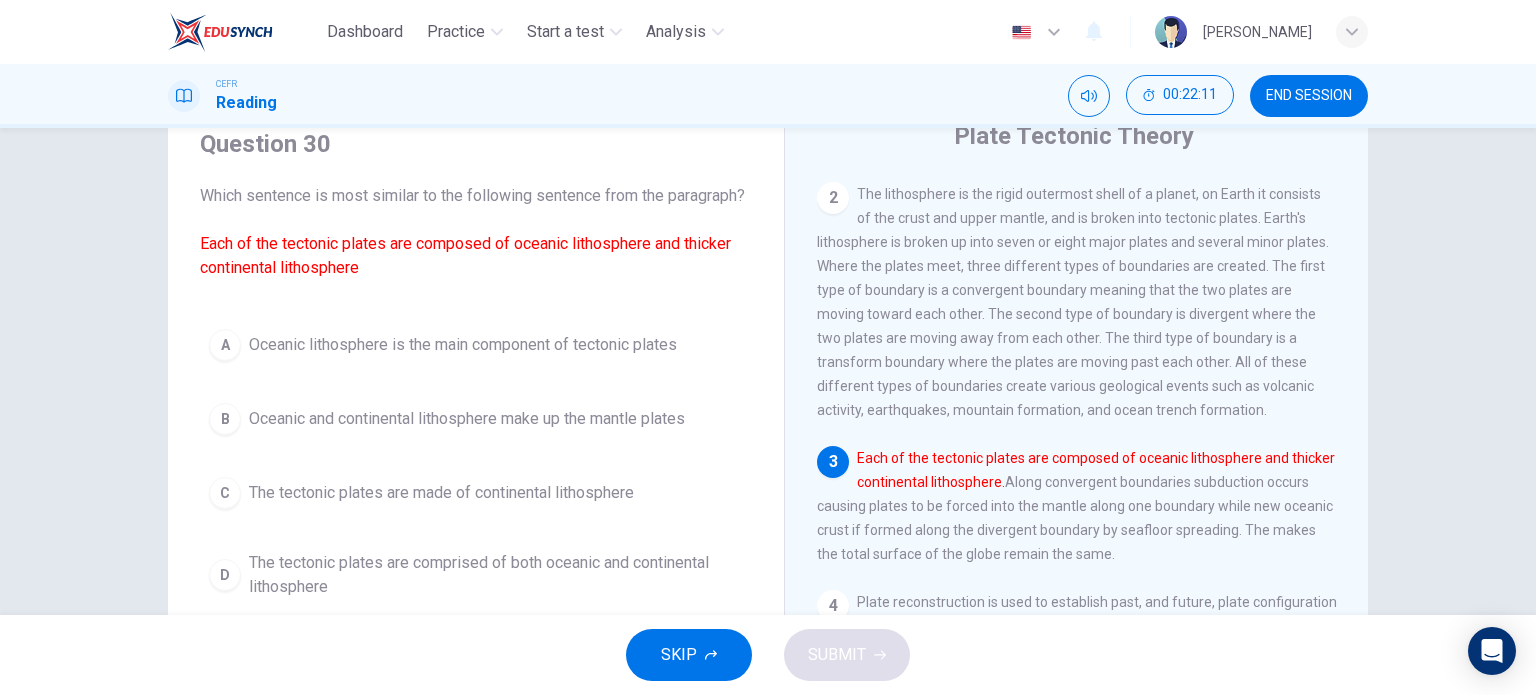 scroll, scrollTop: 211, scrollLeft: 0, axis: vertical 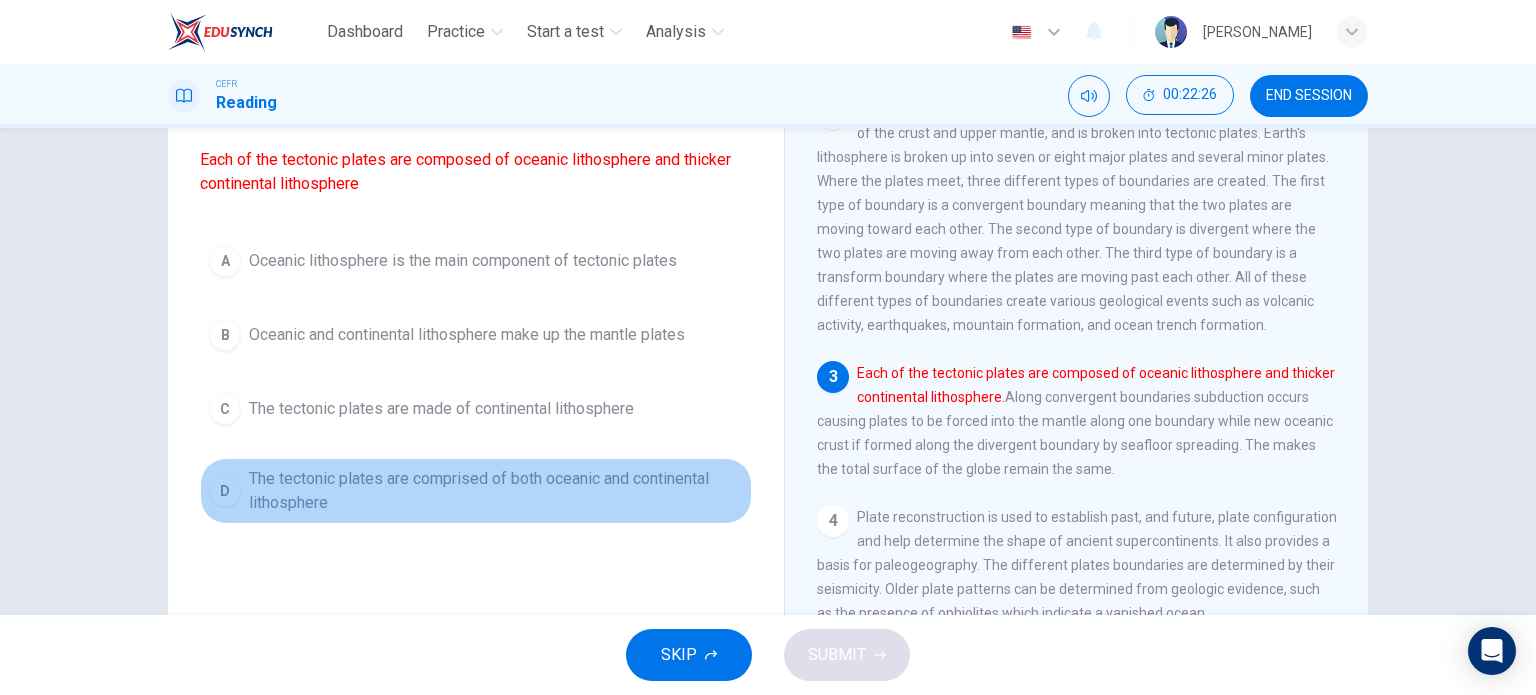 click on "The tectonic plates are comprised of both oceanic and continental lithosphere" at bounding box center (496, 491) 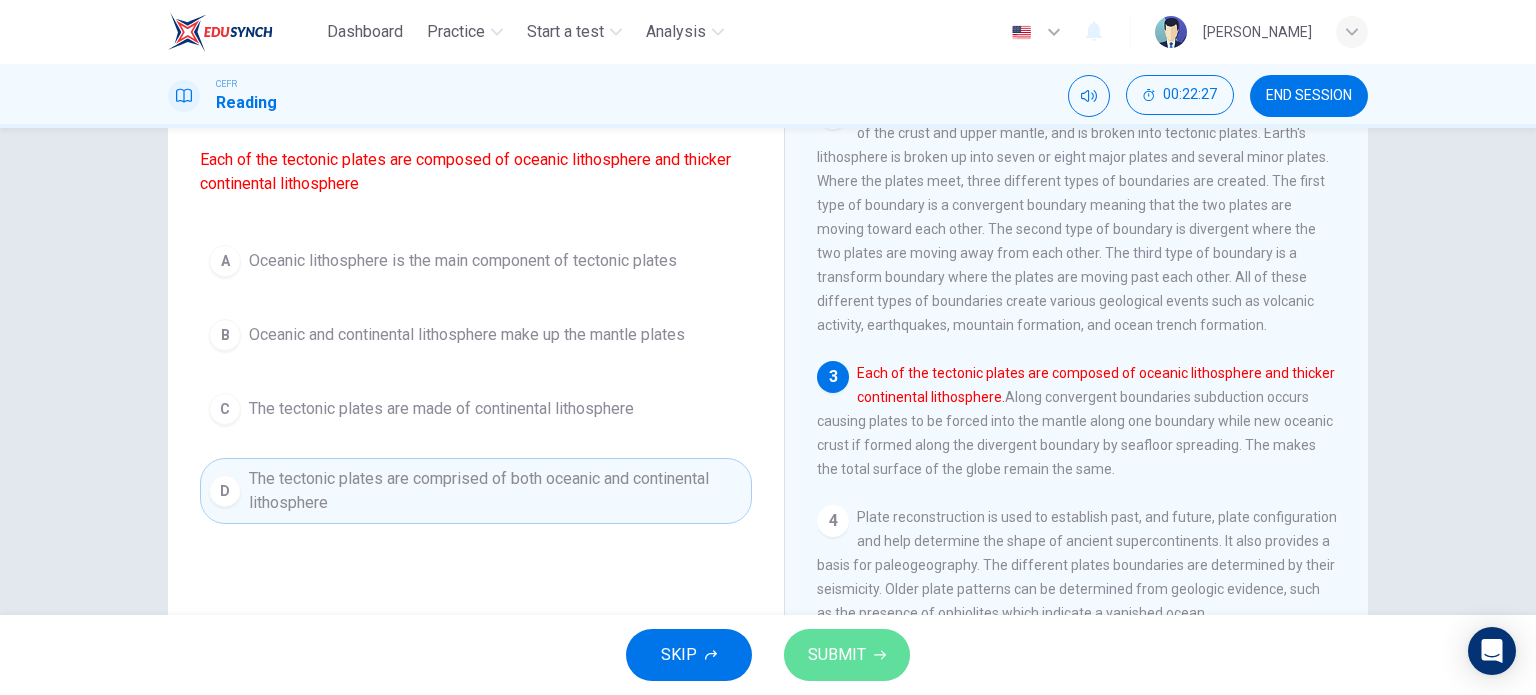 click on "SUBMIT" at bounding box center [837, 655] 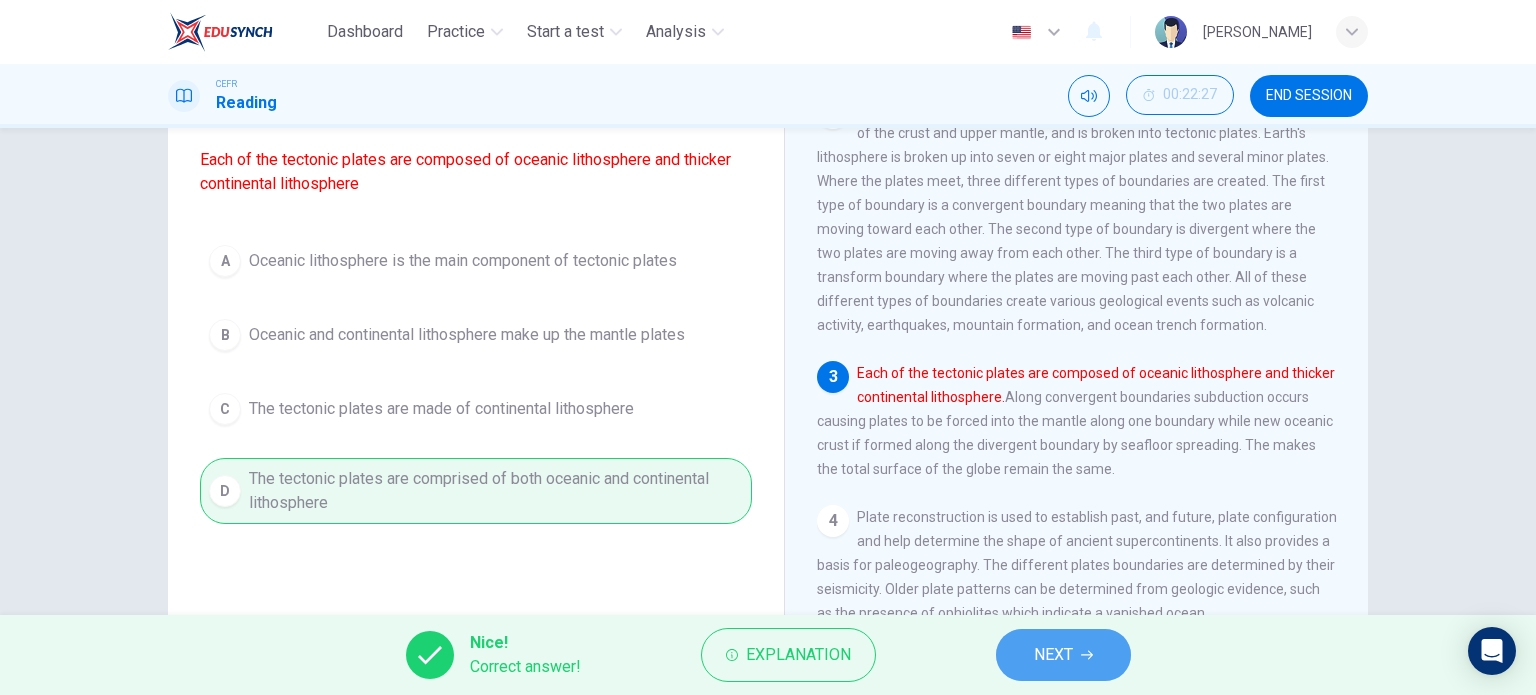 click on "NEXT" at bounding box center (1063, 655) 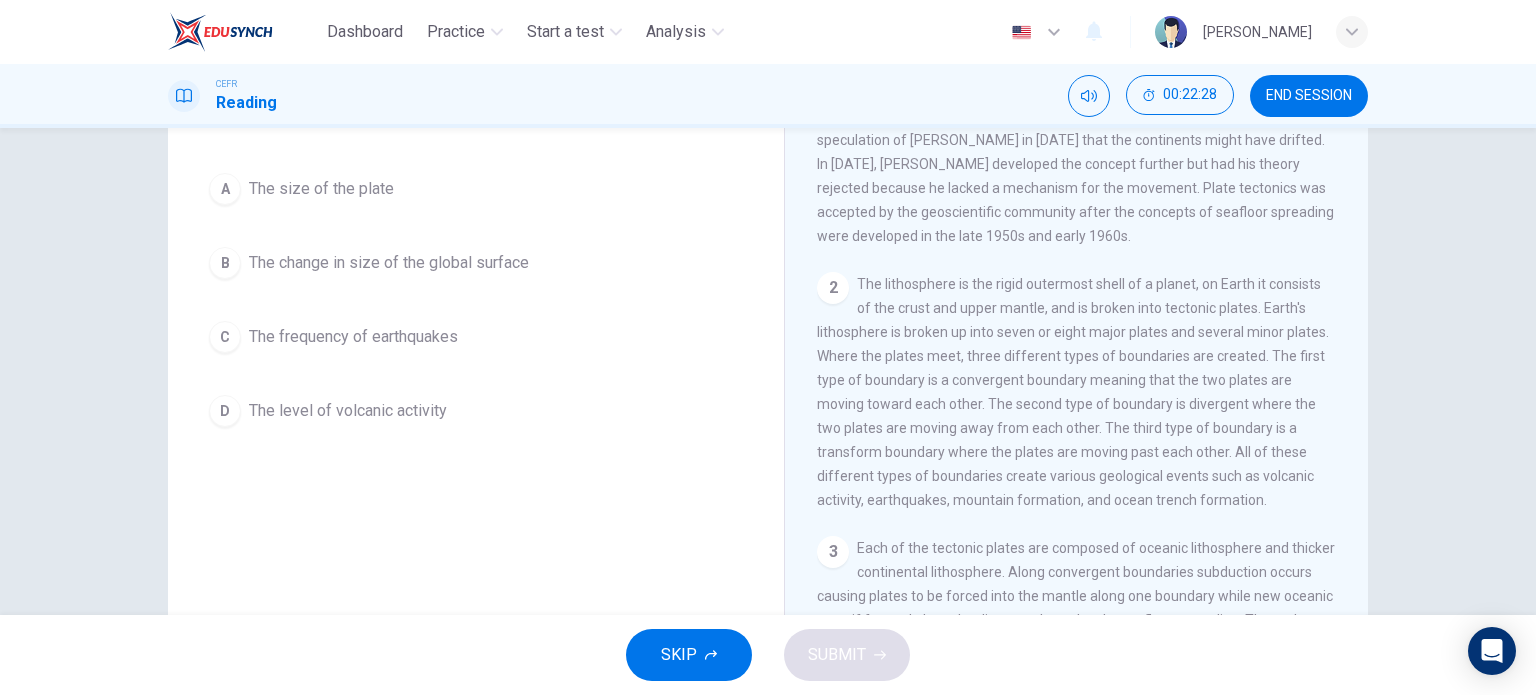 scroll, scrollTop: 30, scrollLeft: 0, axis: vertical 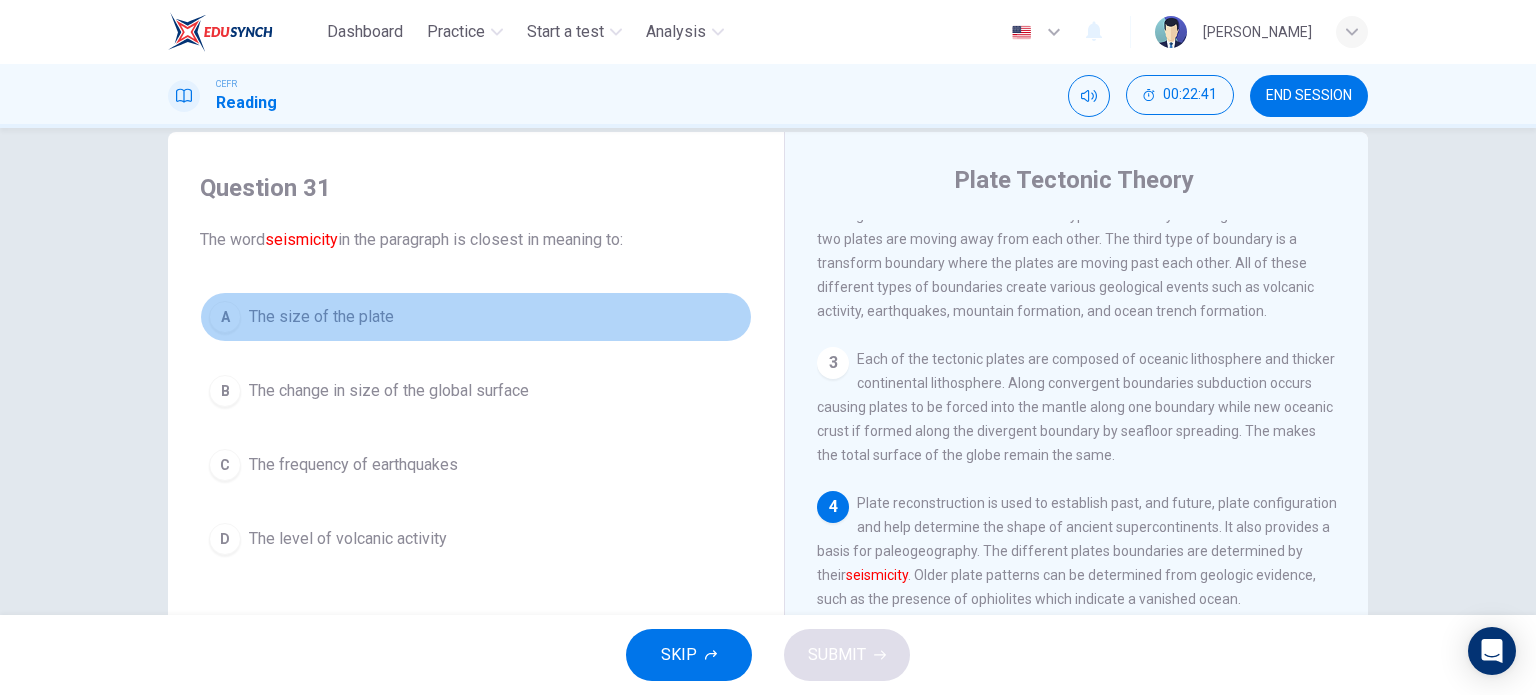 click on "A The size of the plate" at bounding box center (476, 317) 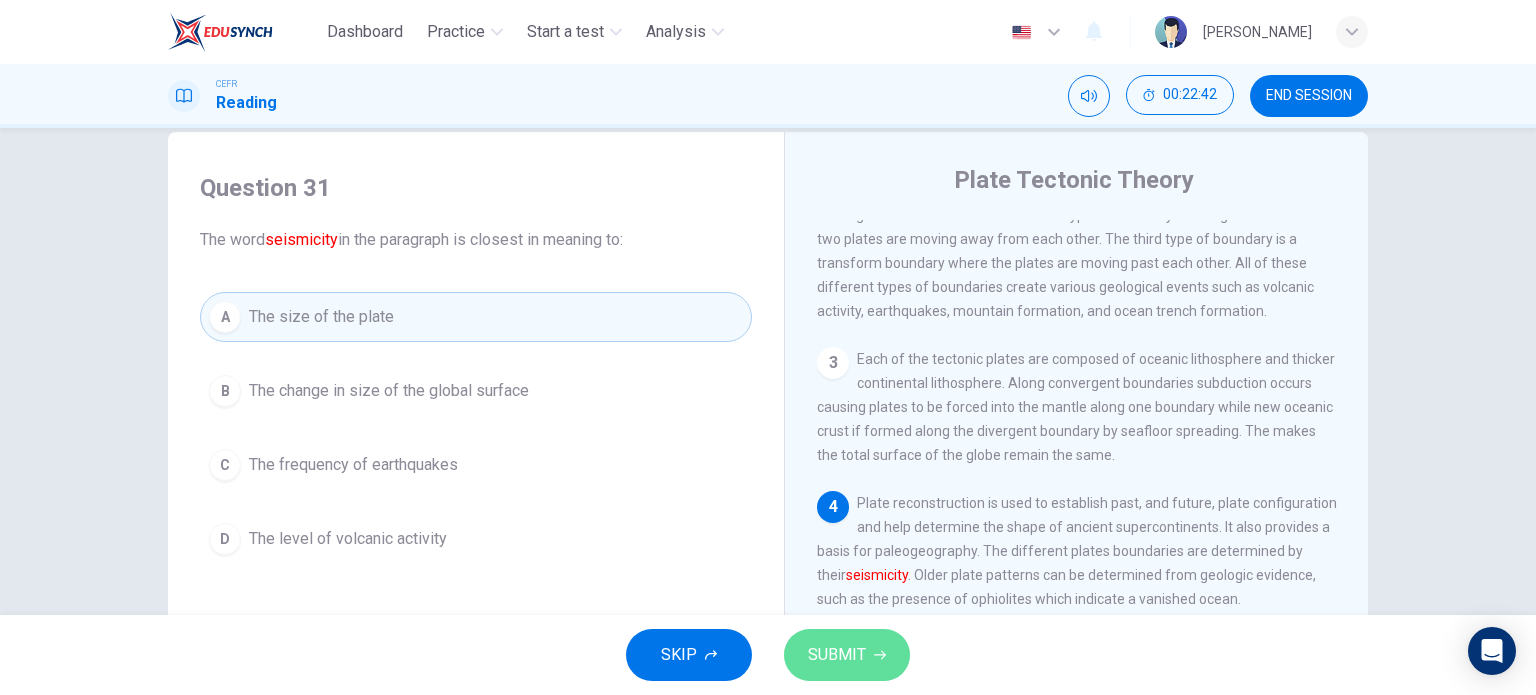 click on "SUBMIT" at bounding box center (837, 655) 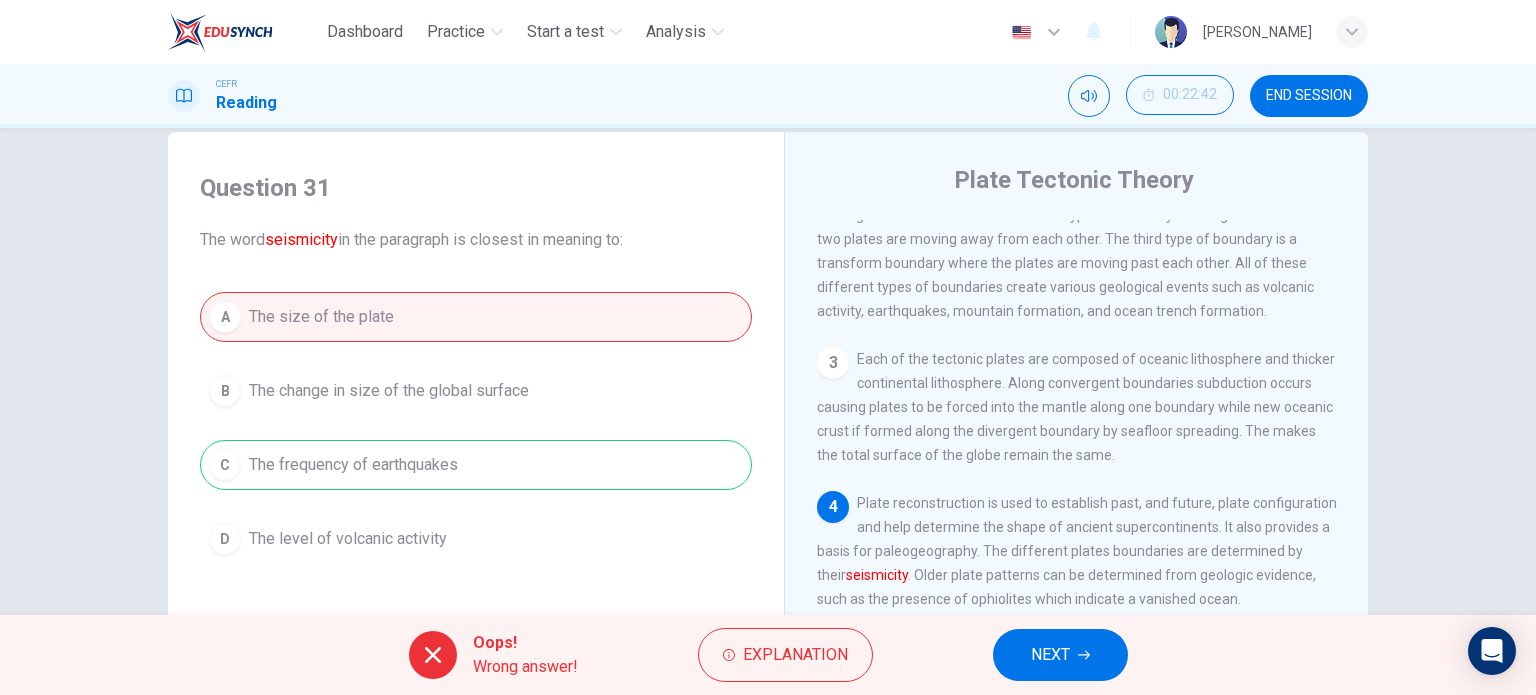 click on "NEXT" at bounding box center [1050, 655] 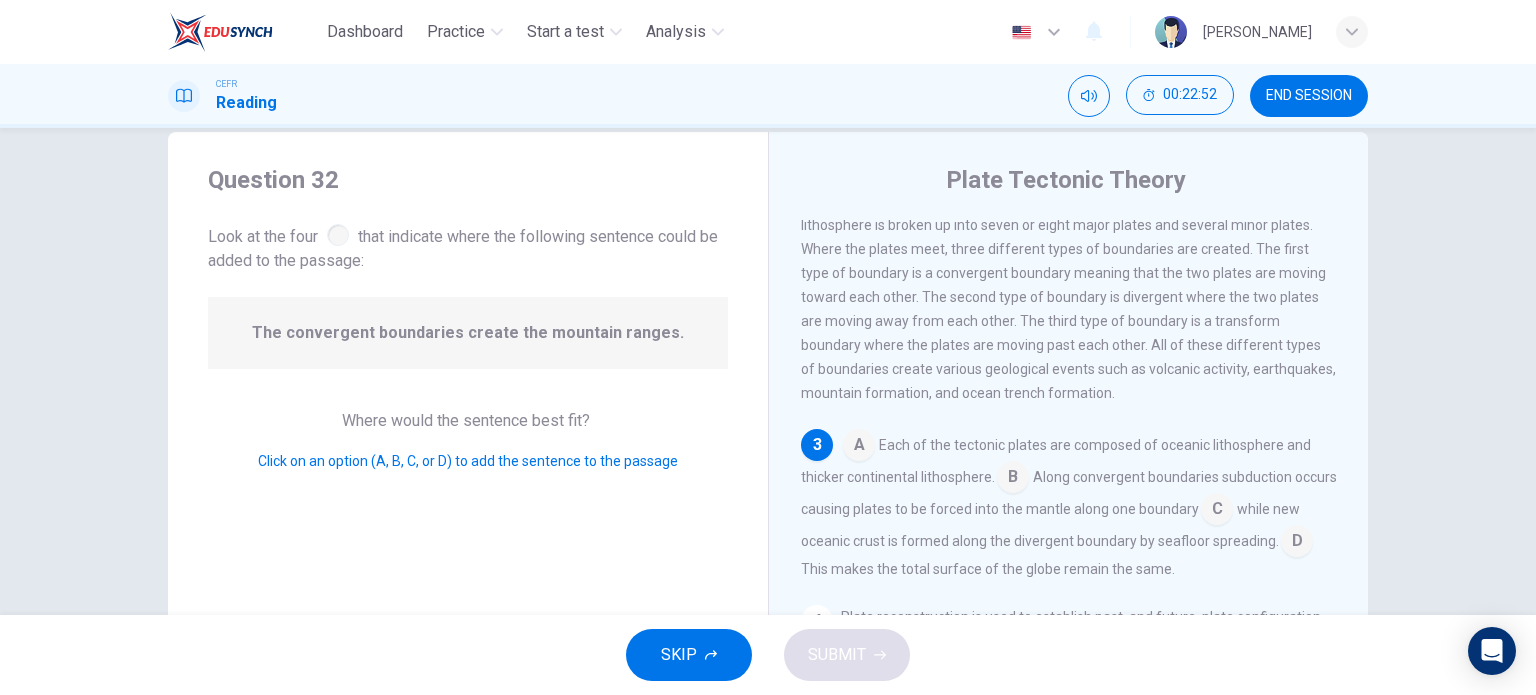 scroll, scrollTop: 351, scrollLeft: 0, axis: vertical 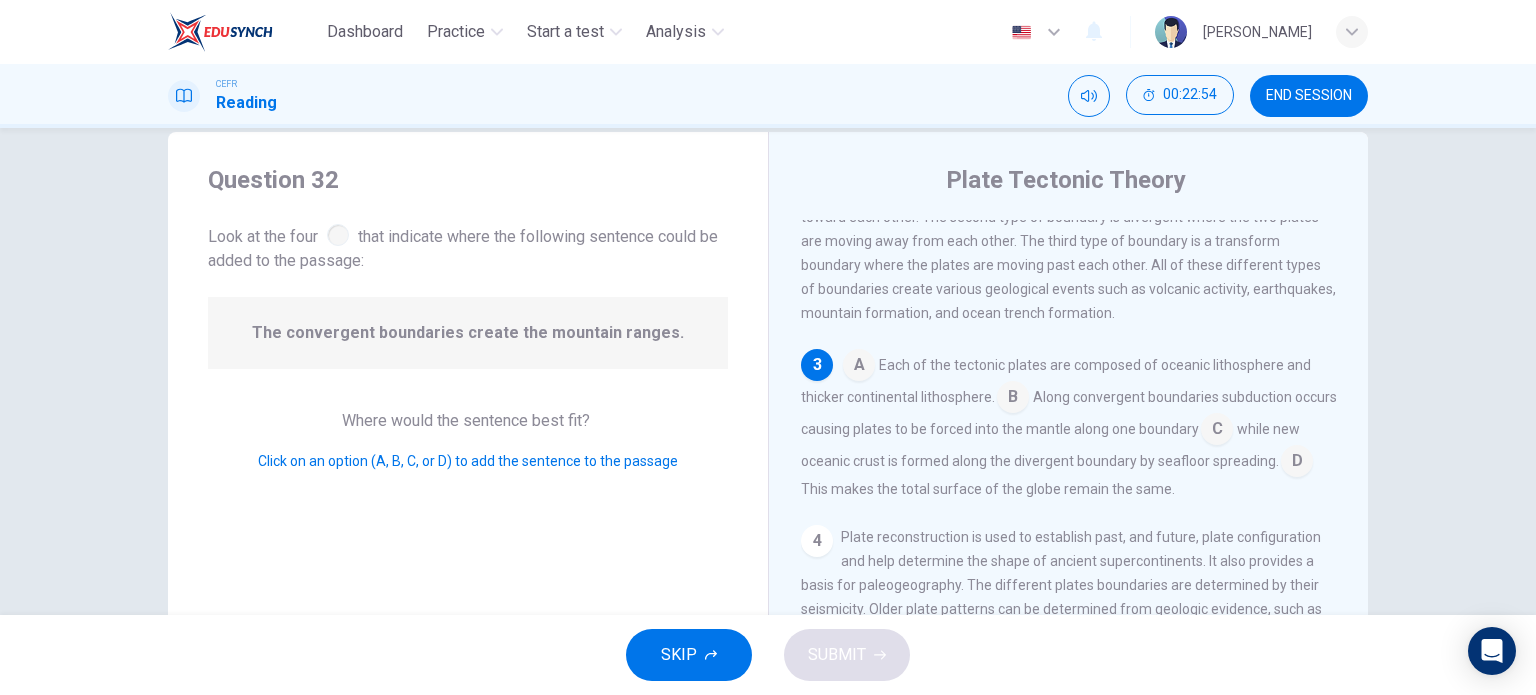 click at bounding box center (1013, 399) 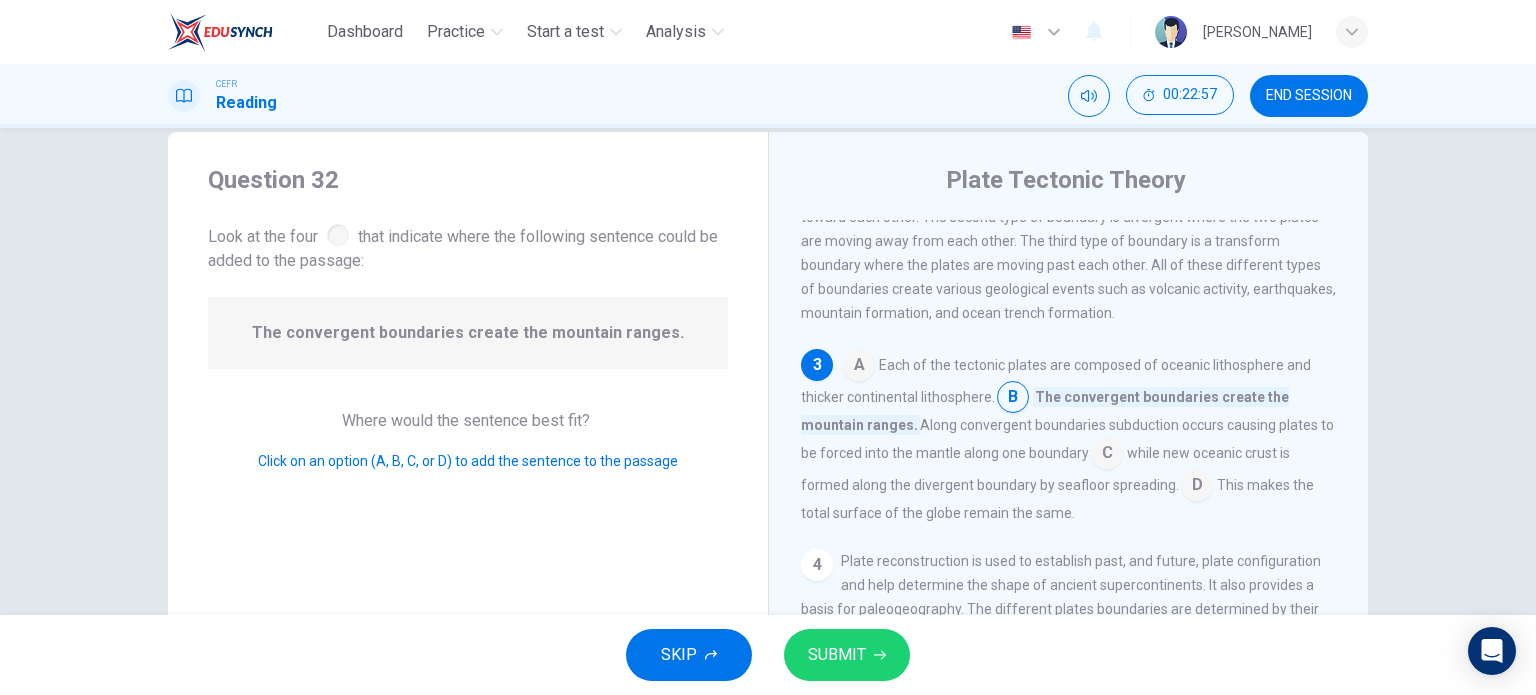 click at bounding box center [1197, 487] 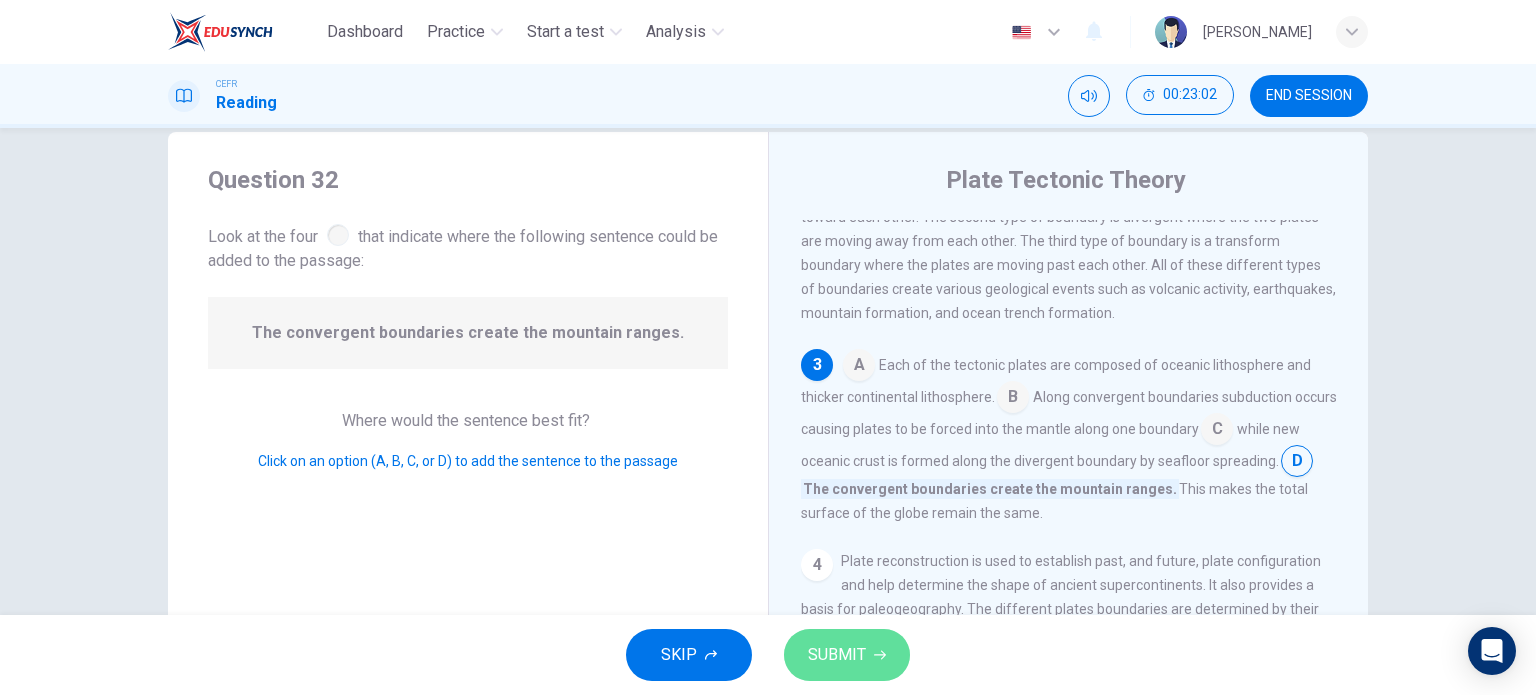 click on "SUBMIT" at bounding box center (837, 655) 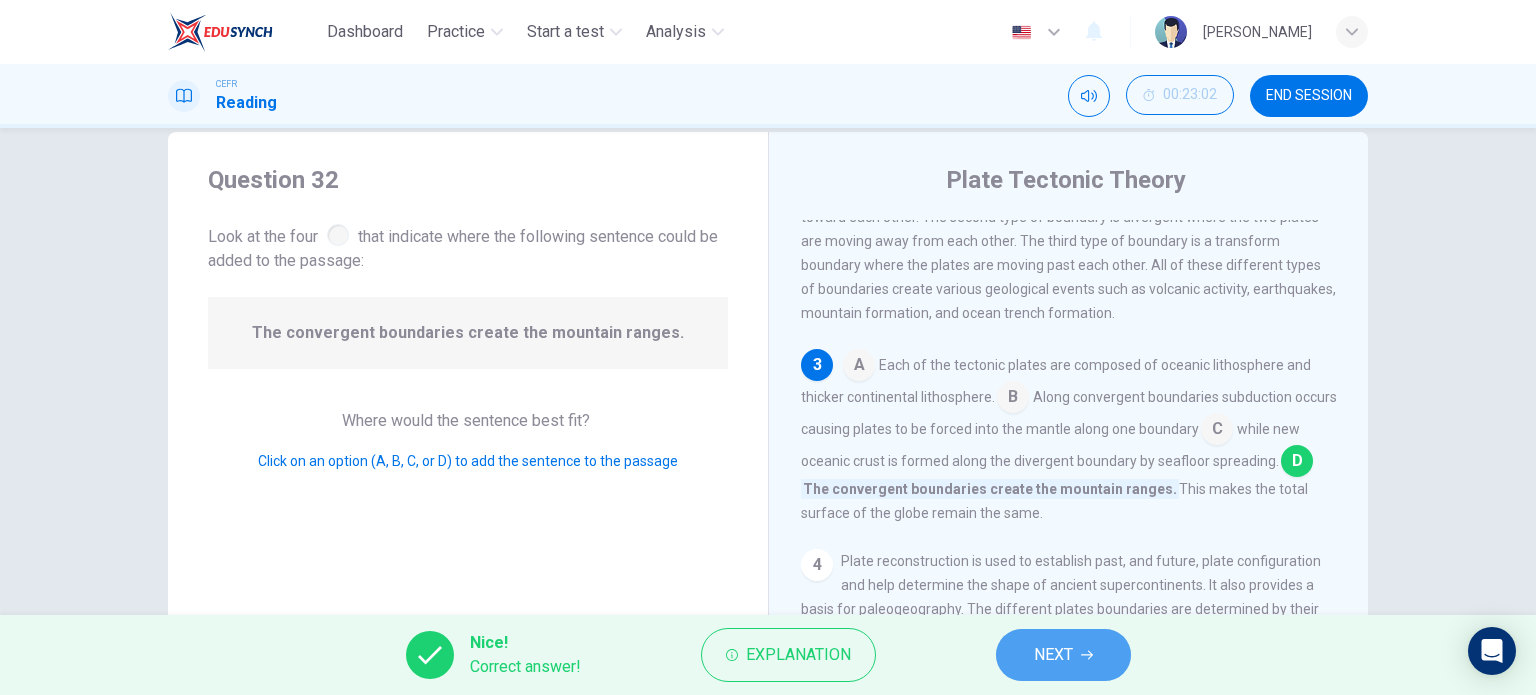 click 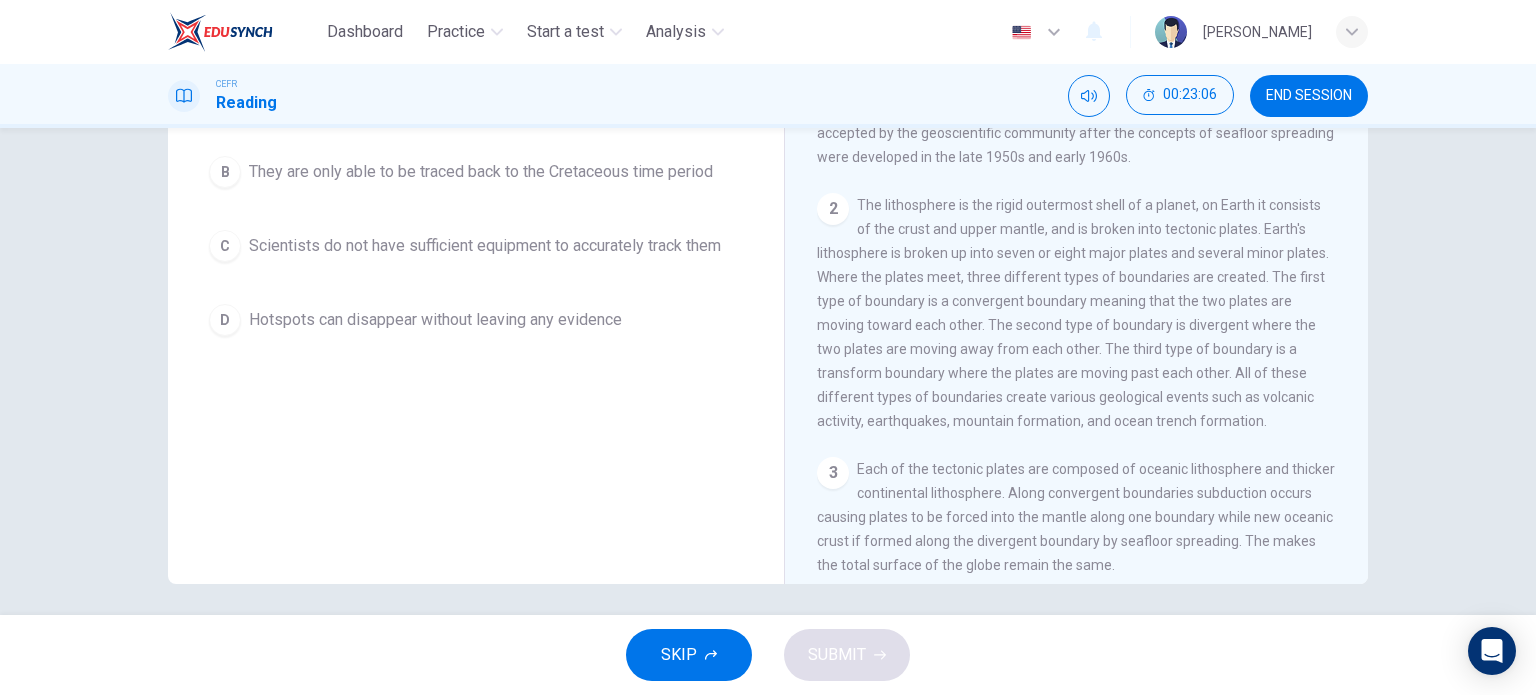 scroll, scrollTop: 288, scrollLeft: 0, axis: vertical 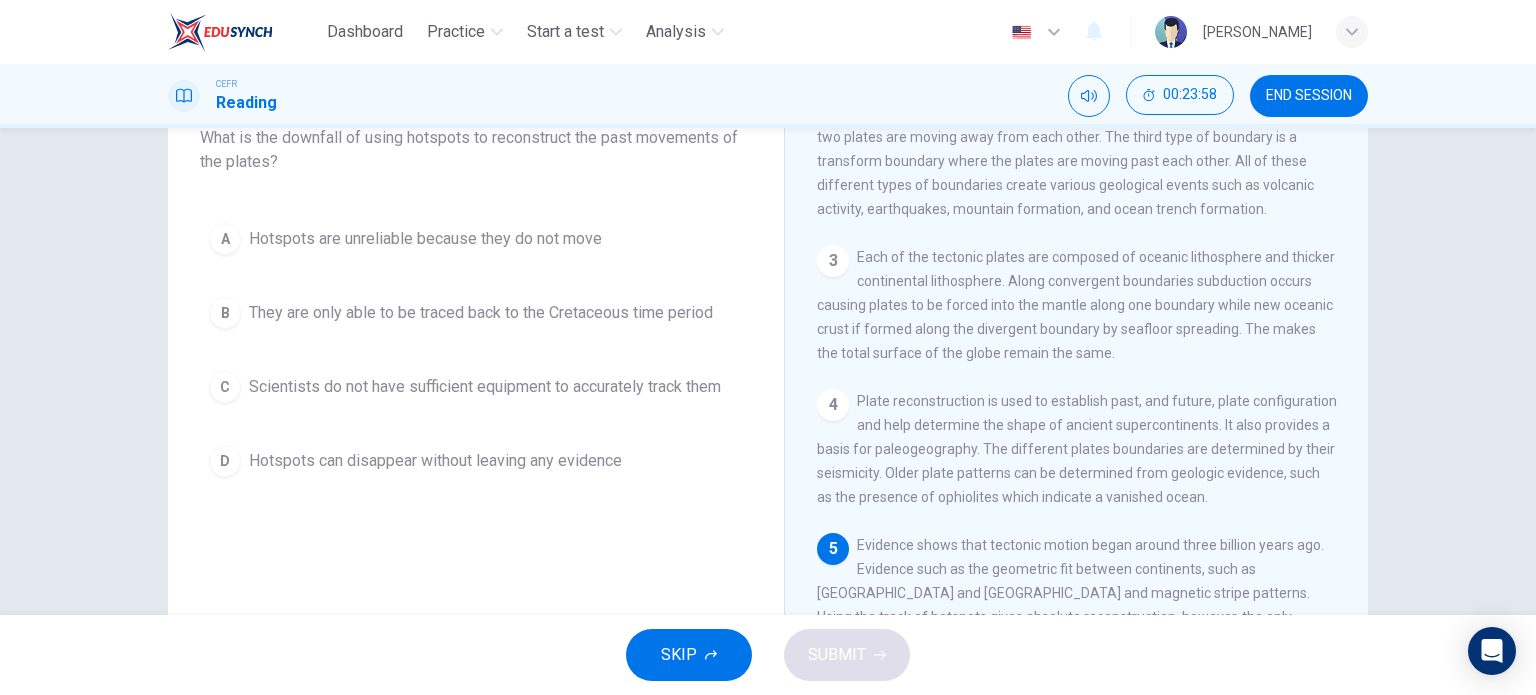 click on "They are only able to be traced back to the Cretaceous time period" at bounding box center [481, 313] 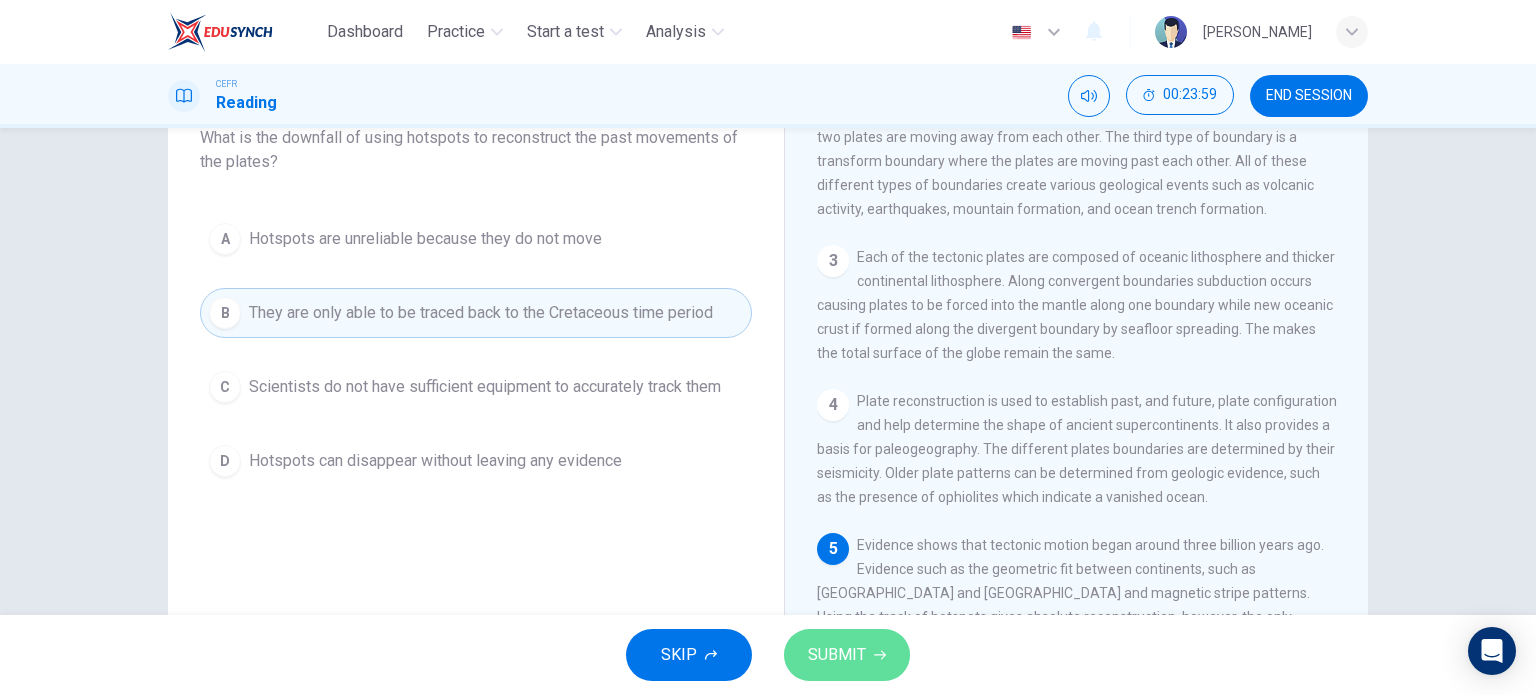 click on "SUBMIT" at bounding box center [837, 655] 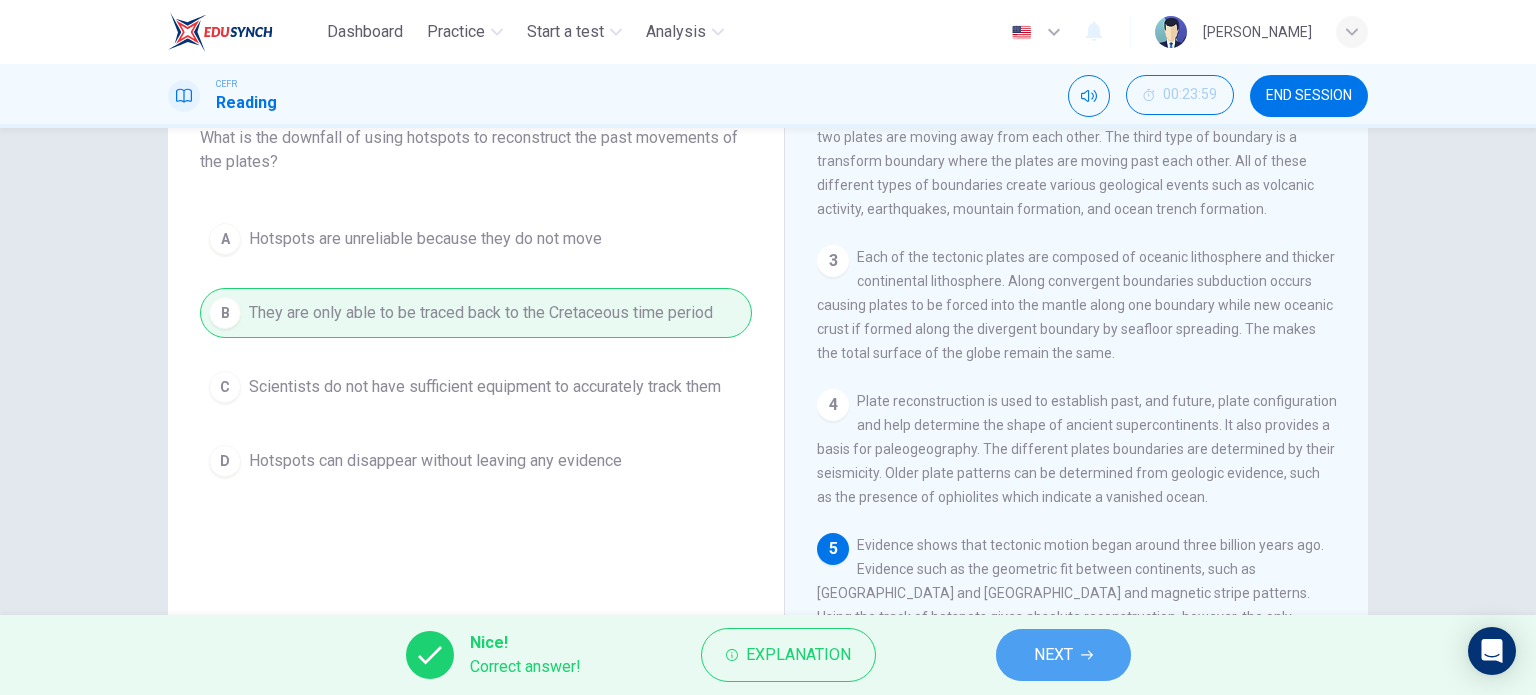 click on "NEXT" at bounding box center [1053, 655] 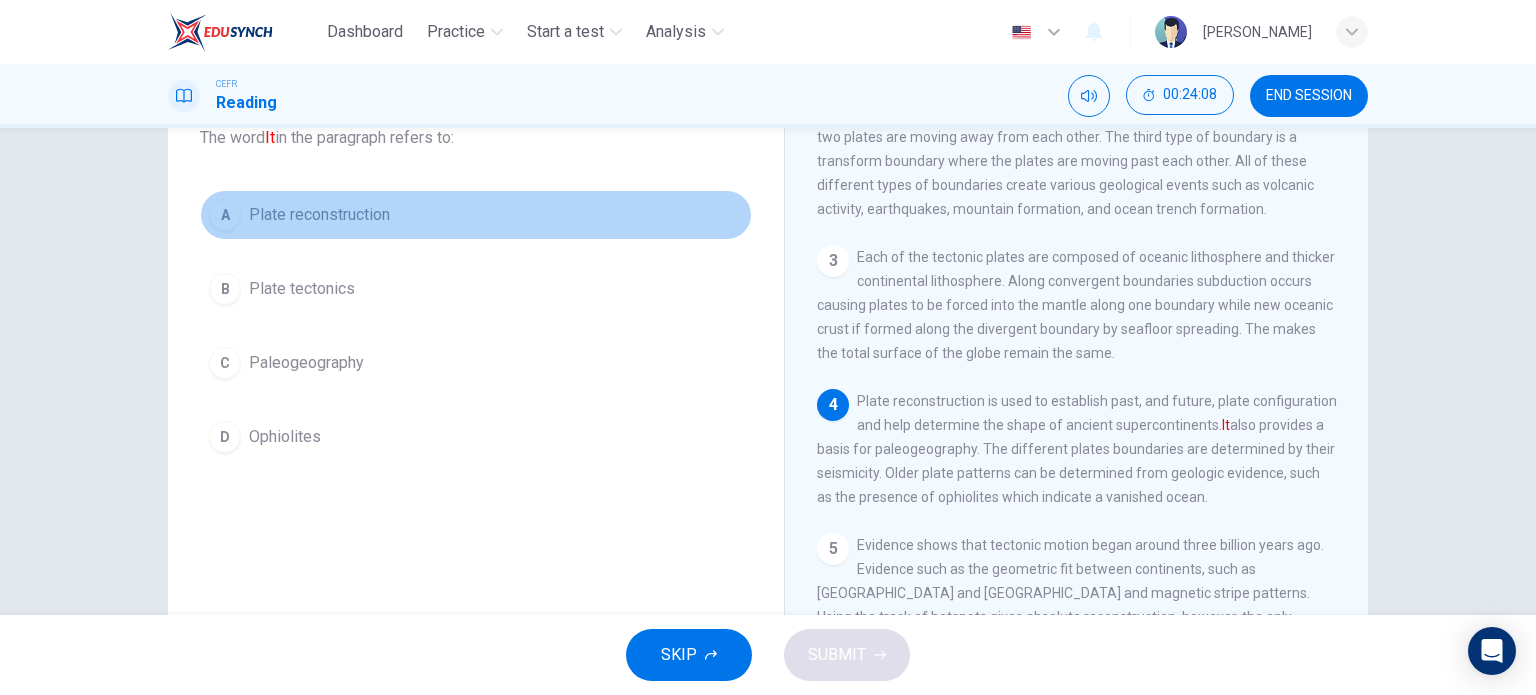 click on "A Plate reconstruction" at bounding box center (476, 215) 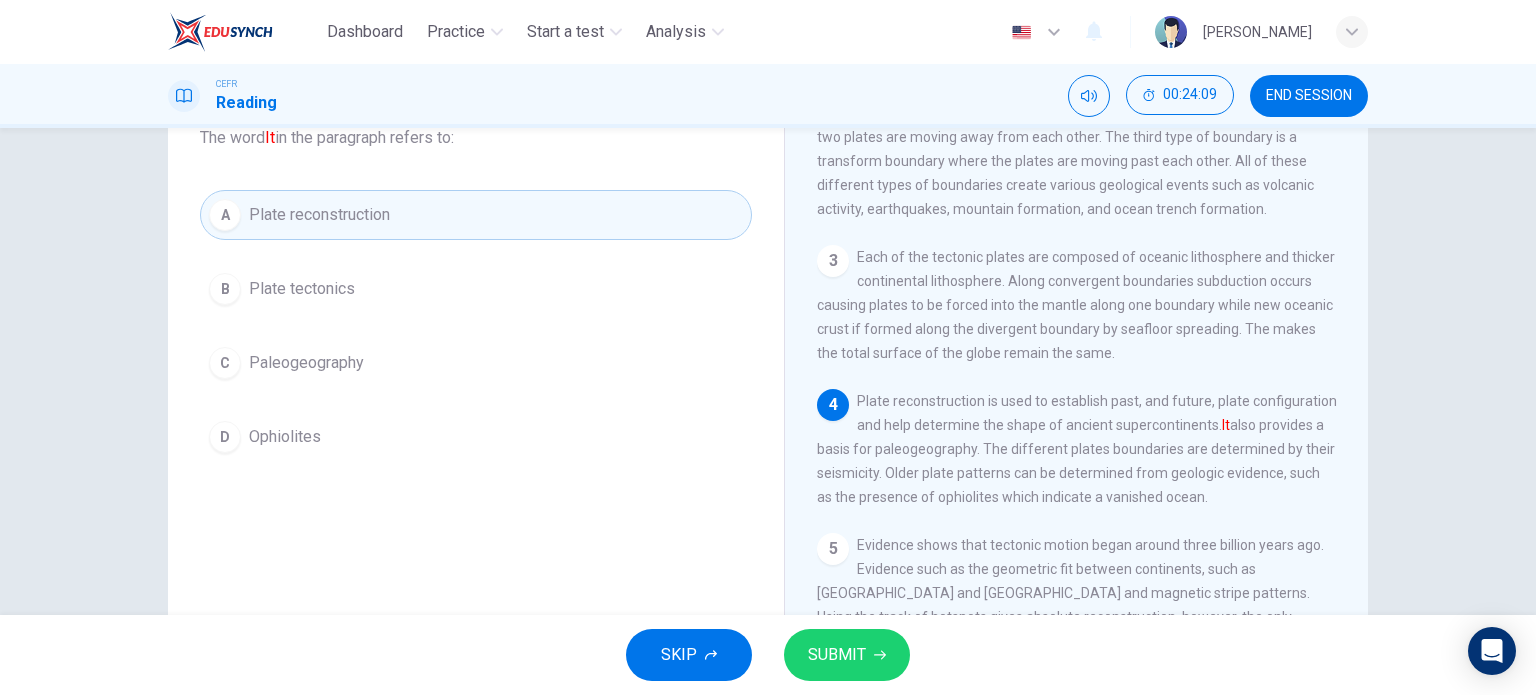 click on "SUBMIT" at bounding box center (847, 655) 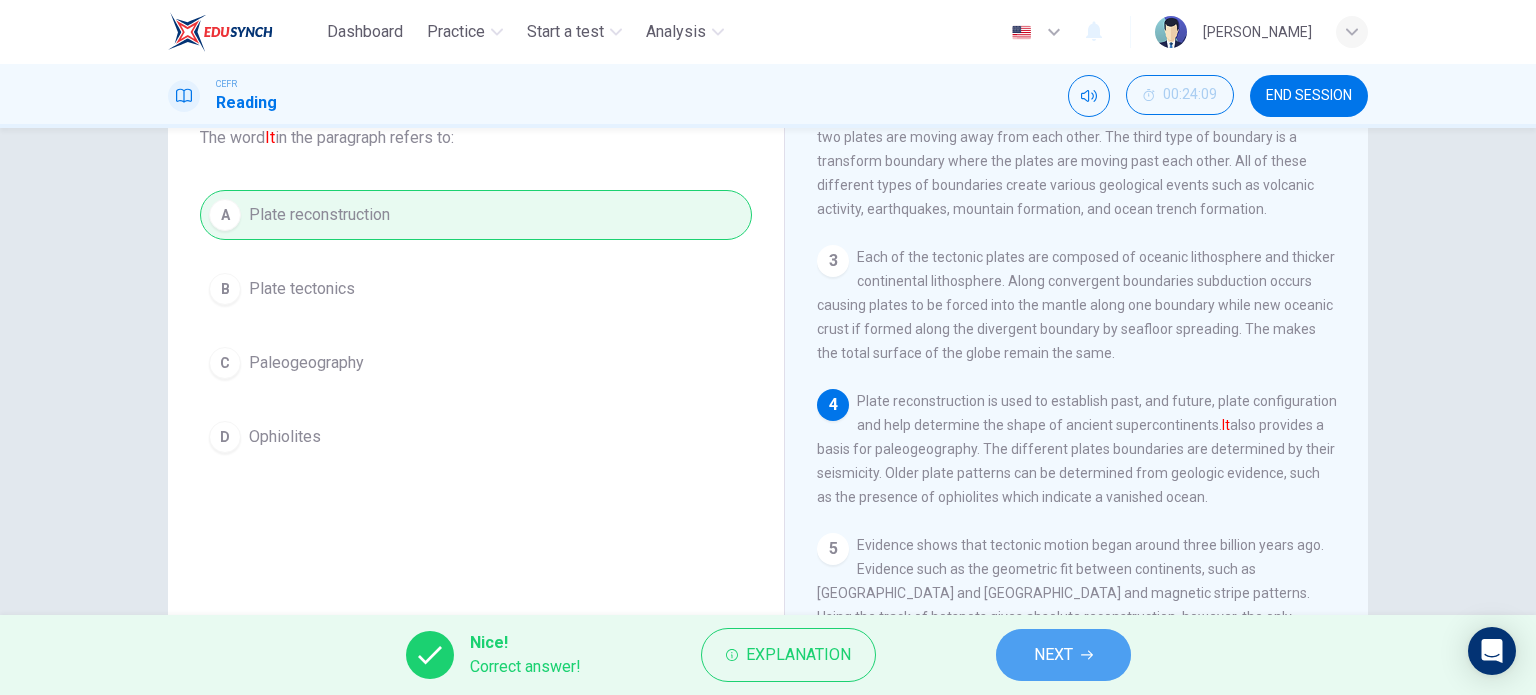 click on "NEXT" at bounding box center [1053, 655] 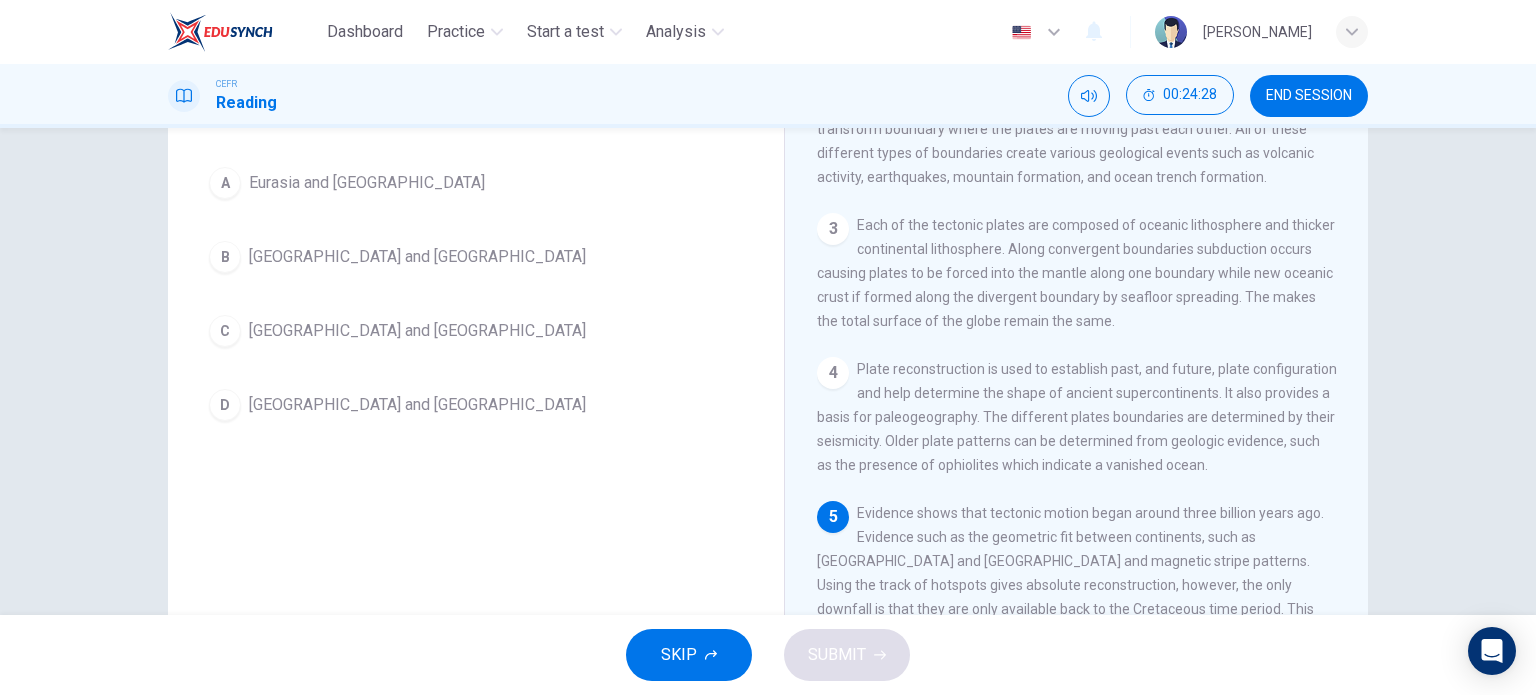 scroll, scrollTop: 210, scrollLeft: 0, axis: vertical 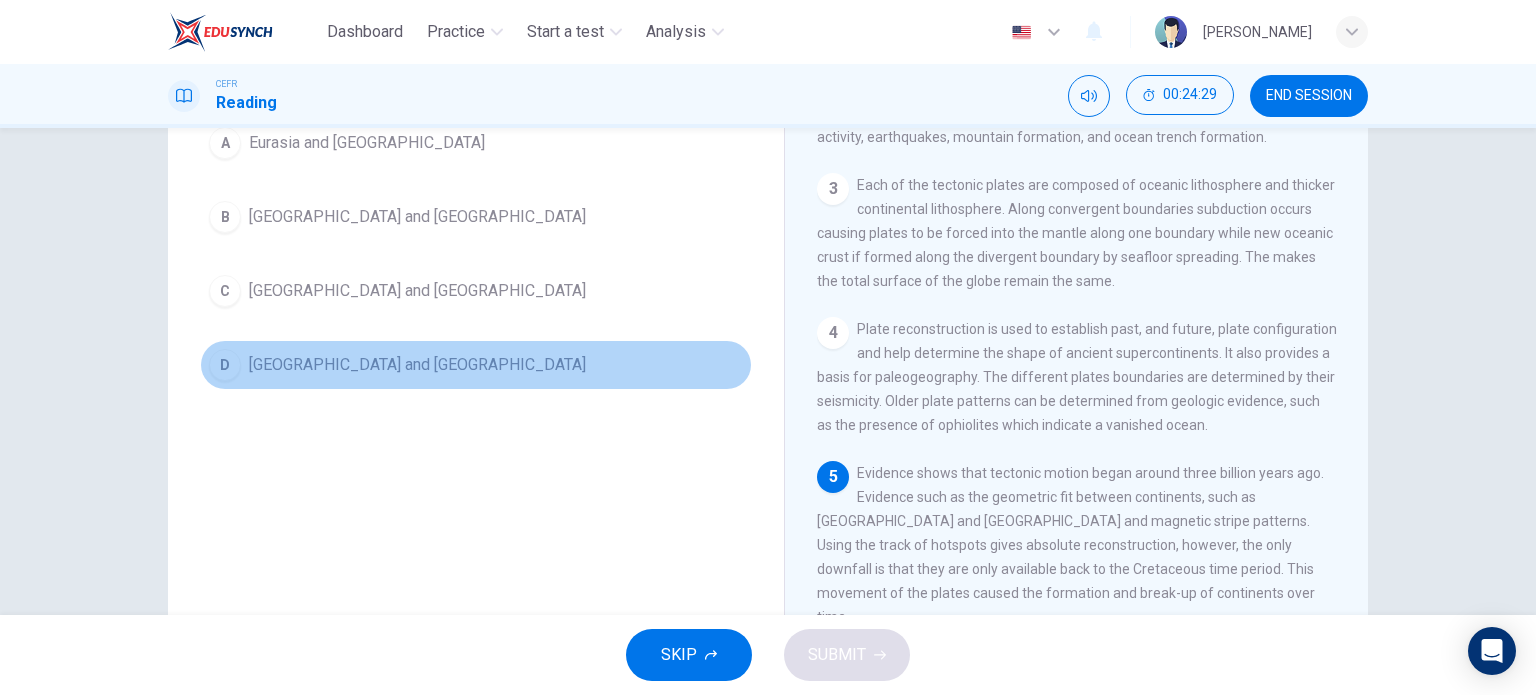 click on "D [GEOGRAPHIC_DATA] and [GEOGRAPHIC_DATA]" at bounding box center (476, 365) 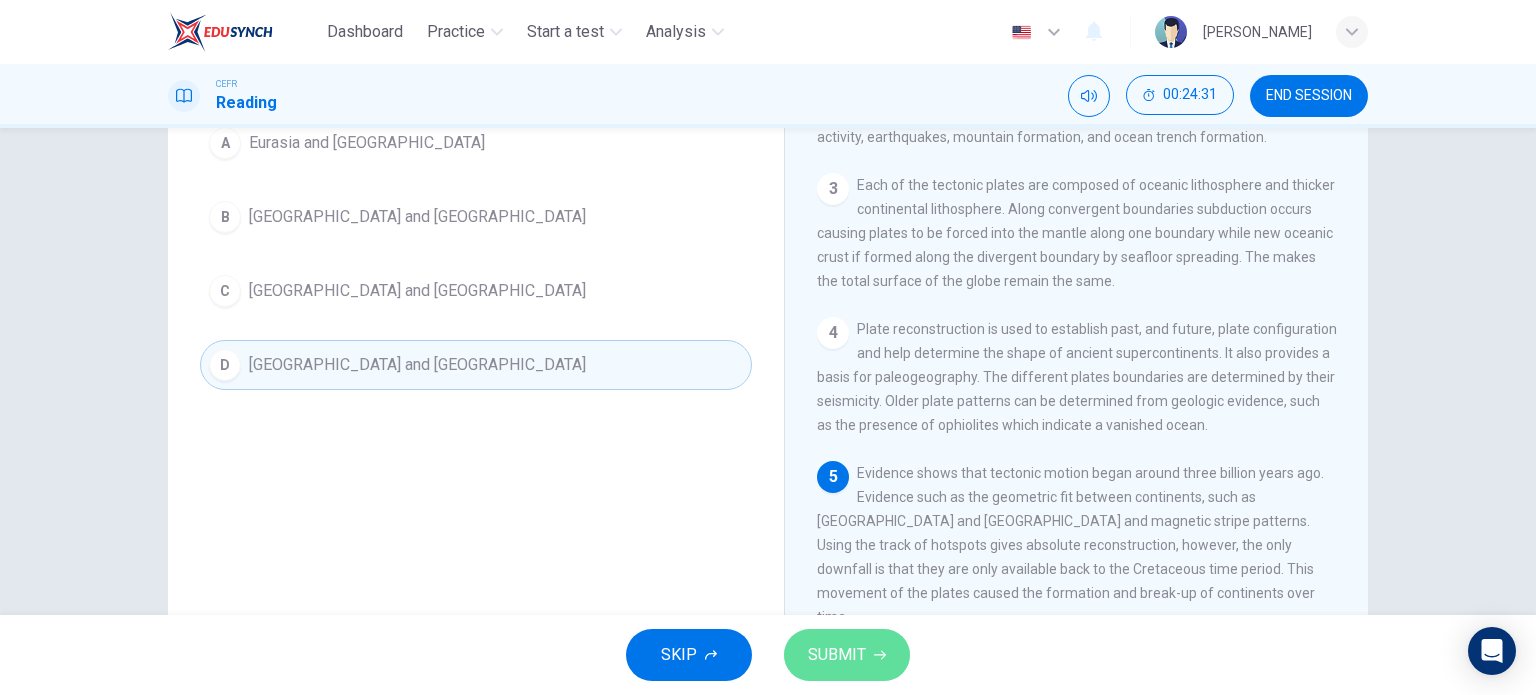 click on "SUBMIT" at bounding box center (837, 655) 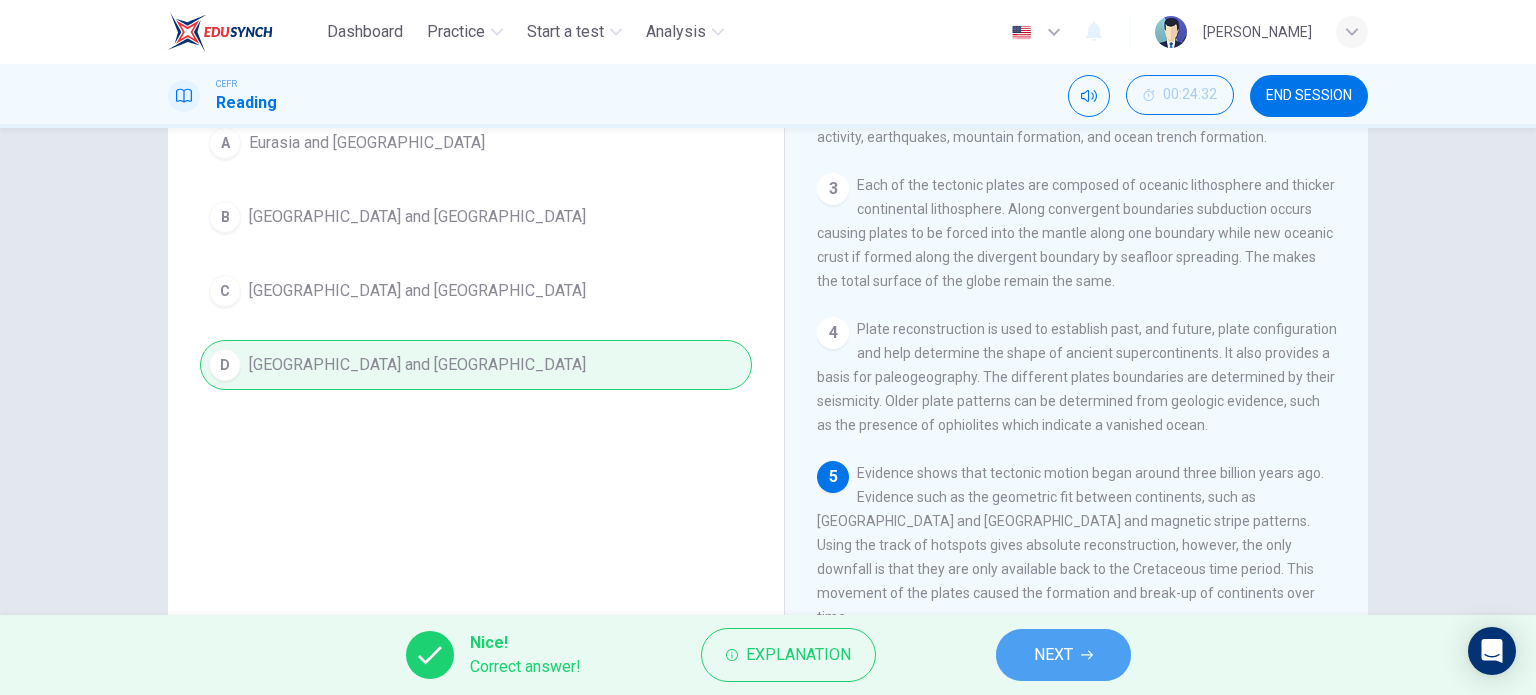 click on "NEXT" at bounding box center [1053, 655] 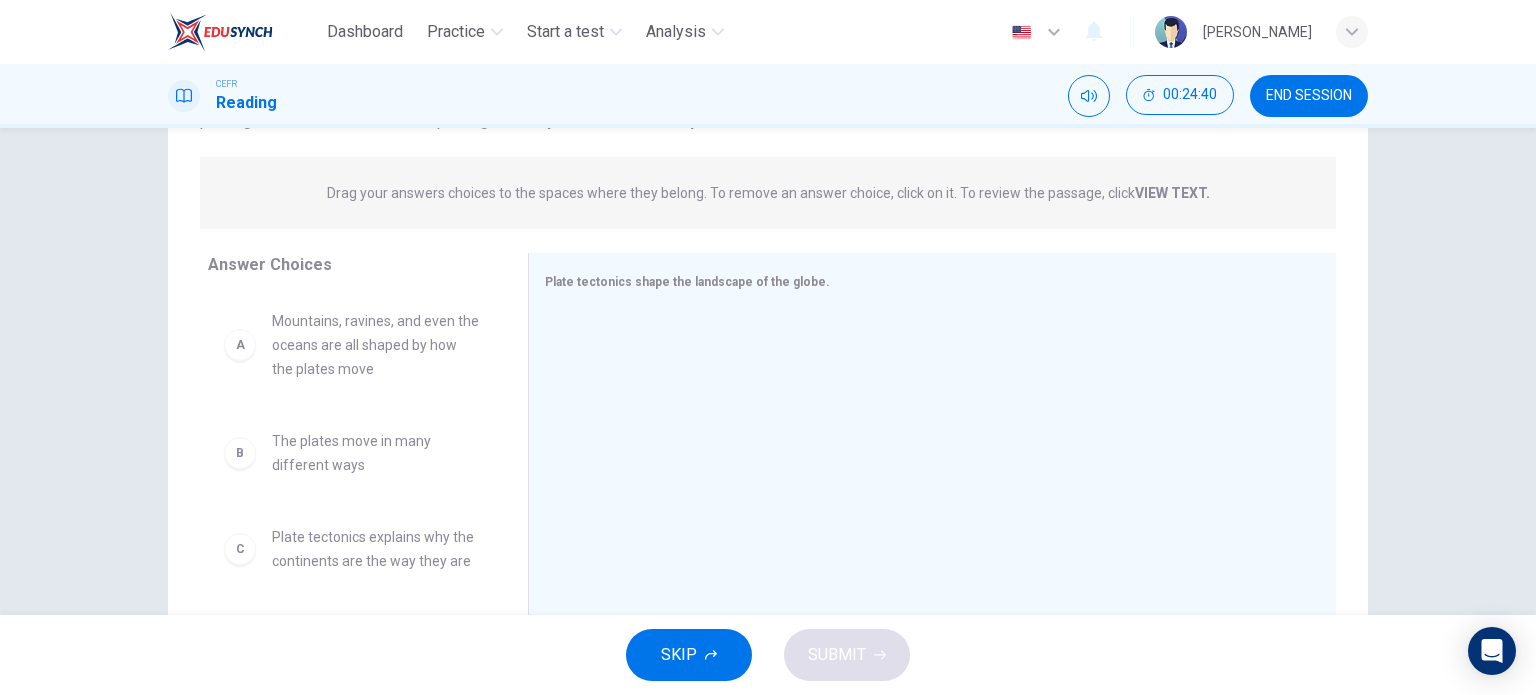 scroll, scrollTop: 276, scrollLeft: 0, axis: vertical 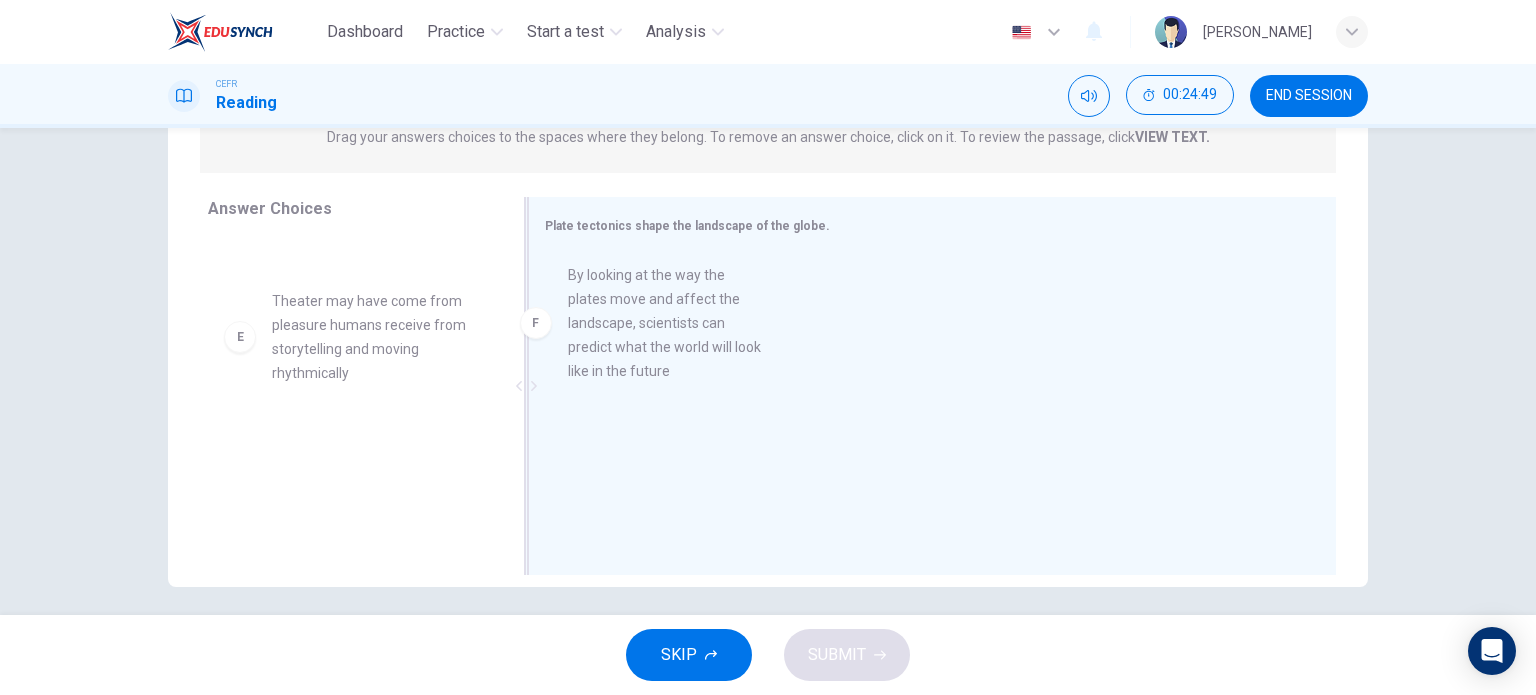 drag, startPoint x: 388, startPoint y: 506, endPoint x: 701, endPoint y: 327, distance: 360.569 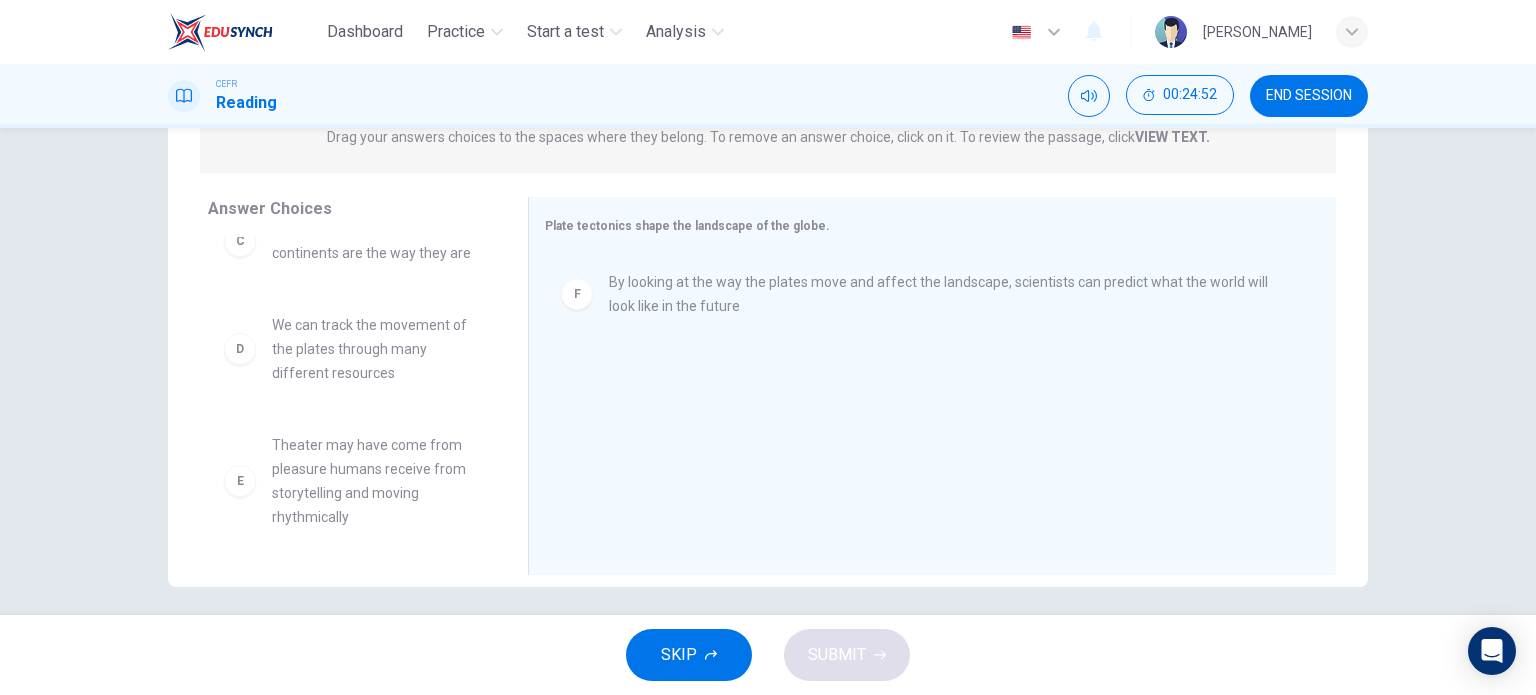 scroll, scrollTop: 0, scrollLeft: 0, axis: both 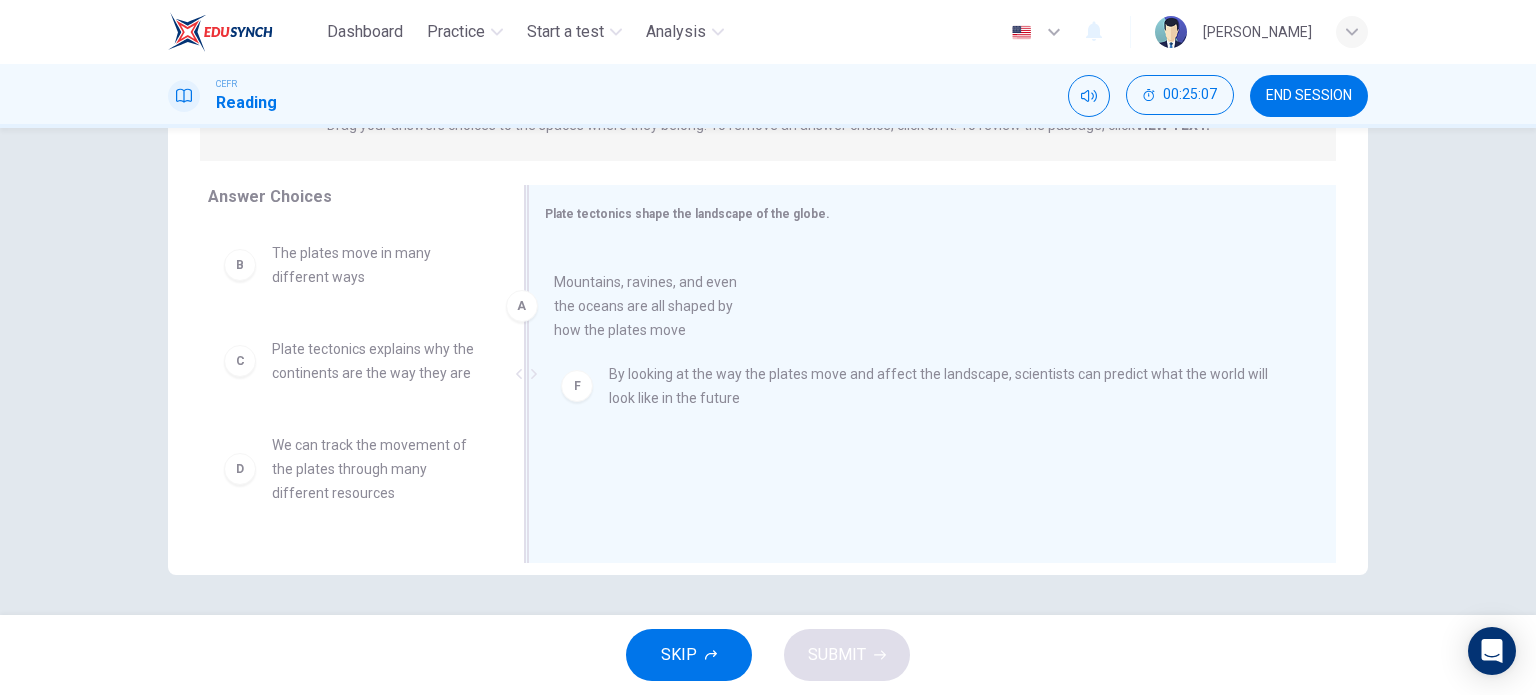 drag, startPoint x: 398, startPoint y: 311, endPoint x: 705, endPoint y: 339, distance: 308.27423 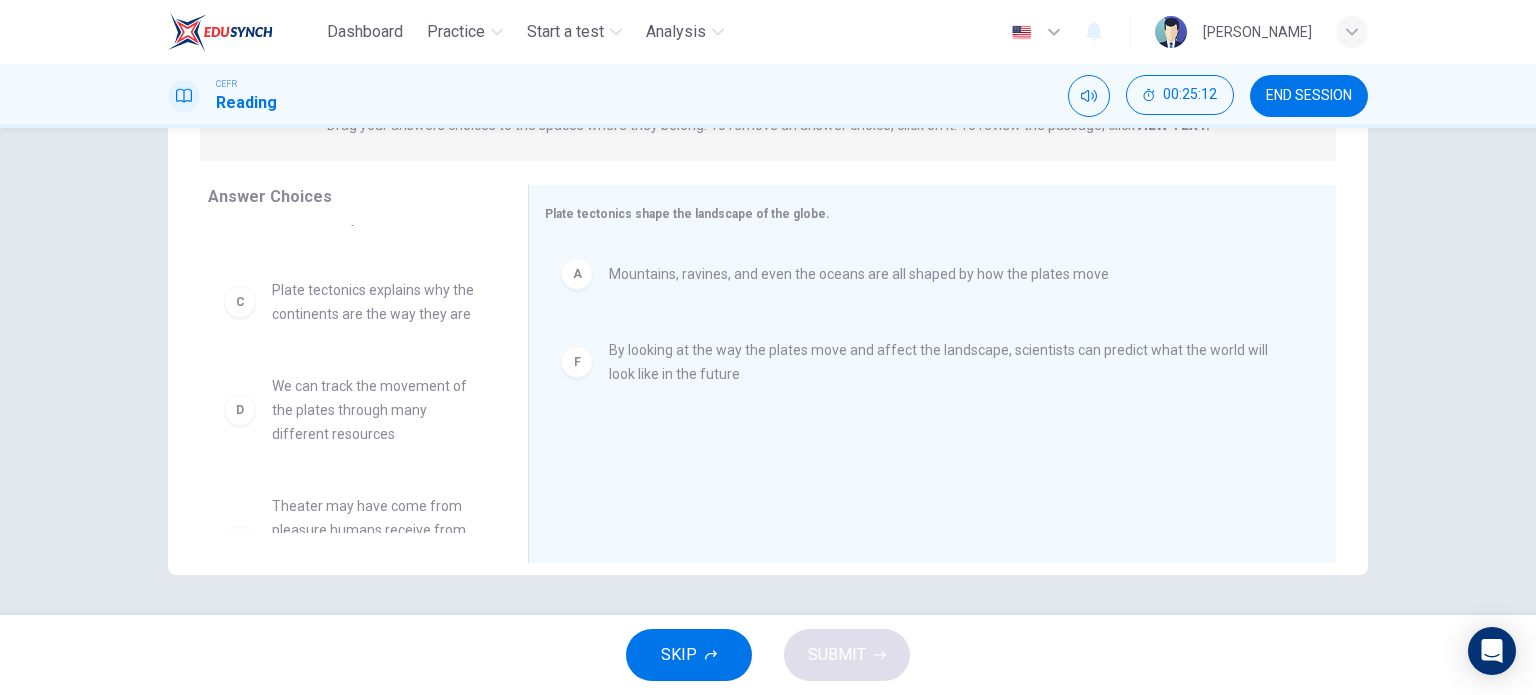scroll, scrollTop: 156, scrollLeft: 0, axis: vertical 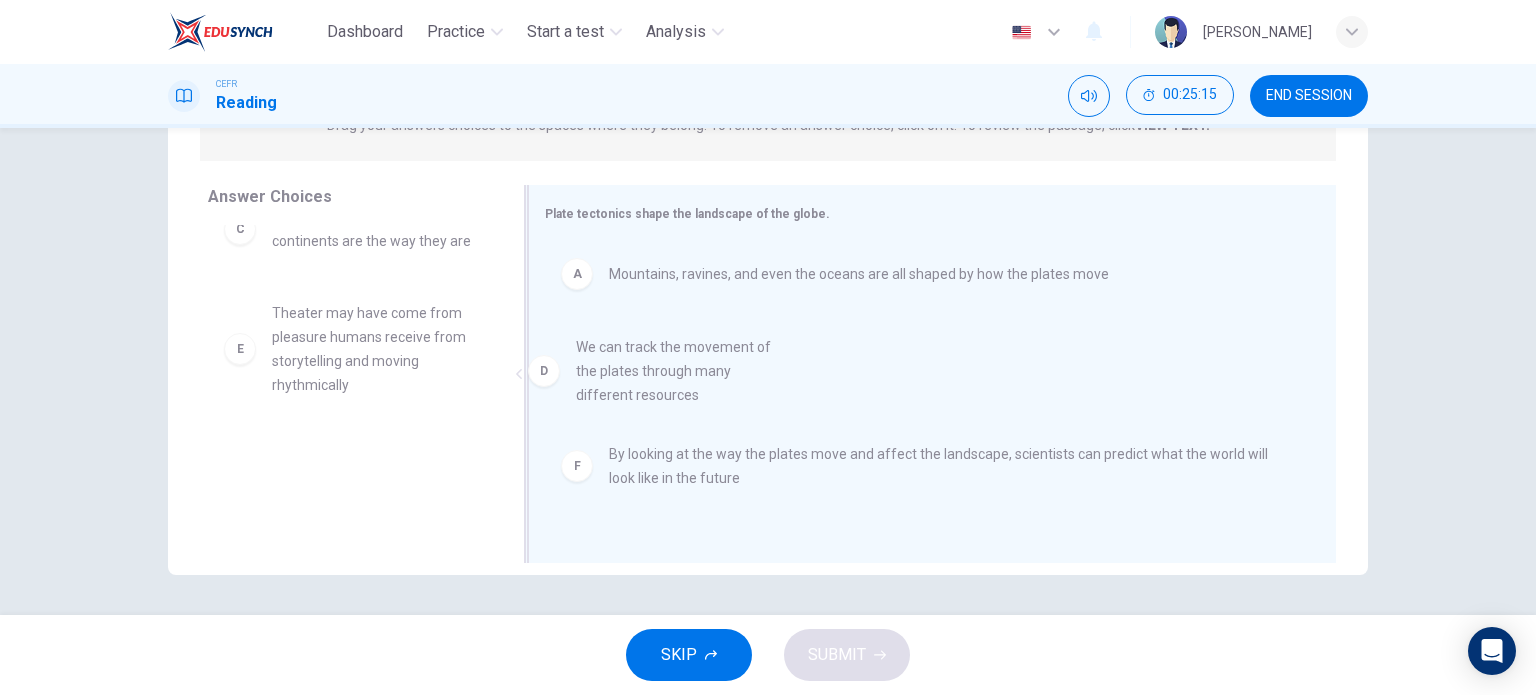 drag, startPoint x: 420, startPoint y: 335, endPoint x: 740, endPoint y: 367, distance: 321.596 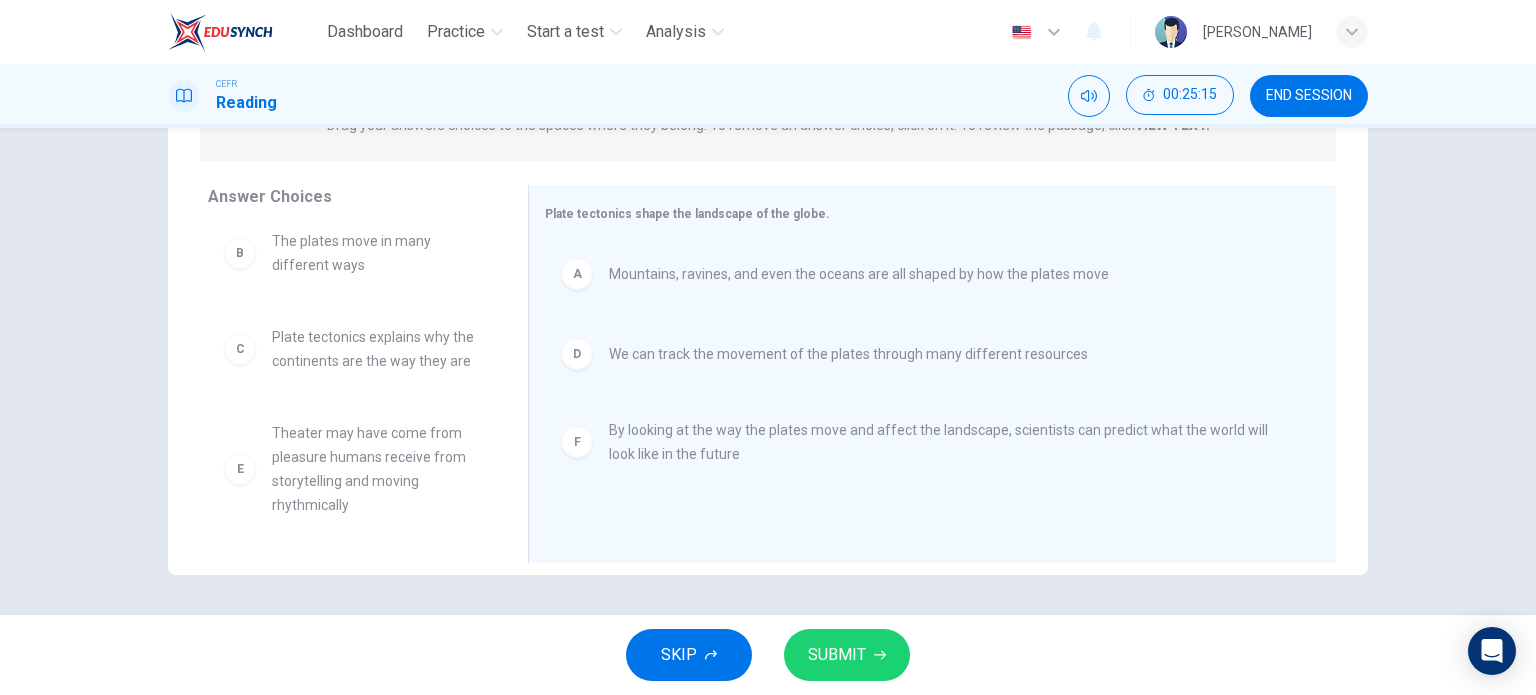 scroll, scrollTop: 36, scrollLeft: 0, axis: vertical 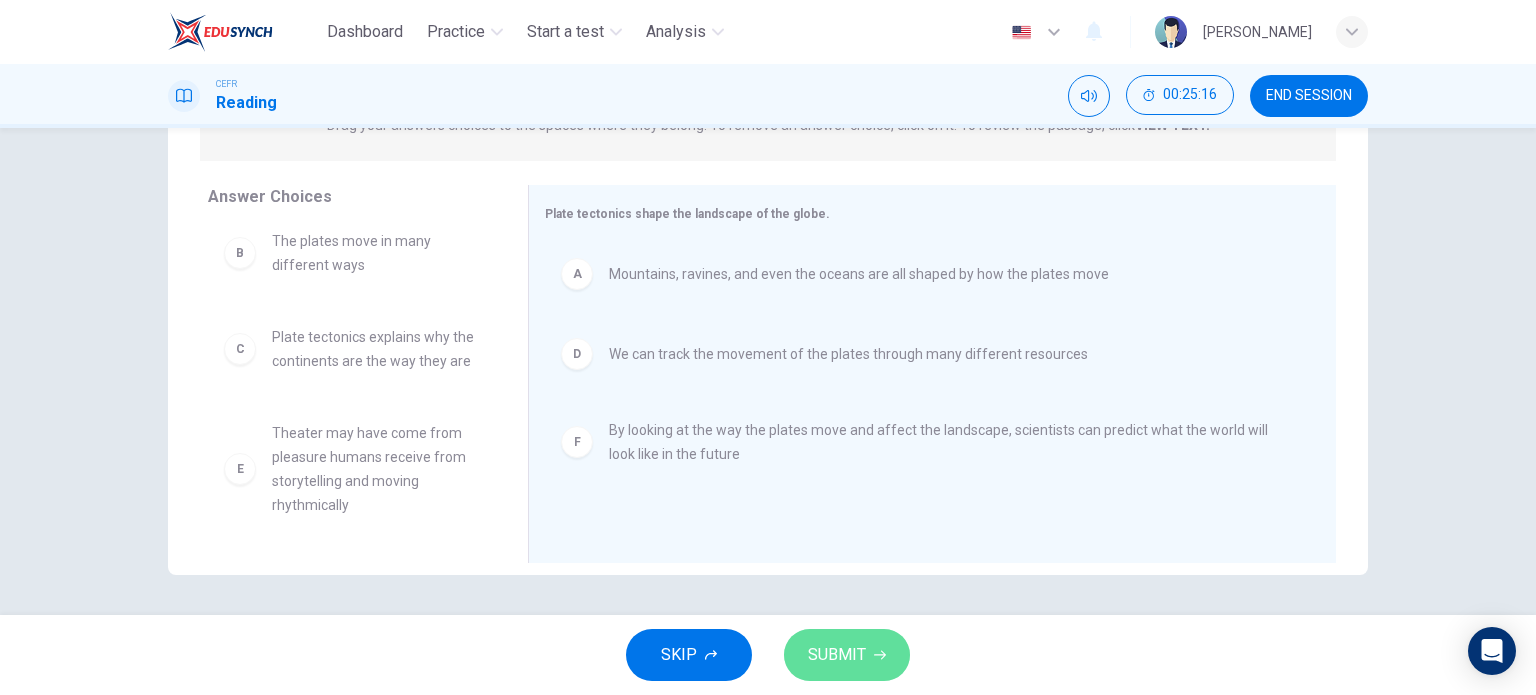 click on "SUBMIT" at bounding box center [847, 655] 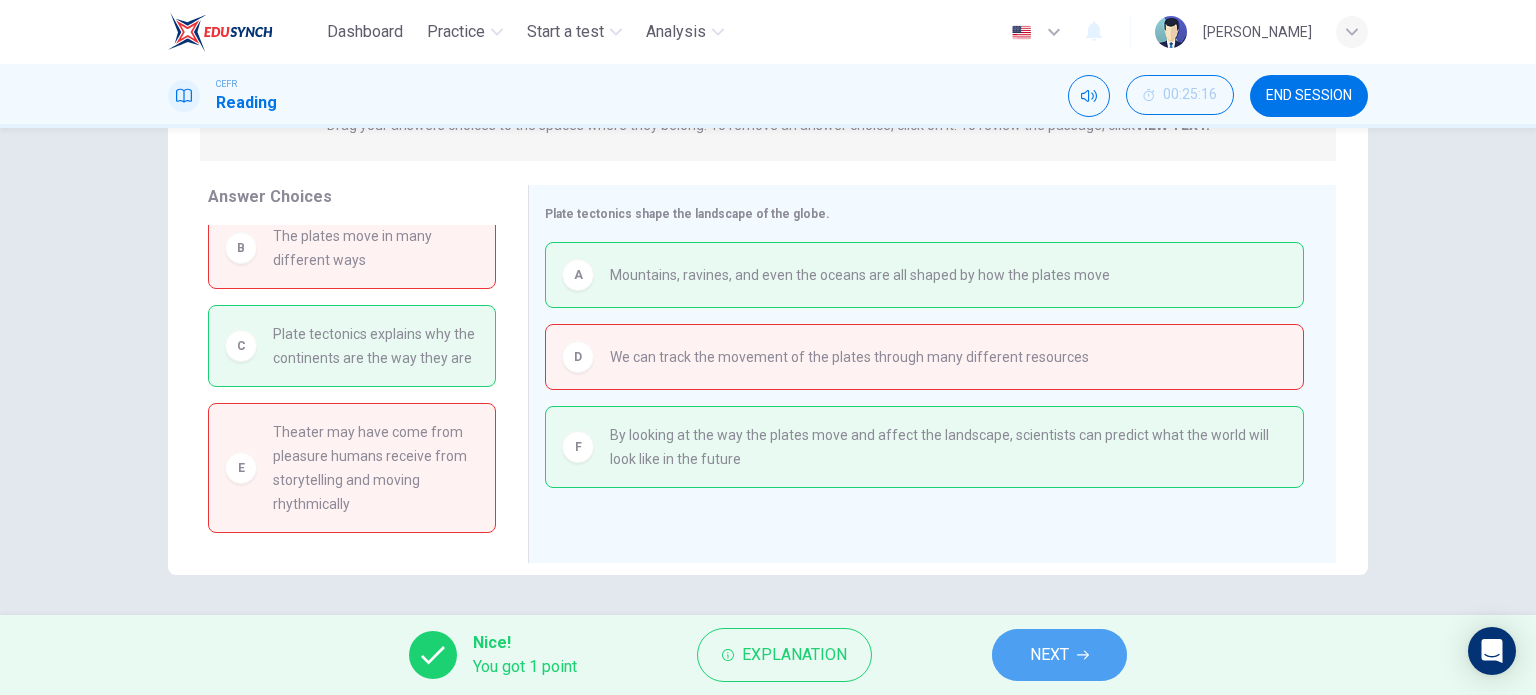 click on "NEXT" at bounding box center [1049, 655] 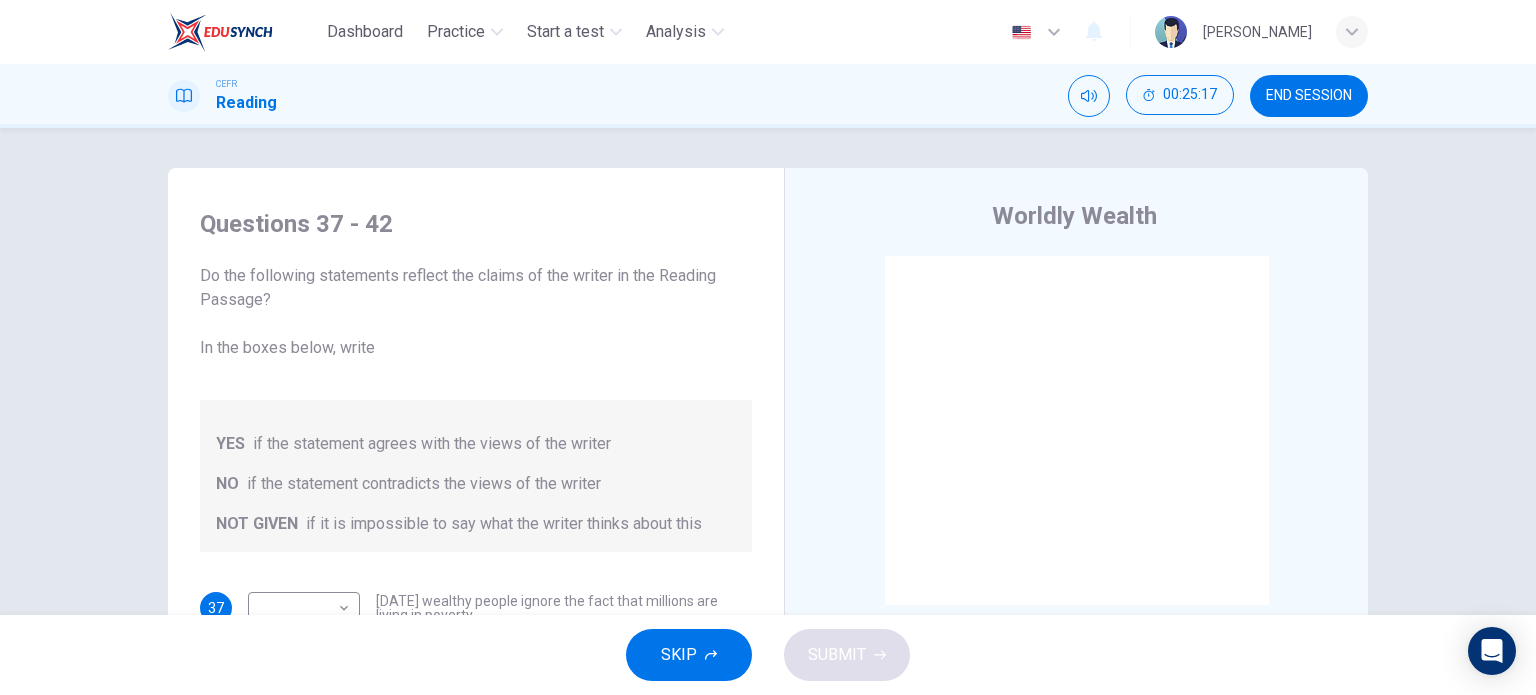 scroll, scrollTop: 80, scrollLeft: 0, axis: vertical 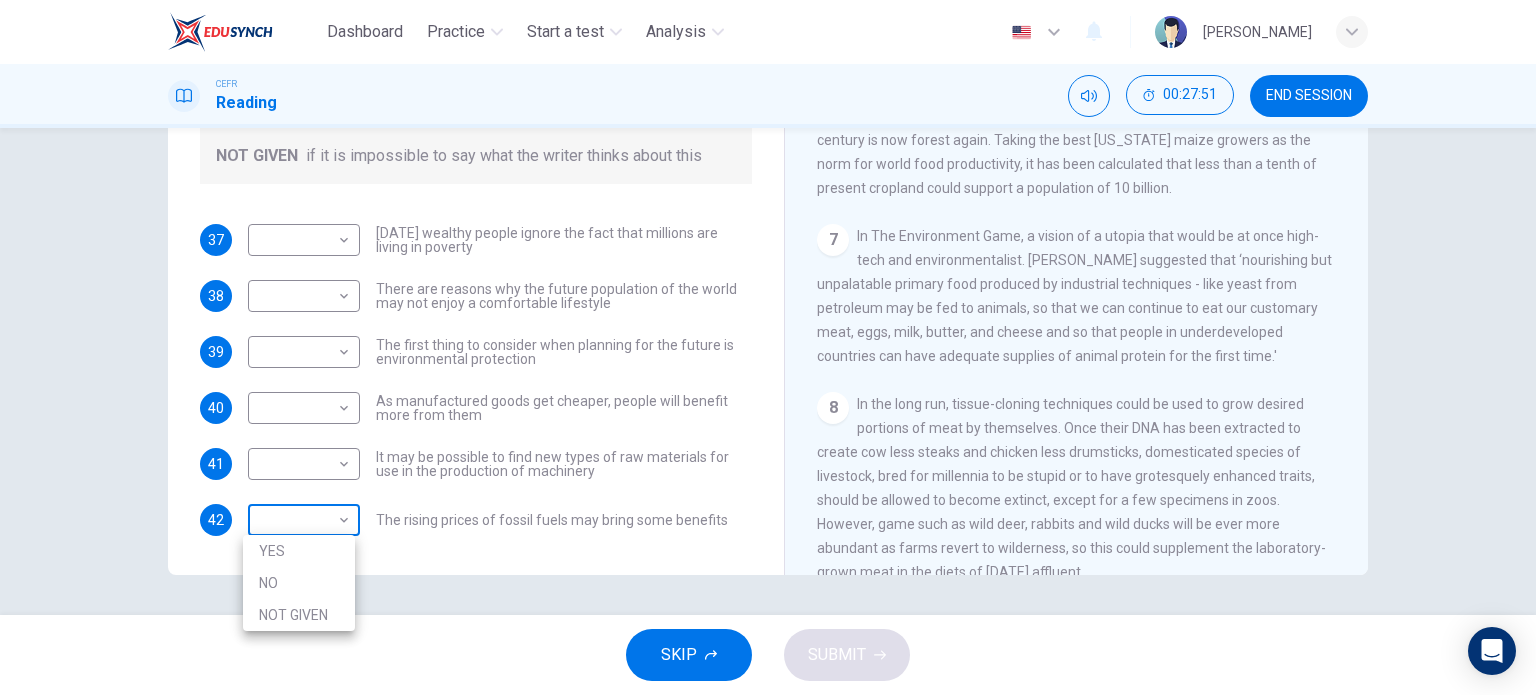 click on "Dashboard Practice Start a test Analysis English en ​ [PERSON_NAME] CEFR Reading 00:27:51 END SESSION Questions 37 - 42 Do the following statements reflect the claims of the writer in the Reading Passage?
In the boxes below, write YES if the statement agrees with the views of the writer NO if the statement contradicts the views of the writer NOT GIVEN if it is impossible to say what the writer thinks about this 37 ​ ​ [DATE] wealthy people ignore the fact that millions are living in poverty 38 ​ ​ There are reasons why the future population of the world may not enjoy a comfortable lifestyle 39 ​ ​ The first thing to consider when planning for the future is environmental protection 40 ​ ​ As manufactured goods get cheaper, people will benefit more from them 41 ​ ​ It may be possible to find new types of raw materials for use in the production of machinery 42 ​ ​ The rising prices of fossil fuels may bring some benefits Worldly Wealth CLICK TO ZOOM Click to Zoom 1 2 3 4 5 6" at bounding box center [768, 347] 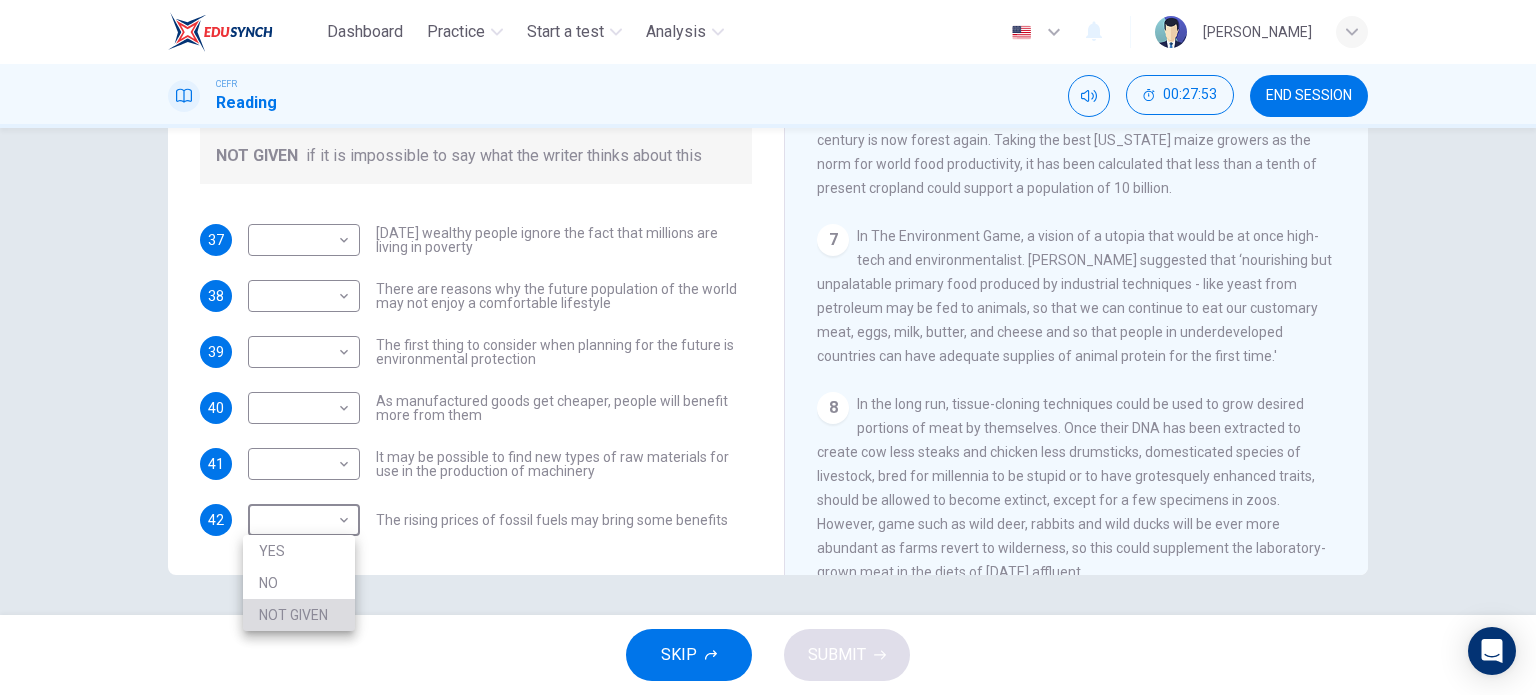 click on "NOT GIVEN" at bounding box center (299, 615) 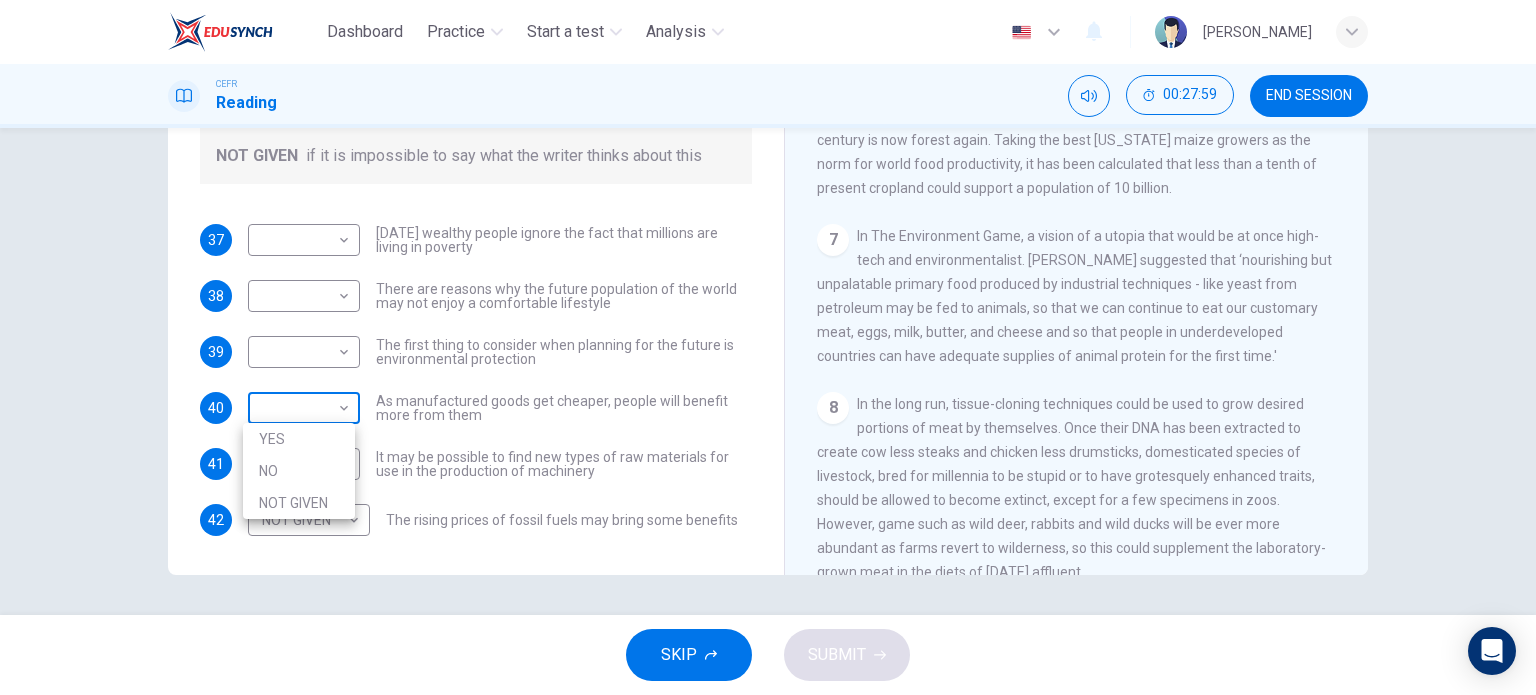 click on "Dashboard Practice Start a test Analysis English en ​ [PERSON_NAME] CEFR Reading 00:27:59 END SESSION Questions 37 - 42 Do the following statements reflect the claims of the writer in the Reading Passage?
In the boxes below, write YES if the statement agrees with the views of the writer NO if the statement contradicts the views of the writer NOT GIVEN if it is impossible to say what the writer thinks about this 37 ​ ​ [DATE] wealthy people ignore the fact that millions are living in poverty 38 ​ ​ There are reasons why the future population of the world may not enjoy a comfortable lifestyle 39 ​ ​ The first thing to consider when planning for the future is environmental protection 40 ​ ​ As manufactured goods get cheaper, people will benefit more from them 41 ​ ​ It may be possible to find new types of raw materials for use in the production of machinery 42 NOT GIVEN NOT GIVEN ​ The rising prices of fossil fuels may bring some benefits Worldly Wealth CLICK TO ZOOM 1 2 3 4 5" at bounding box center (768, 347) 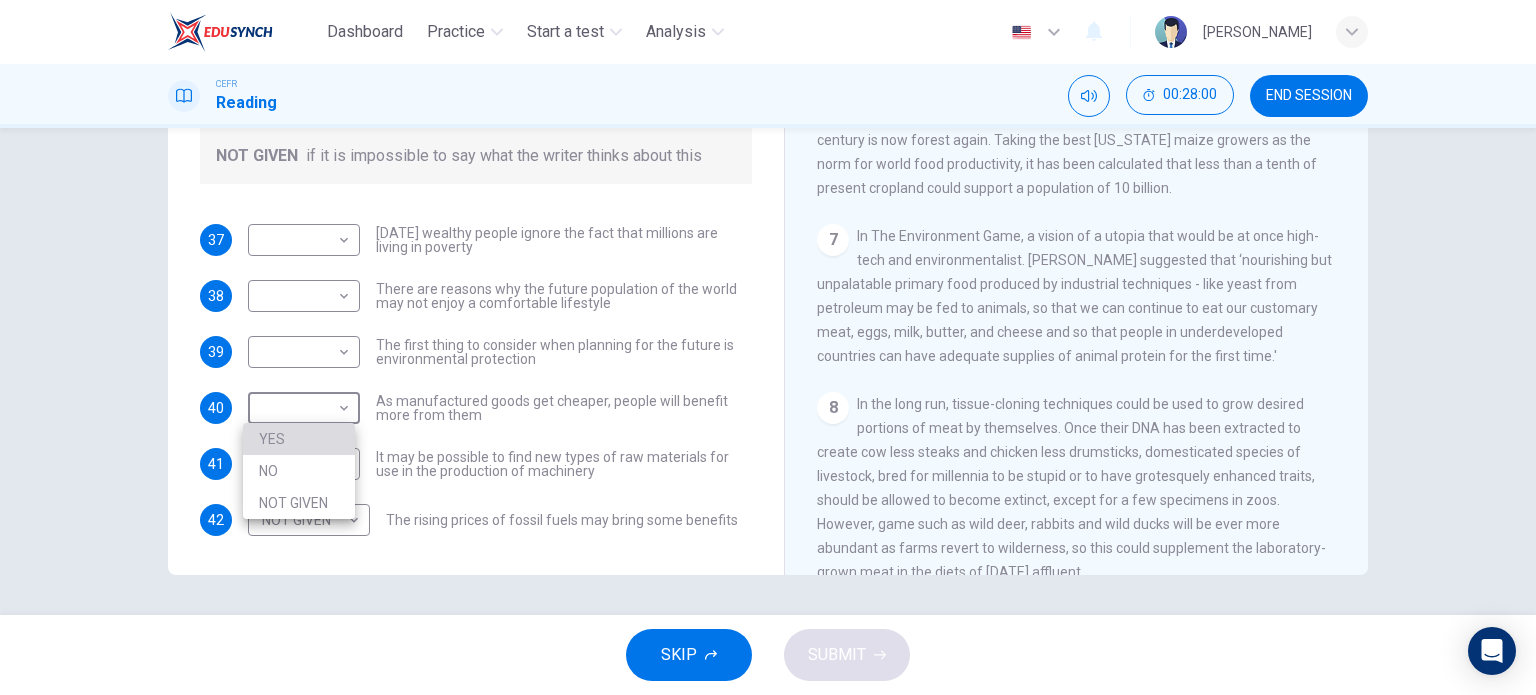 click on "YES" at bounding box center [299, 439] 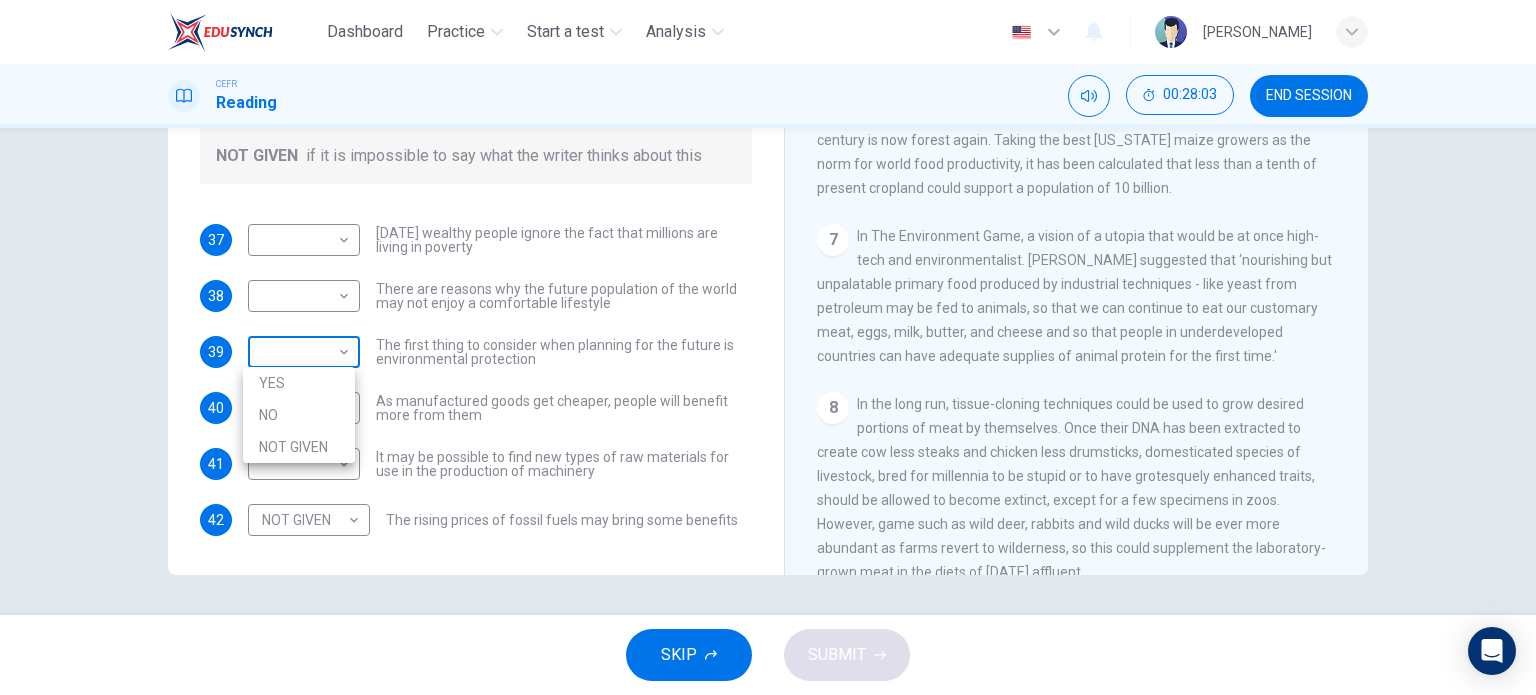 click on "Dashboard Practice Start a test Analysis English en ​ [PERSON_NAME] CEFR Reading 00:28:03 END SESSION Questions 37 - 42 Do the following statements reflect the claims of the writer in the Reading Passage?
In the boxes below, write YES if the statement agrees with the views of the writer NO if the statement contradicts the views of the writer NOT GIVEN if it is impossible to say what the writer thinks about this 37 ​ ​ [DATE] wealthy people ignore the fact that millions are living in poverty 38 ​ ​ There are reasons why the future population of the world may not enjoy a comfortable lifestyle 39 ​ ​ The first thing to consider when planning for the future is environmental protection 40 YES YES ​ As manufactured goods get cheaper, people will benefit more from them 41 ​ ​ It may be possible to find new types of raw materials for use in the production of machinery 42 NOT GIVEN NOT GIVEN ​ The rising prices of fossil fuels may bring some benefits Worldly Wealth CLICK TO ZOOM 1 2 3" at bounding box center [768, 347] 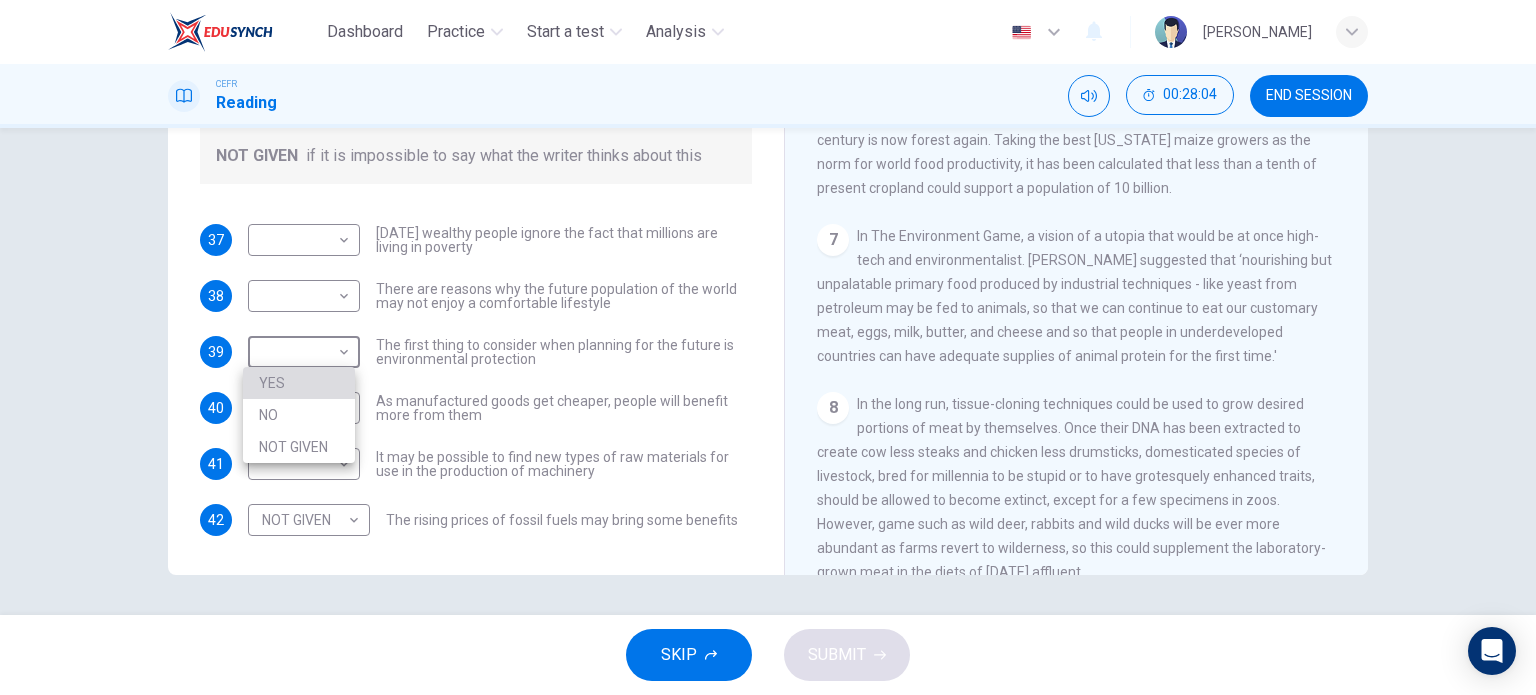 click on "YES" at bounding box center [299, 383] 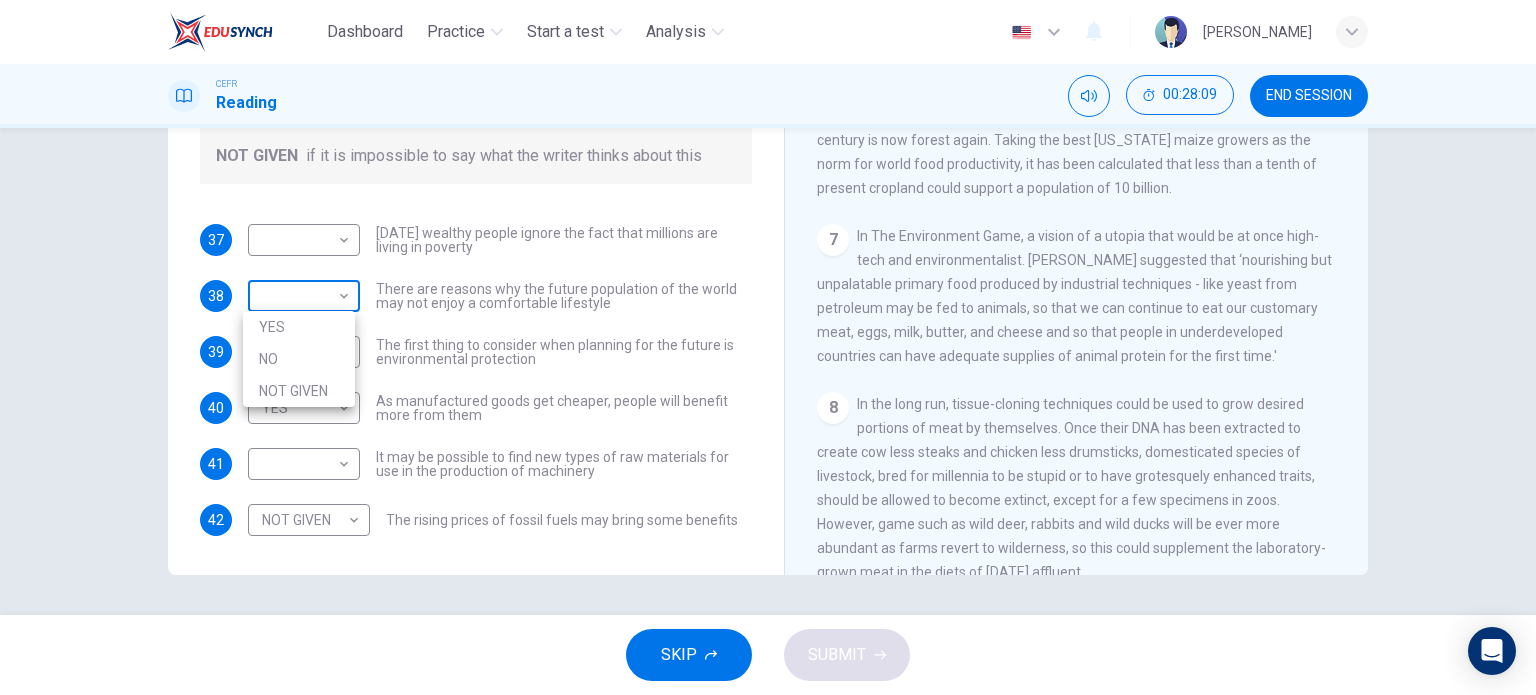 click on "Dashboard Practice Start a test Analysis English en ​ [PERSON_NAME] CEFR Reading 00:28:09 END SESSION Questions 37 - 42 Do the following statements reflect the claims of the writer in the Reading Passage?
In the boxes below, write YES if the statement agrees with the views of the writer NO if the statement contradicts the views of the writer NOT GIVEN if it is impossible to say what the writer thinks about this 37 ​ ​ [DATE] wealthy people ignore the fact that millions are living in poverty 38 ​ ​ There are reasons why the future population of the world may not enjoy a comfortable lifestyle 39 YES YES ​ The first thing to consider when planning for the future is environmental protection 40 YES YES ​ As manufactured goods get cheaper, people will benefit more from them 41 ​ ​ It may be possible to find new types of raw materials for use in the production of machinery 42 NOT GIVEN NOT GIVEN ​ The rising prices of fossil fuels may bring some benefits Worldly Wealth CLICK TO ZOOM 1" at bounding box center (768, 347) 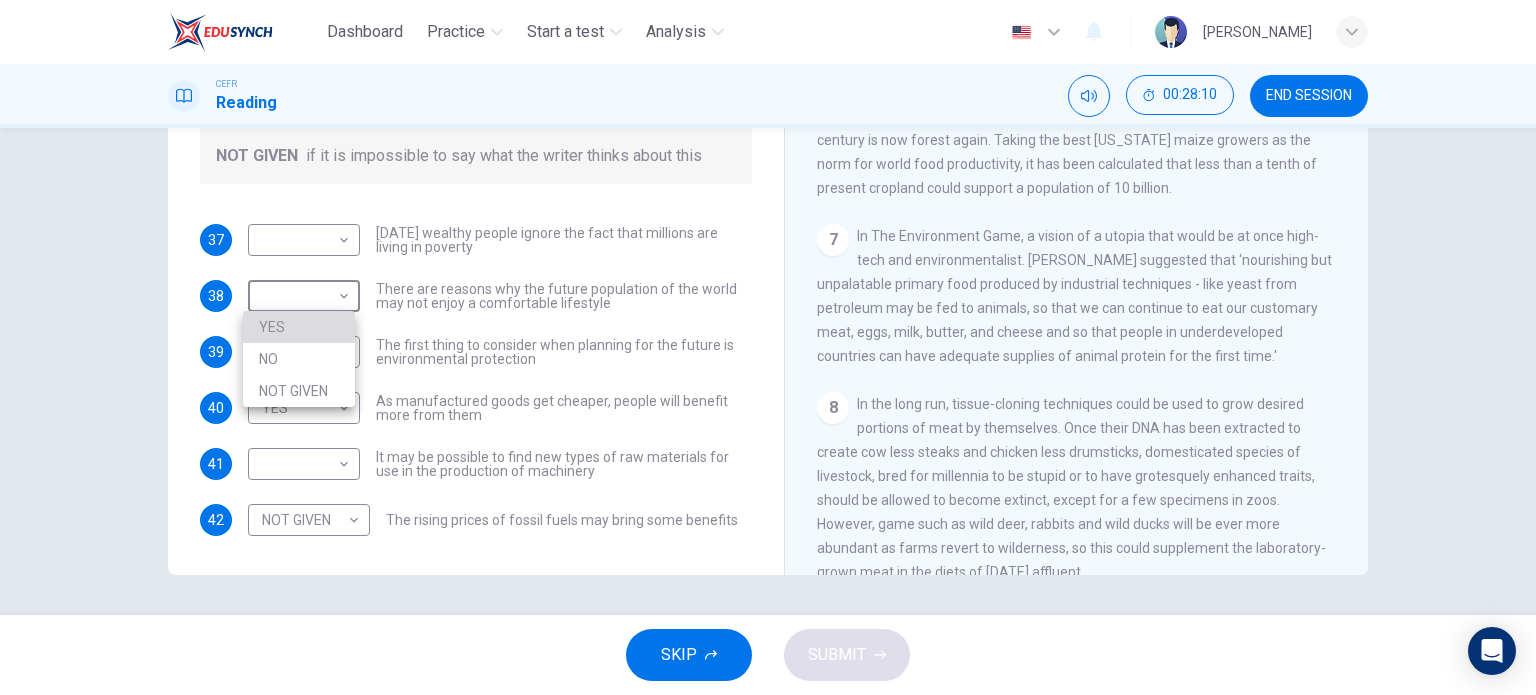 click on "YES" at bounding box center (299, 327) 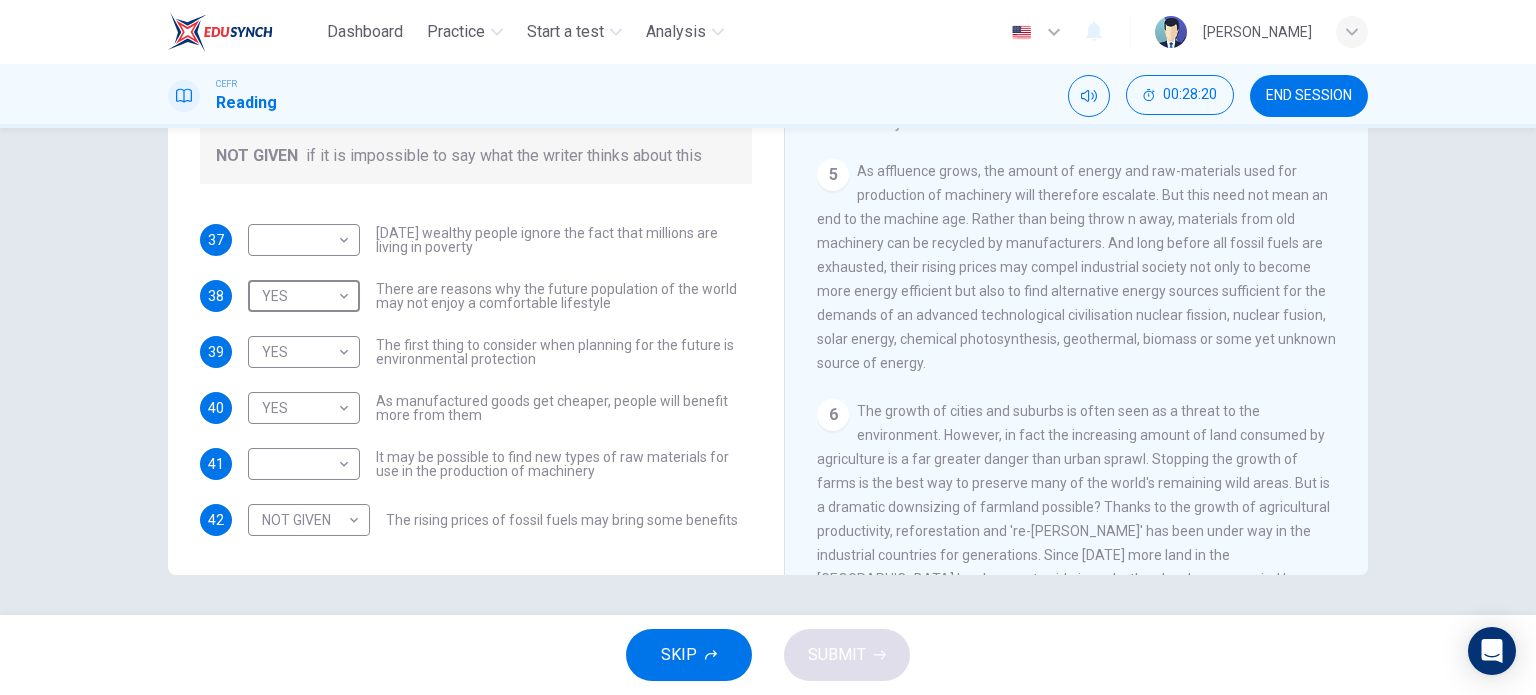 scroll, scrollTop: 827, scrollLeft: 0, axis: vertical 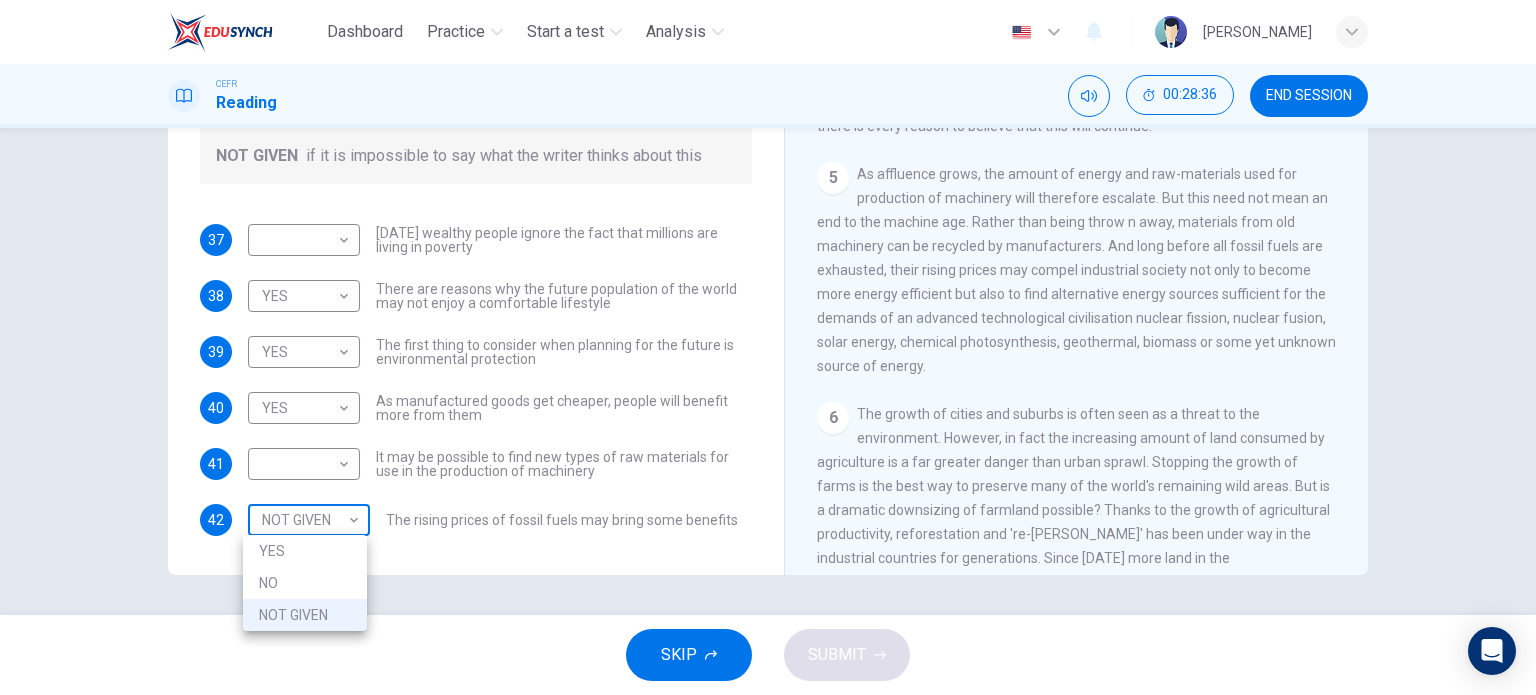 click on "Dashboard Practice Start a test Analysis English en ​ [PERSON_NAME] CEFR Reading 00:28:36 END SESSION Questions 37 - 42 Do the following statements reflect the claims of the writer in the Reading Passage?
In the boxes below, write YES if the statement agrees with the views of the writer NO if the statement contradicts the views of the writer NOT GIVEN if it is impossible to say what the writer thinks about this 37 ​ ​ [DATE] wealthy people ignore the fact that millions are living in poverty 38 YES YES ​ There are reasons why the future population of the world may not enjoy a comfortable lifestyle 39 YES YES ​ The first thing to consider when planning for the future is environmental protection 40 YES YES ​ As manufactured goods get cheaper, people will benefit more from them 41 ​ ​ It may be possible to find new types of raw materials for use in the production of machinery 42 NOT GIVEN NOT GIVEN ​ The rising prices of fossil fuels may bring some benefits Worldly Wealth 1 2 3 4 5 6" at bounding box center (768, 347) 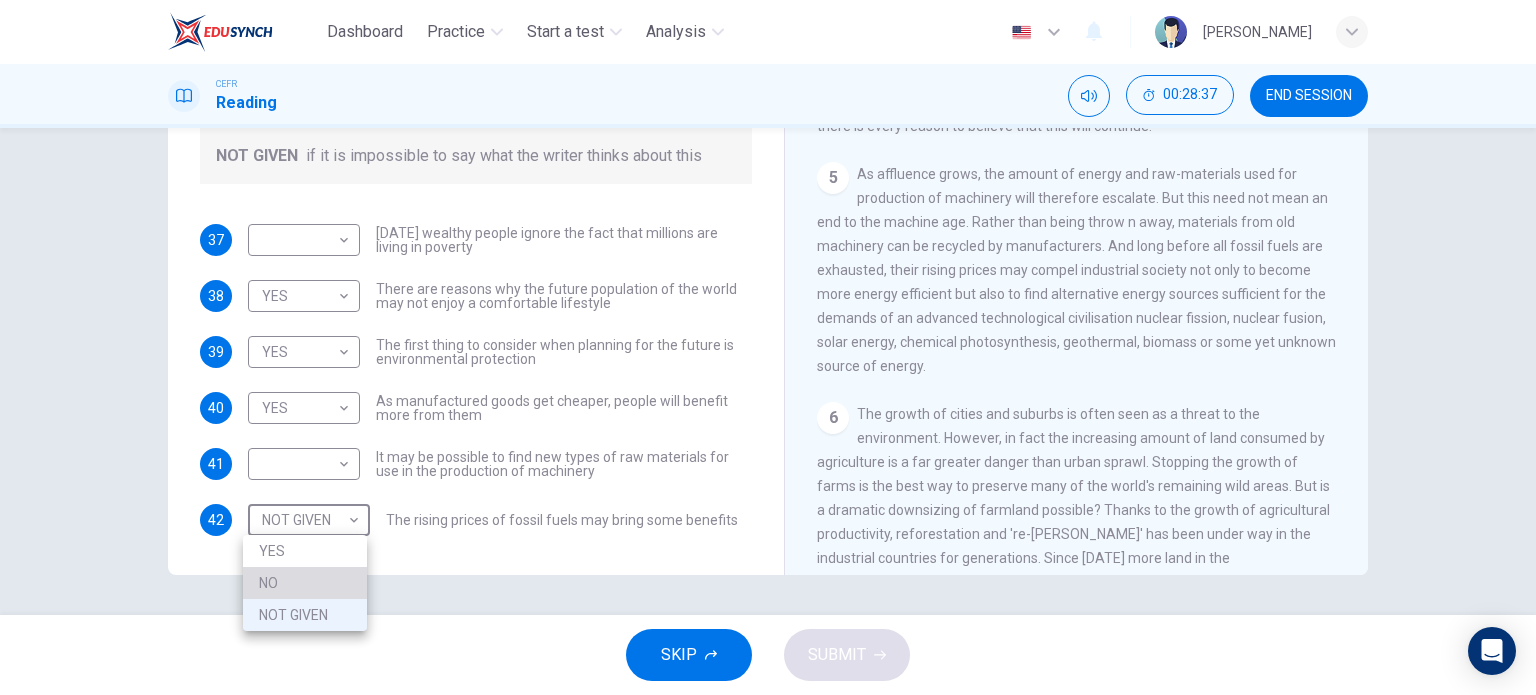 click on "NO" at bounding box center (305, 583) 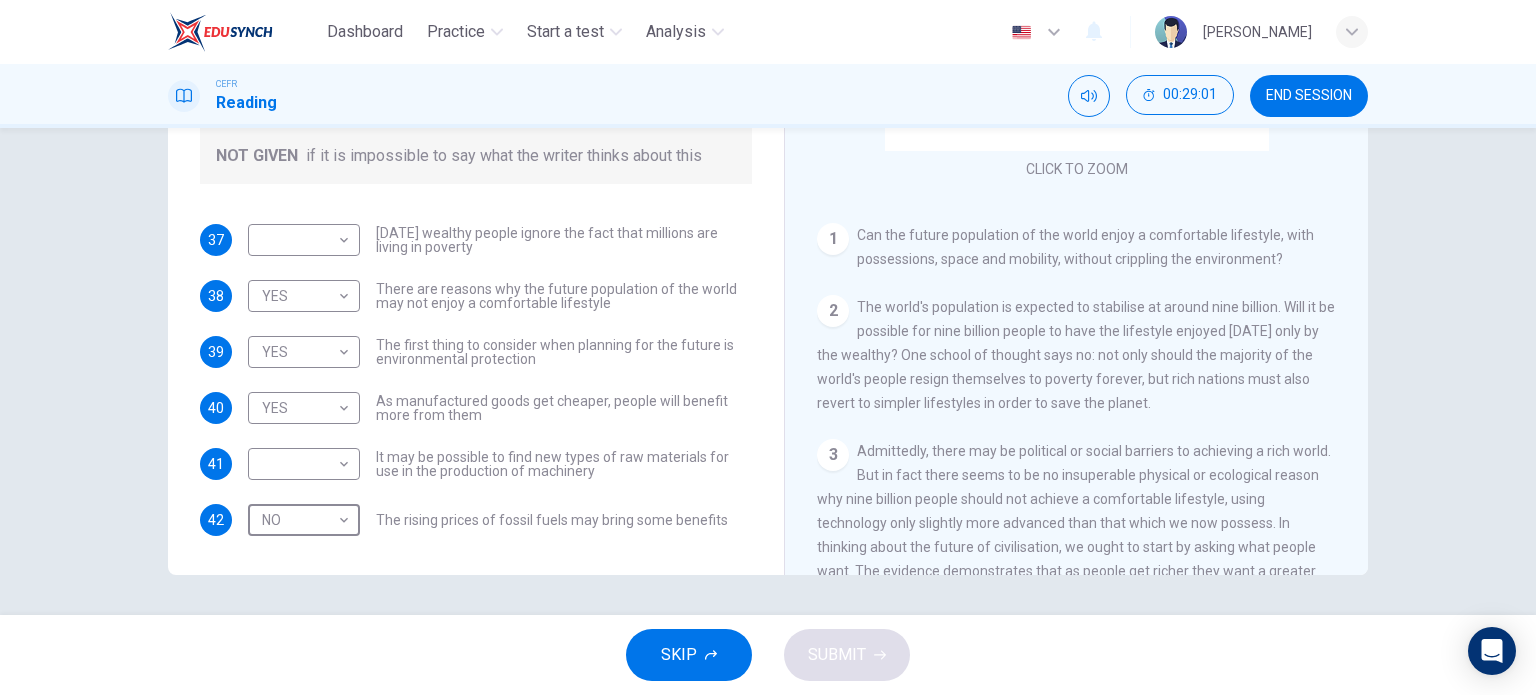 scroll, scrollTop: 160, scrollLeft: 0, axis: vertical 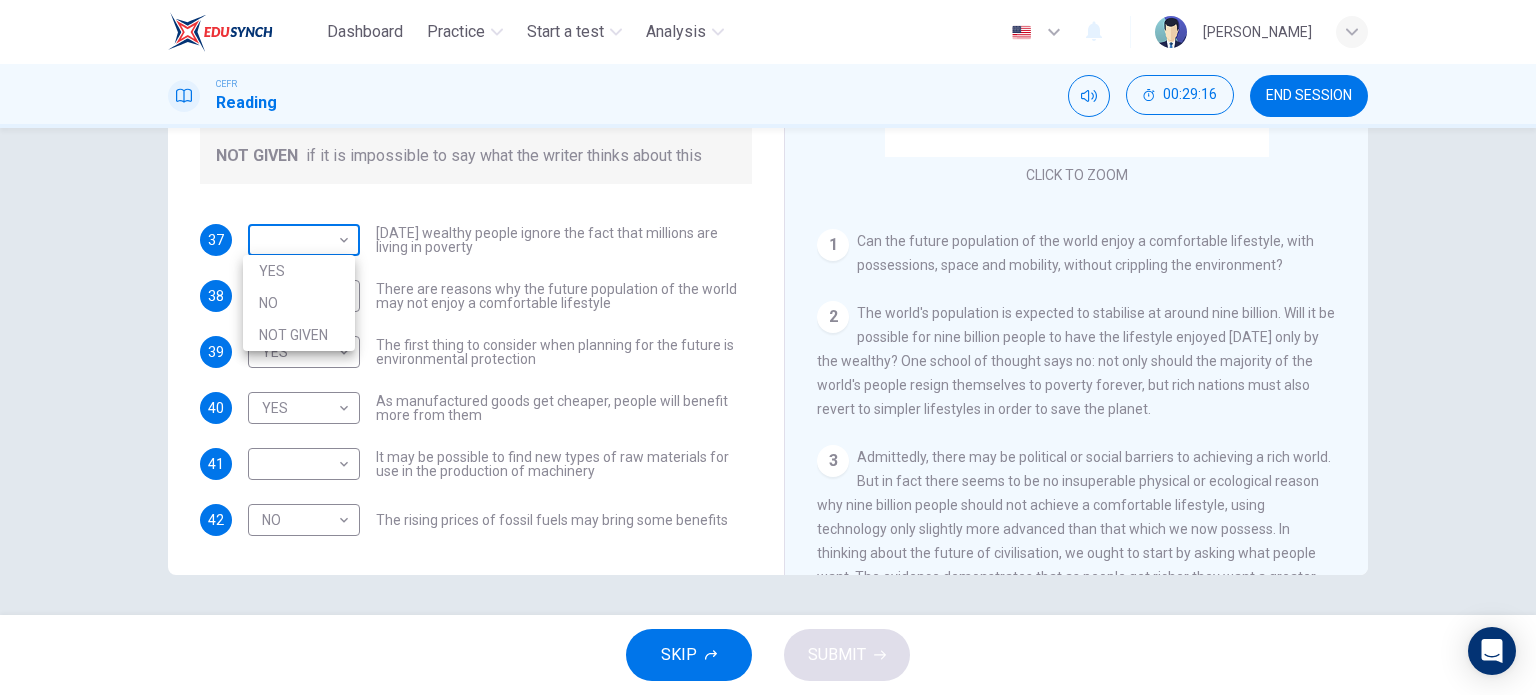 click on "Dashboard Practice Start a test Analysis English en ​ [PERSON_NAME] CEFR Reading 00:29:16 END SESSION Questions 37 - 42 Do the following statements reflect the claims of the writer in the Reading Passage?
In the boxes below, write YES if the statement agrees with the views of the writer NO if the statement contradicts the views of the writer NOT GIVEN if it is impossible to say what the writer thinks about this 37 ​ ​ [DATE] wealthy people ignore the fact that millions are living in poverty 38 YES YES ​ There are reasons why the future population of the world may not enjoy a comfortable lifestyle 39 YES YES ​ The first thing to consider when planning for the future is environmental protection 40 YES YES ​ As manufactured goods get cheaper, people will benefit more from them 41 ​ ​ It may be possible to find new types of raw materials for use in the production of machinery 42 NO NO ​ The rising prices of fossil fuels may bring some benefits Worldly Wealth CLICK TO ZOOM 1 2 3 4 5 6" at bounding box center [768, 347] 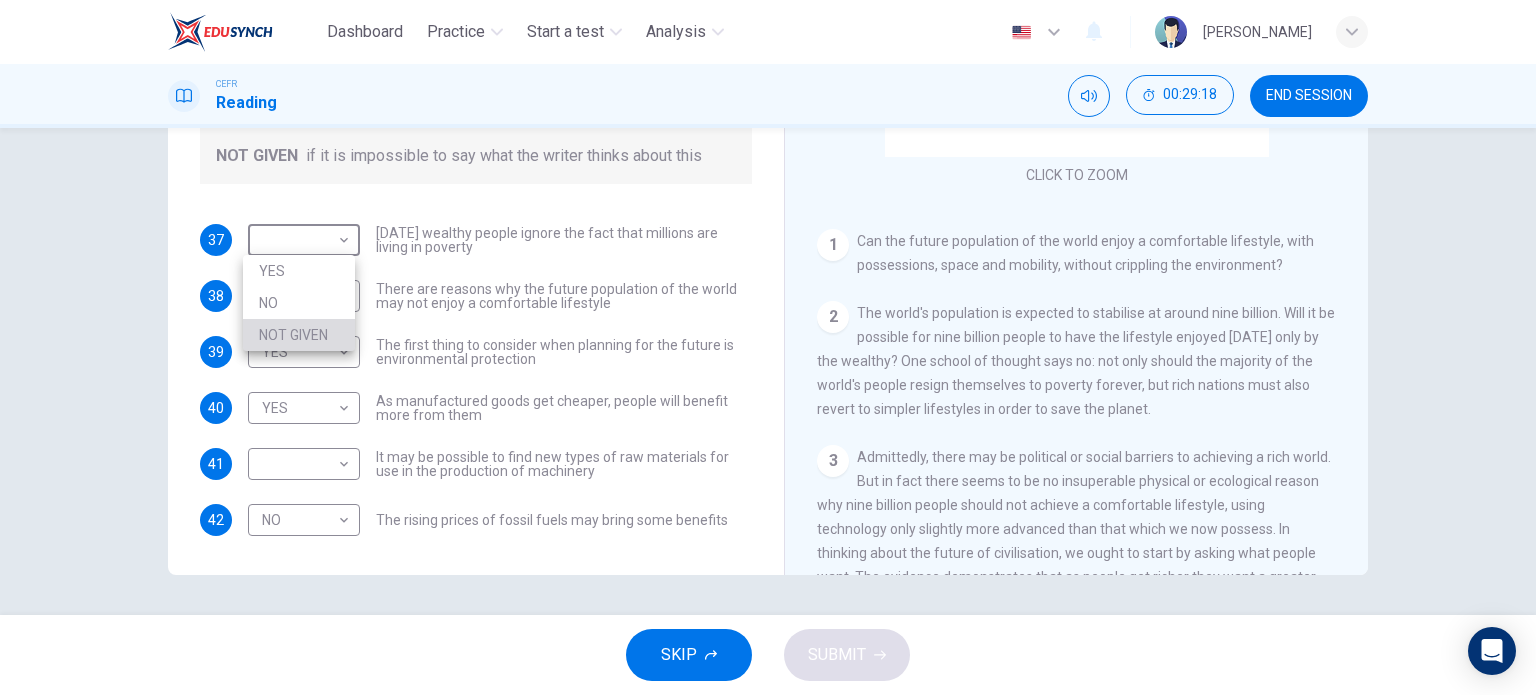 click on "NOT GIVEN" at bounding box center [299, 335] 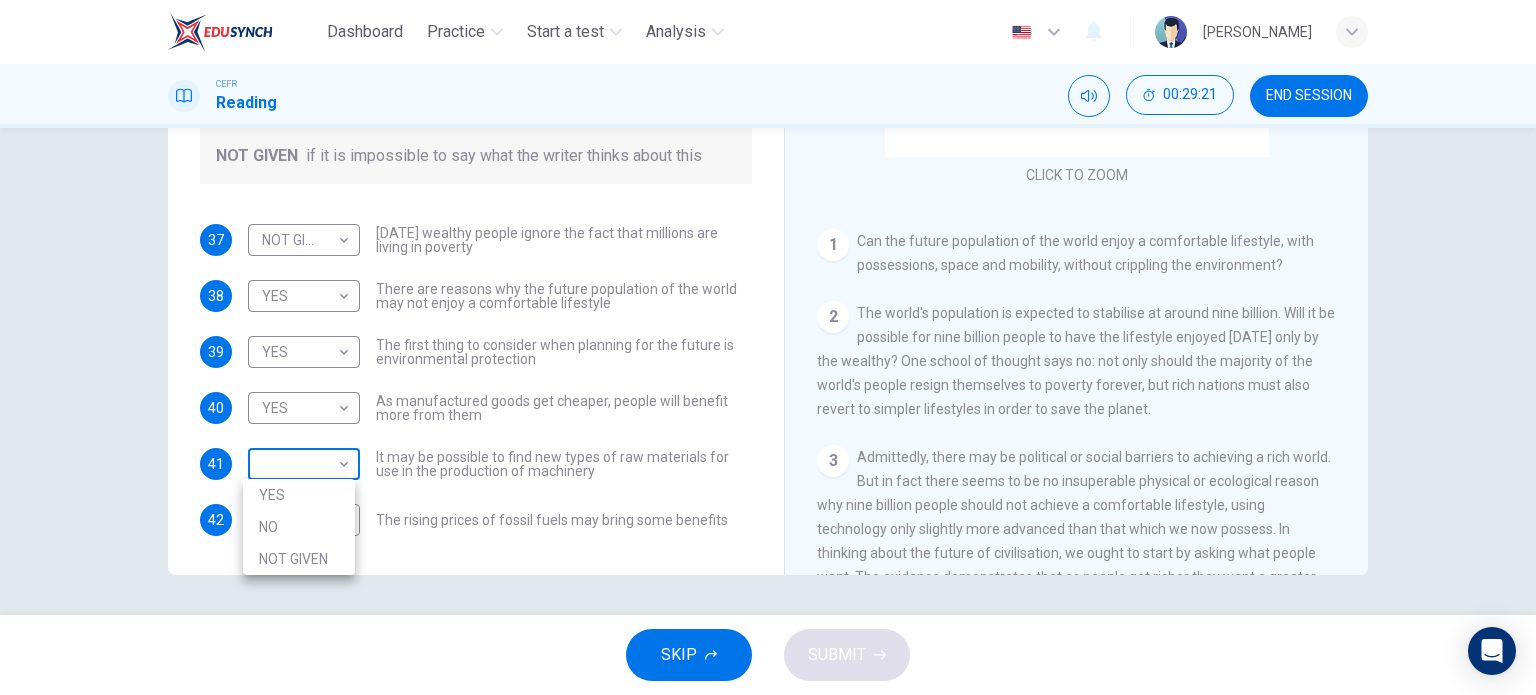 click on "Dashboard Practice Start a test Analysis English en ​ [PERSON_NAME] CEFR Reading 00:29:21 END SESSION Questions 37 - 42 Do the following statements reflect the claims of the writer in the Reading Passage?
In the boxes below, write YES if the statement agrees with the views of the writer NO if the statement contradicts the views of the writer NOT GIVEN if it is impossible to say what the writer thinks about this 37 NOT GIVEN NOT GIVEN ​ [DATE] wealthy people ignore the fact that millions are living in poverty 38 YES YES ​ There are reasons why the future population of the world may not enjoy a comfortable lifestyle 39 YES YES ​ The first thing to consider when planning for the future is environmental protection 40 YES YES ​ As manufactured goods get cheaper, people will benefit more from them 41 ​ ​ It may be possible to find new types of raw materials for use in the production of machinery 42 NO NO ​ The rising prices of fossil fuels may bring some benefits Worldly Wealth 1 2 3 4 5" at bounding box center (768, 347) 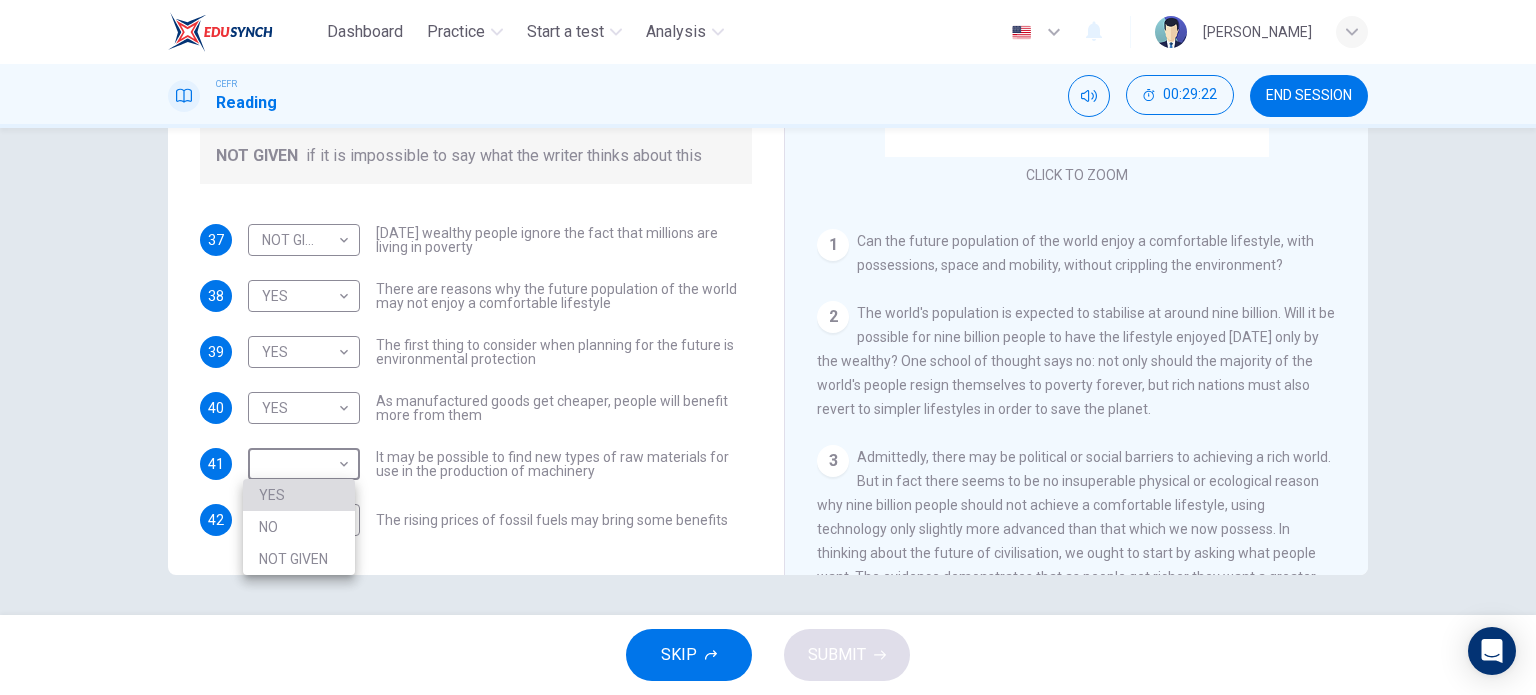 click on "YES" at bounding box center (299, 495) 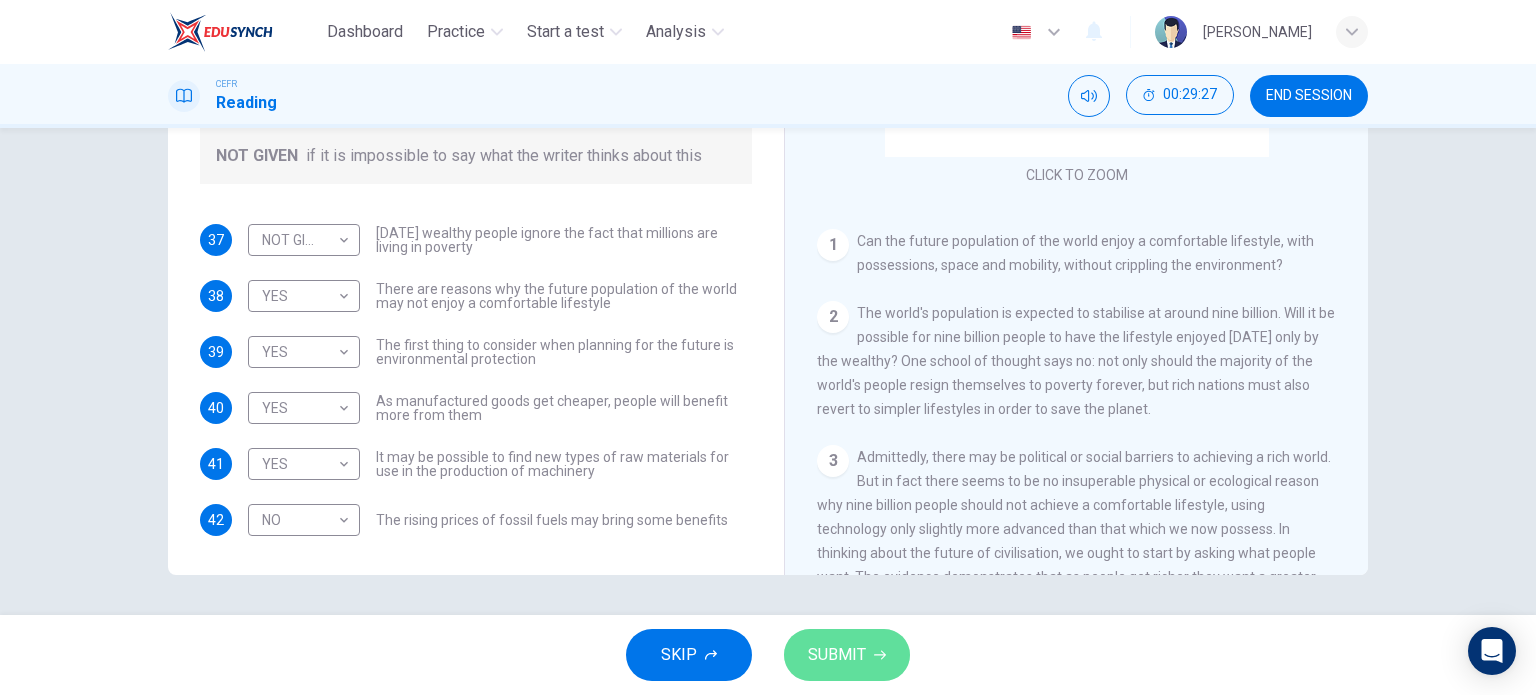 click on "SUBMIT" at bounding box center [837, 655] 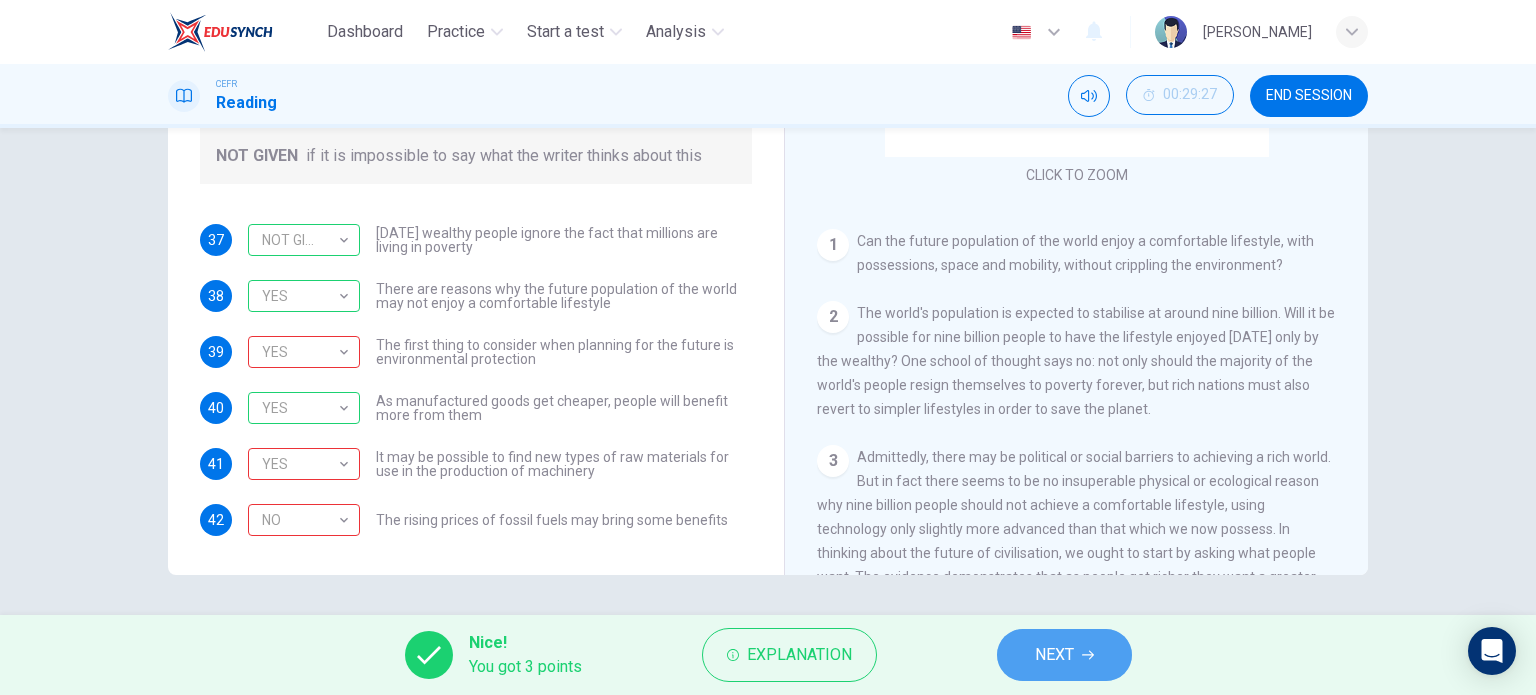 click on "NEXT" at bounding box center (1054, 655) 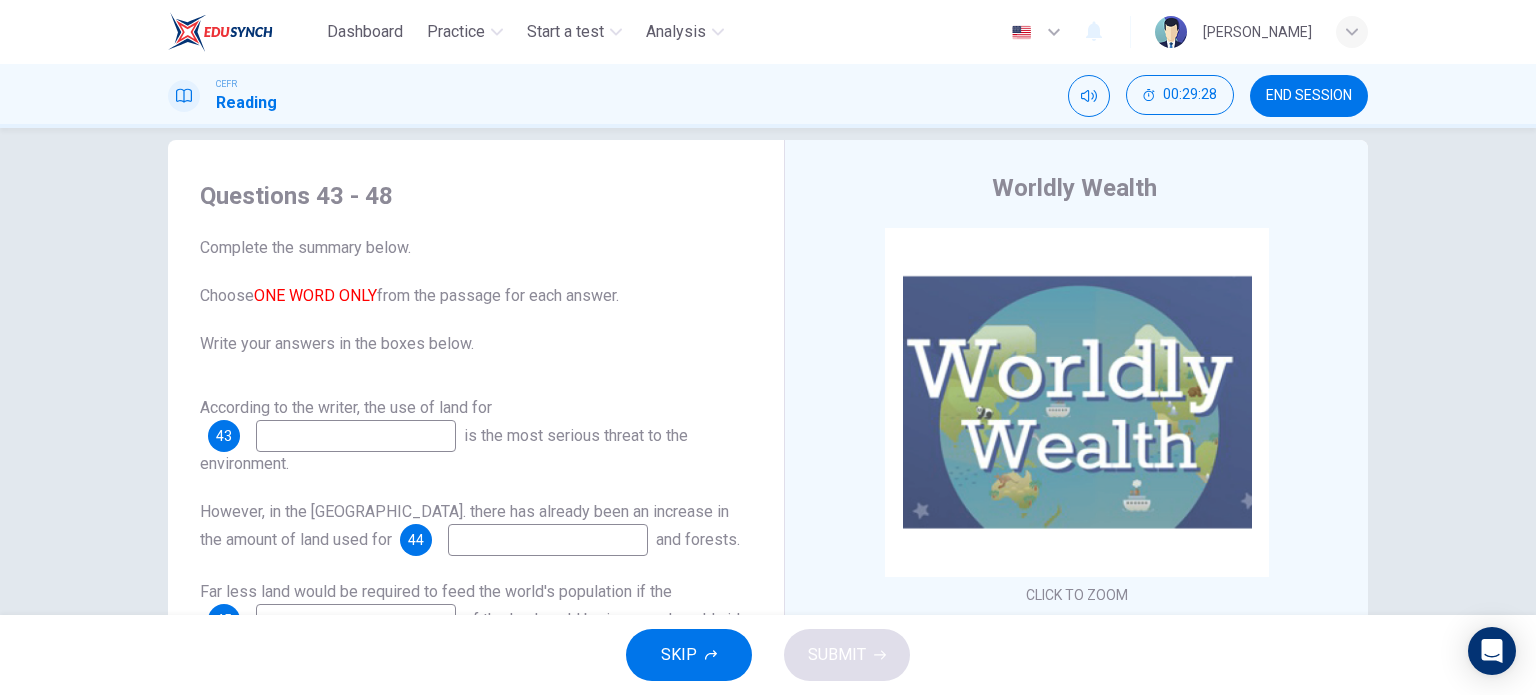 scroll, scrollTop: 24, scrollLeft: 0, axis: vertical 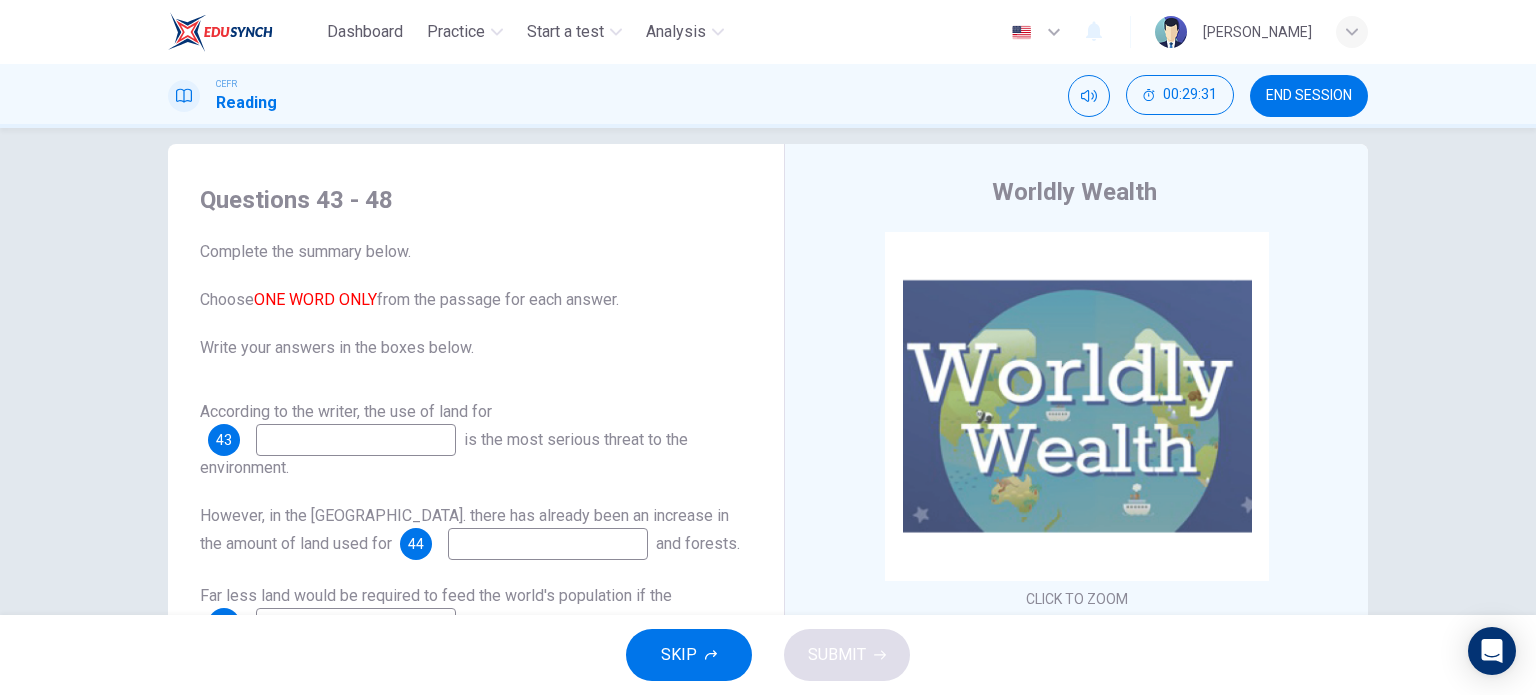 click at bounding box center (356, 440) 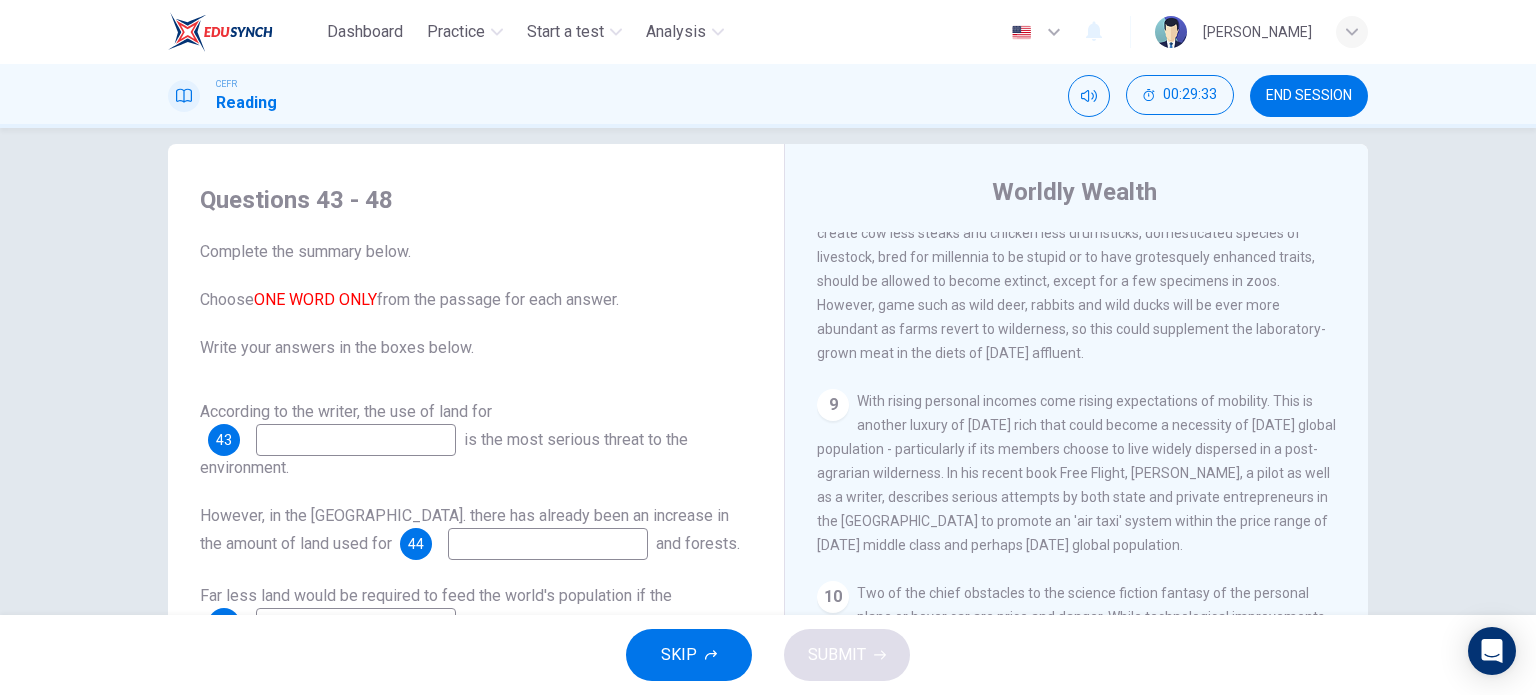 scroll, scrollTop: 1863, scrollLeft: 0, axis: vertical 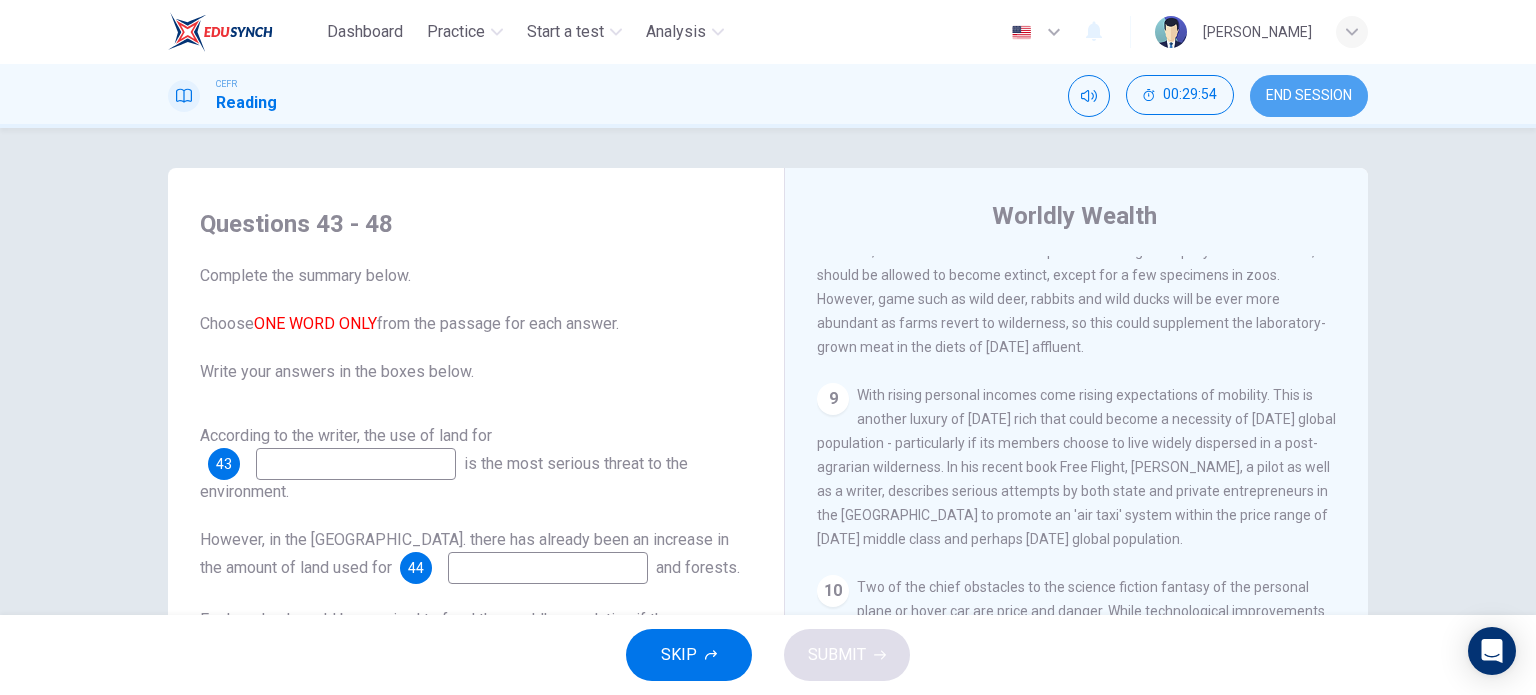 click on "END SESSION" at bounding box center [1309, 96] 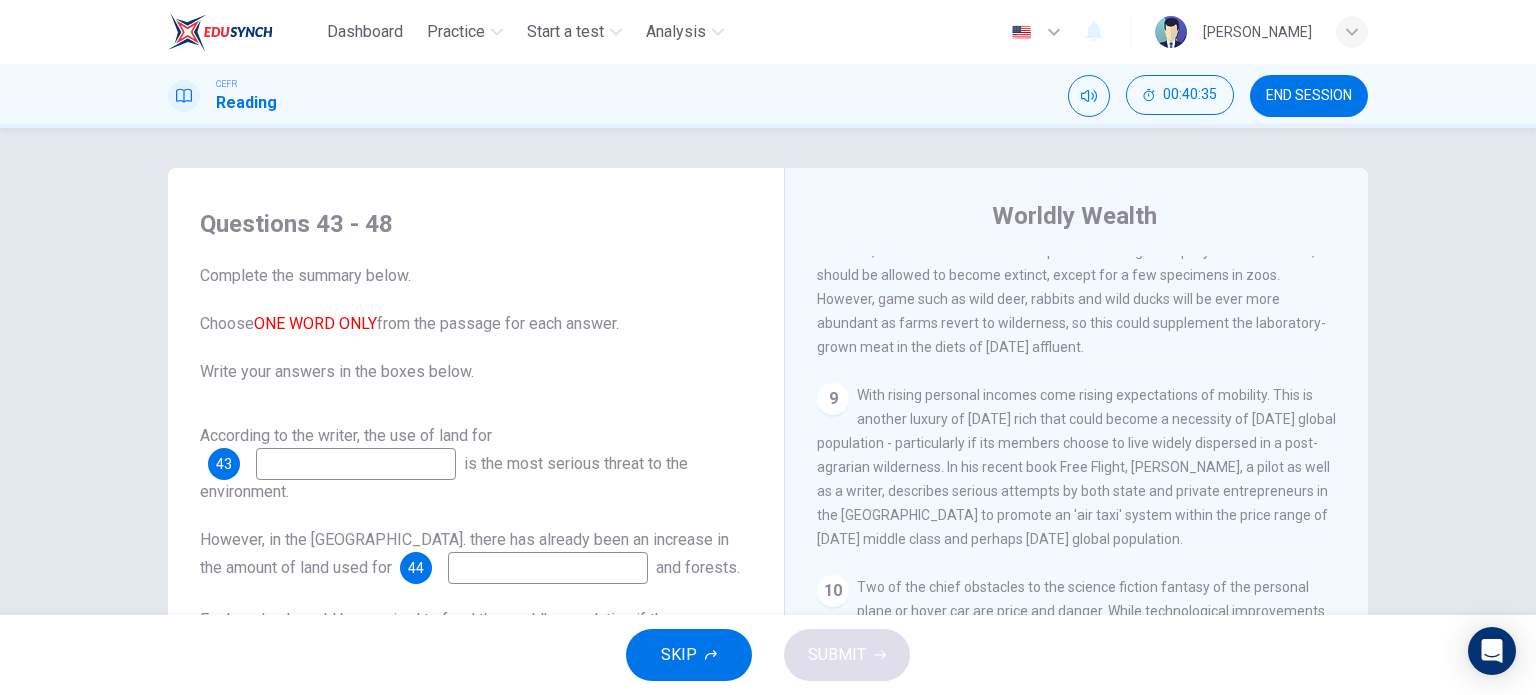 click on "Questions 43 - 48 Complete the summary below.
Choose  ONE WORD ONLY  from the passage for each answer.
Write your answers in the boxes below. According to the writer, the use of land for  43  is the most serious threat to the environment. However, in the [GEOGRAPHIC_DATA]. there has already been an increase in the amount of land used for  44  and forests. Far less land would be required to feed the world's population if the  45  of the land could be improved worldwide. It has also been claimed that the industrial production of animal foods could allow greater access to animal  46  by the entire world’s population. Scientists could use  47  from domesticated animals to help produce meat by tissue cloning, and these species could then be allowed to die out. In addition to this type of meat,  48  will also be widely available. Worldly Wealth CLICK TO ZOOM Click to Zoom 1 Can the future population of the world enjoy a comfortable lifestyle, with possessions, space and mobility, without crippling the environment? 2 3 4 5 6 7" at bounding box center (768, 371) 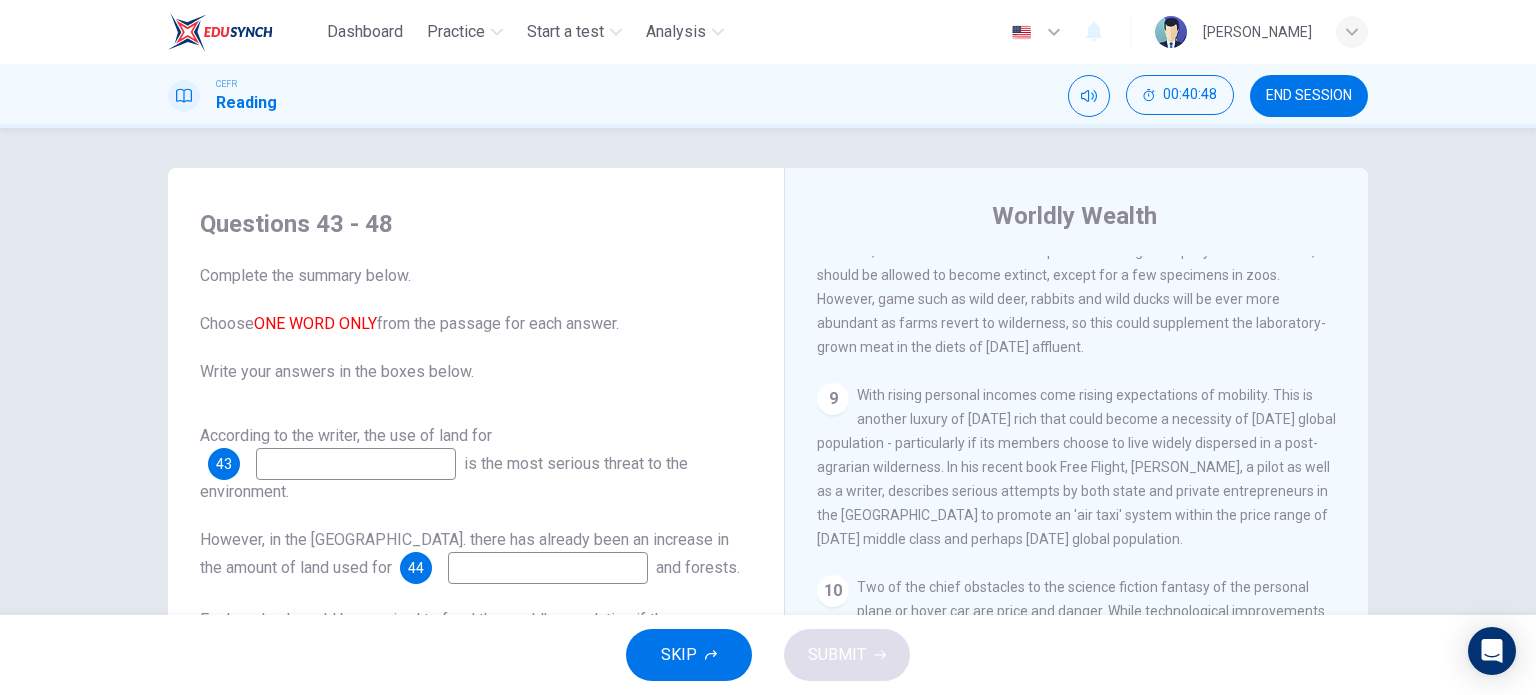 scroll, scrollTop: 288, scrollLeft: 0, axis: vertical 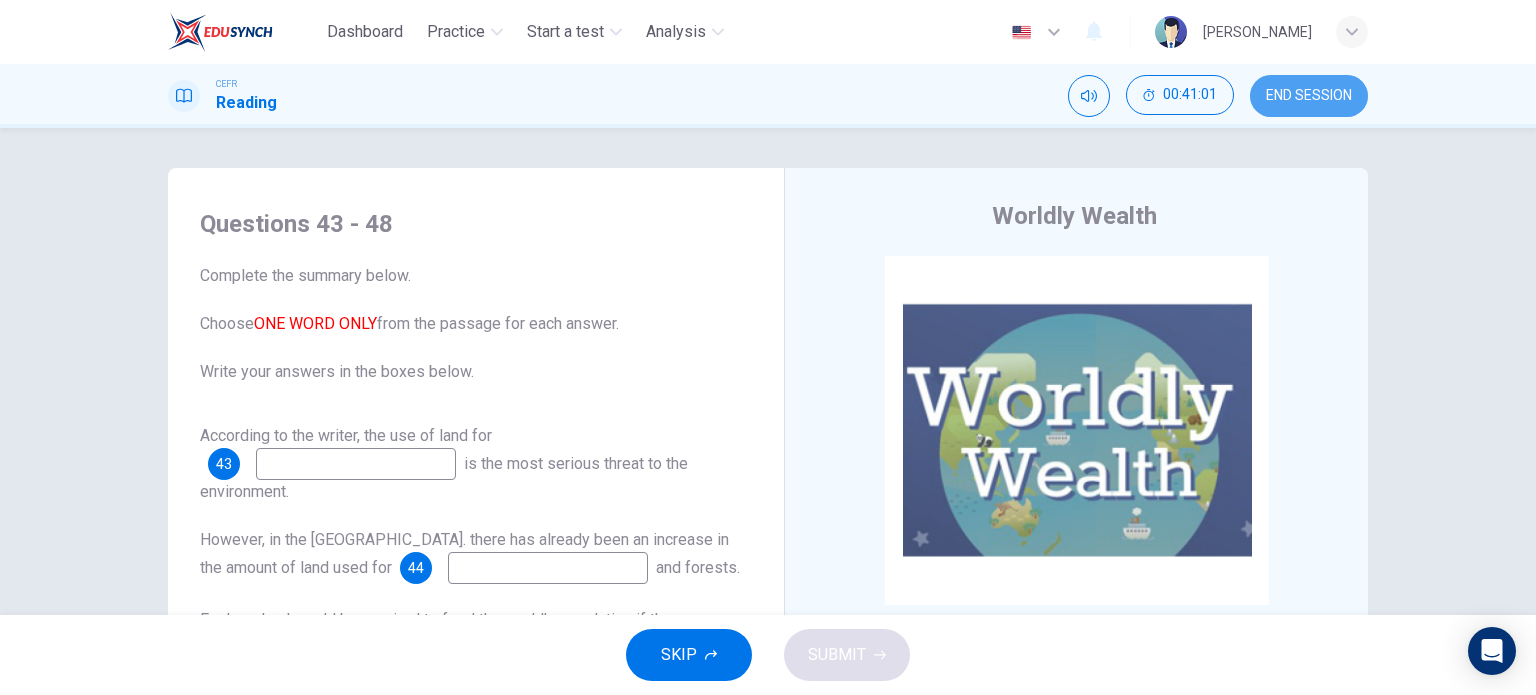 click on "END SESSION" at bounding box center [1309, 96] 